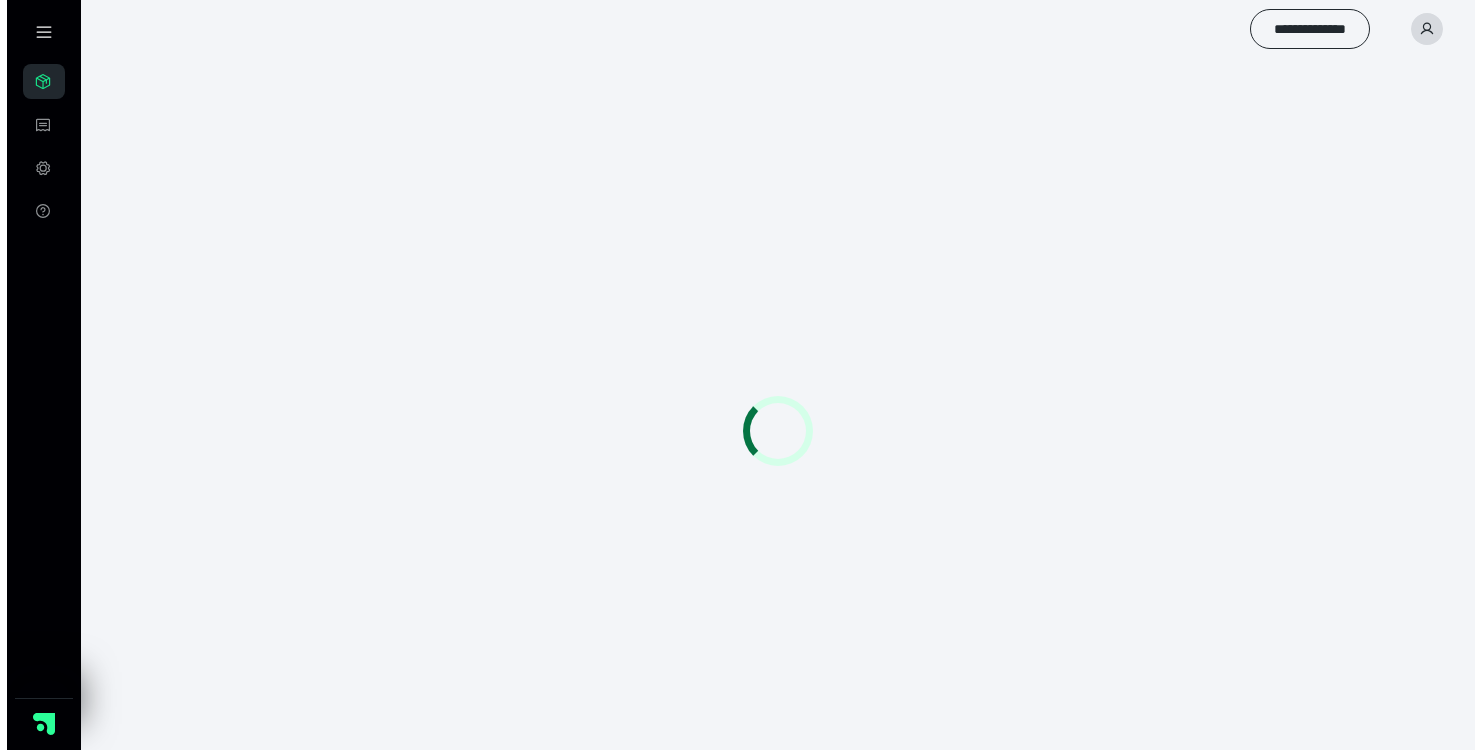 scroll, scrollTop: 0, scrollLeft: 0, axis: both 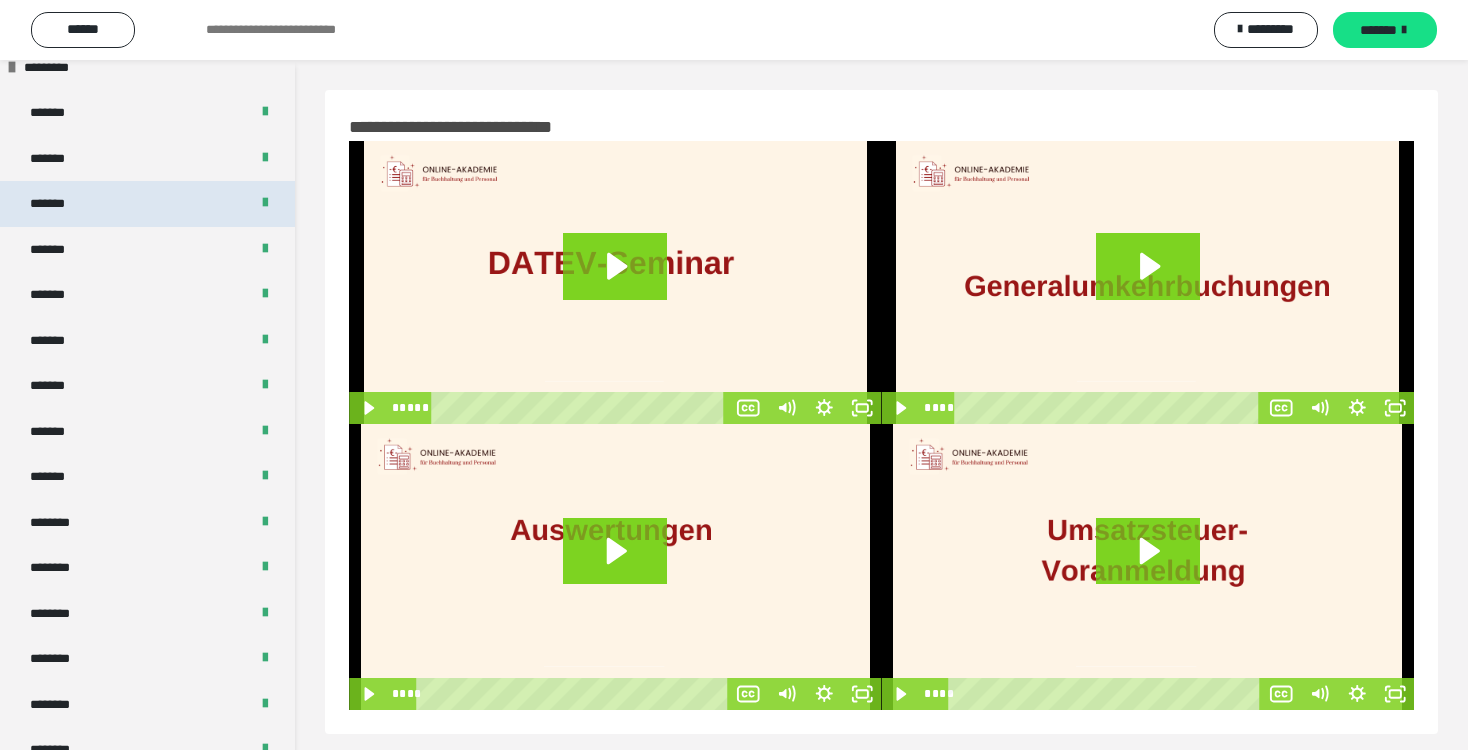 click on "*******" at bounding box center [58, 204] 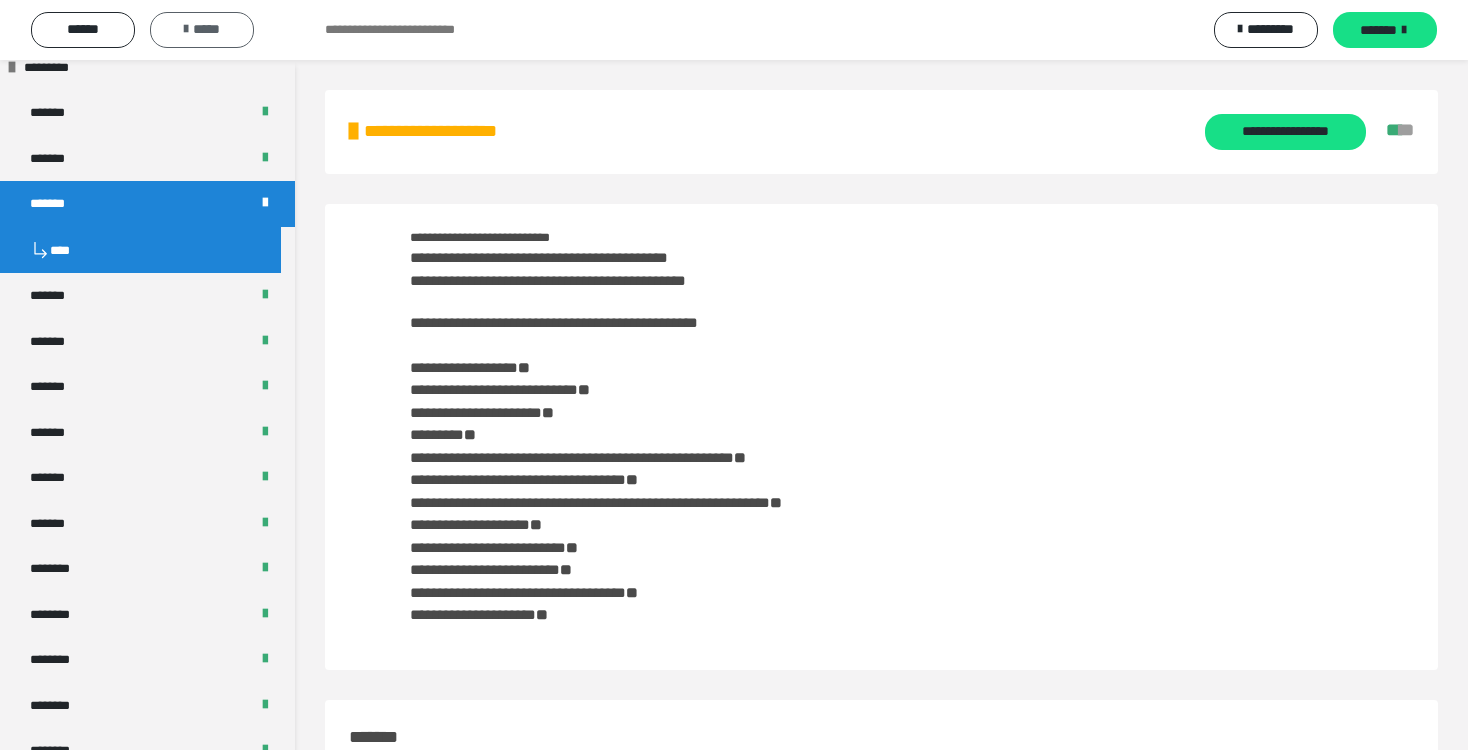 click on "*****" at bounding box center (202, 29) 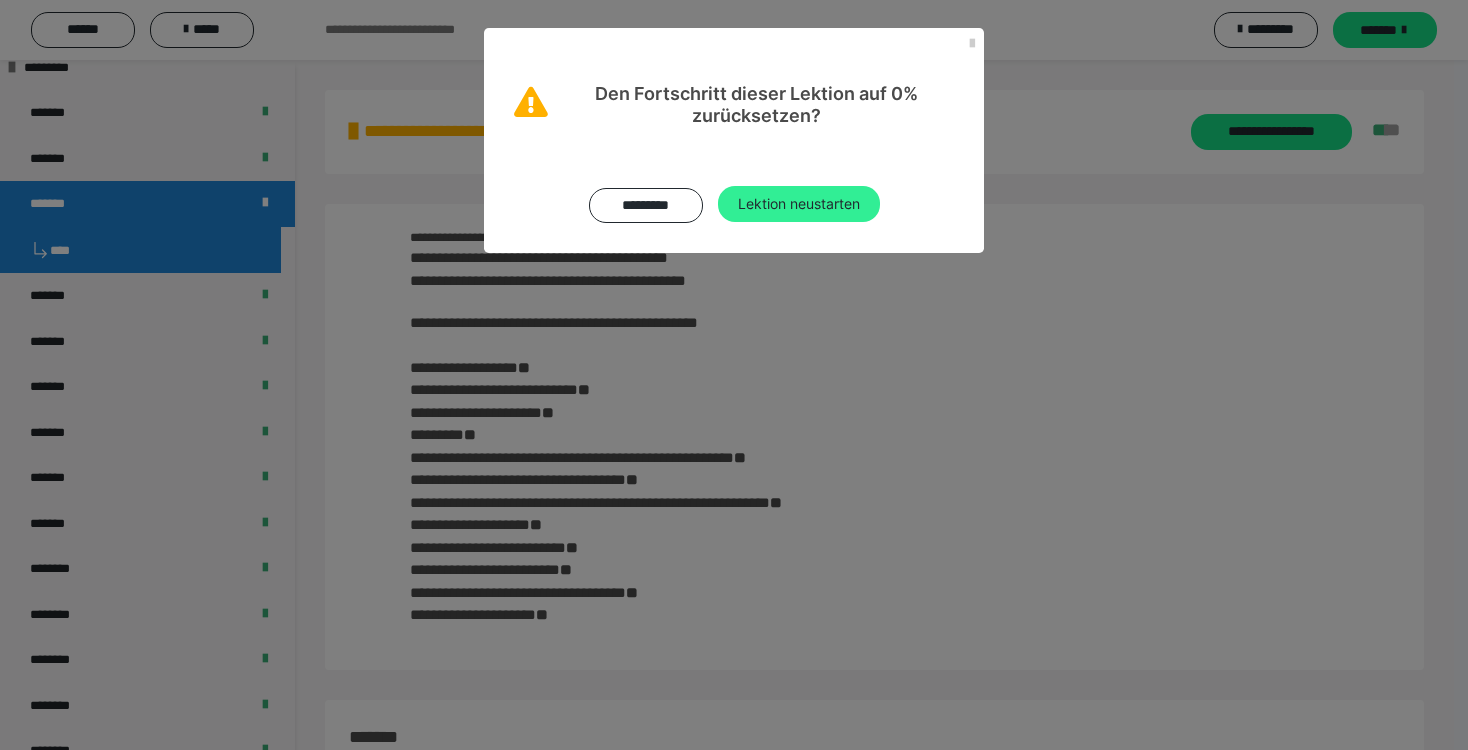click on "Lektion neustarten" at bounding box center (799, 204) 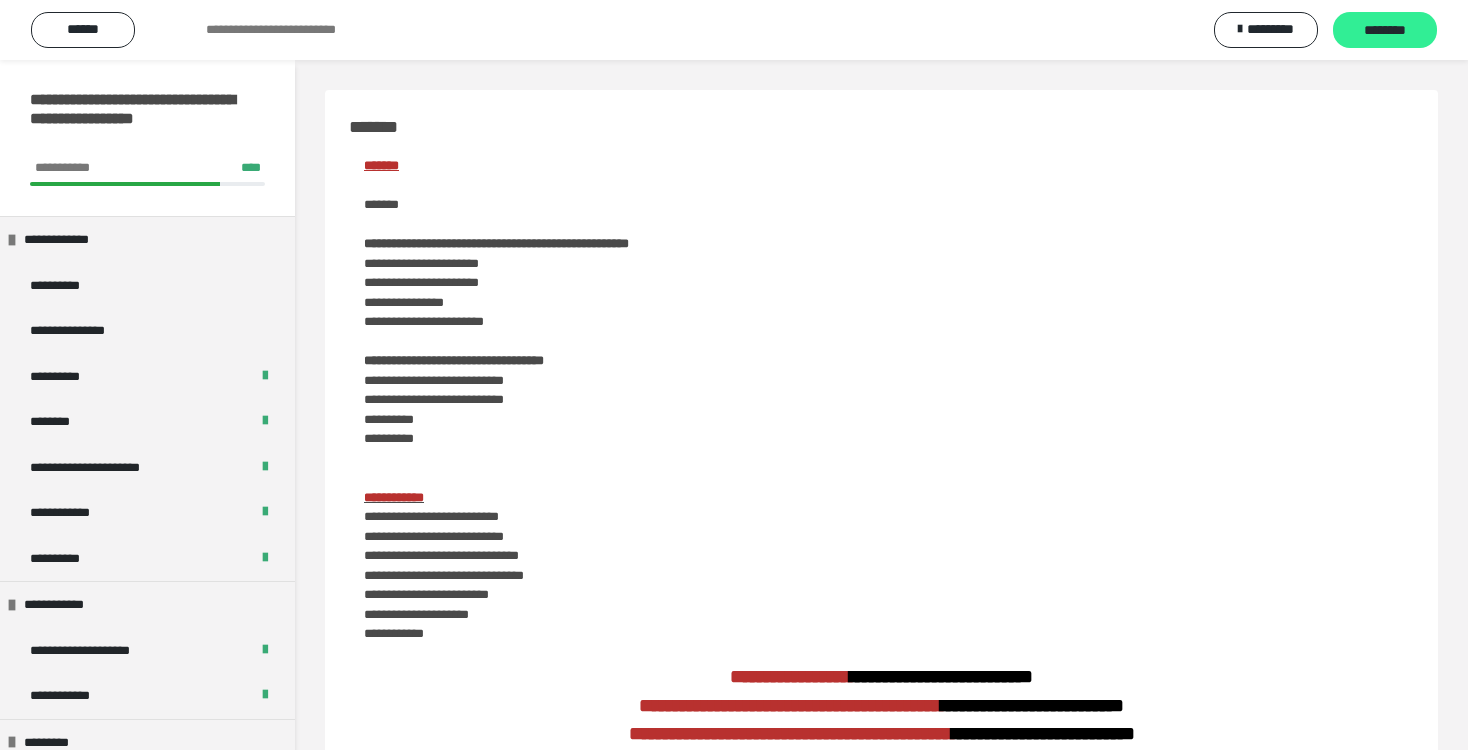 click on "********" at bounding box center [1385, 31] 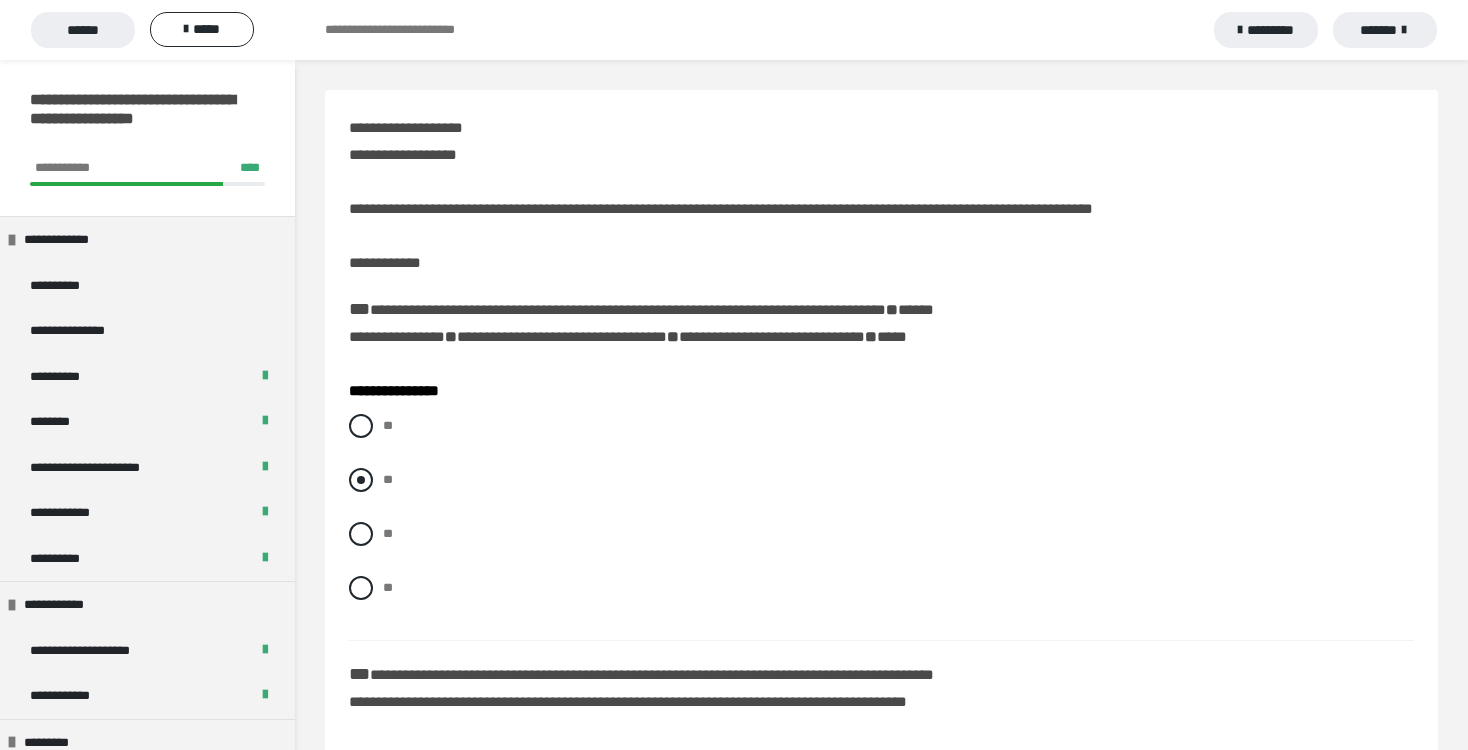 click at bounding box center [361, 480] 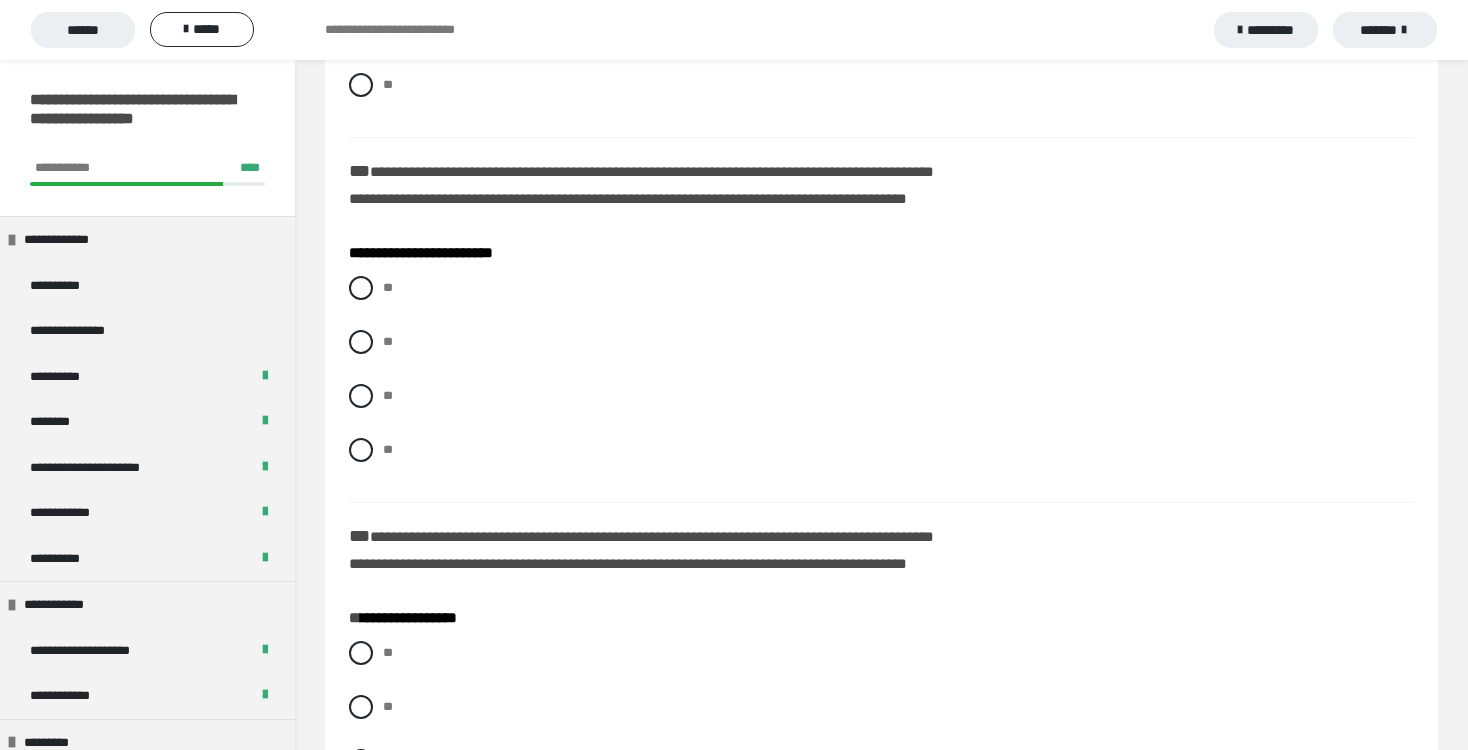 scroll, scrollTop: 508, scrollLeft: 0, axis: vertical 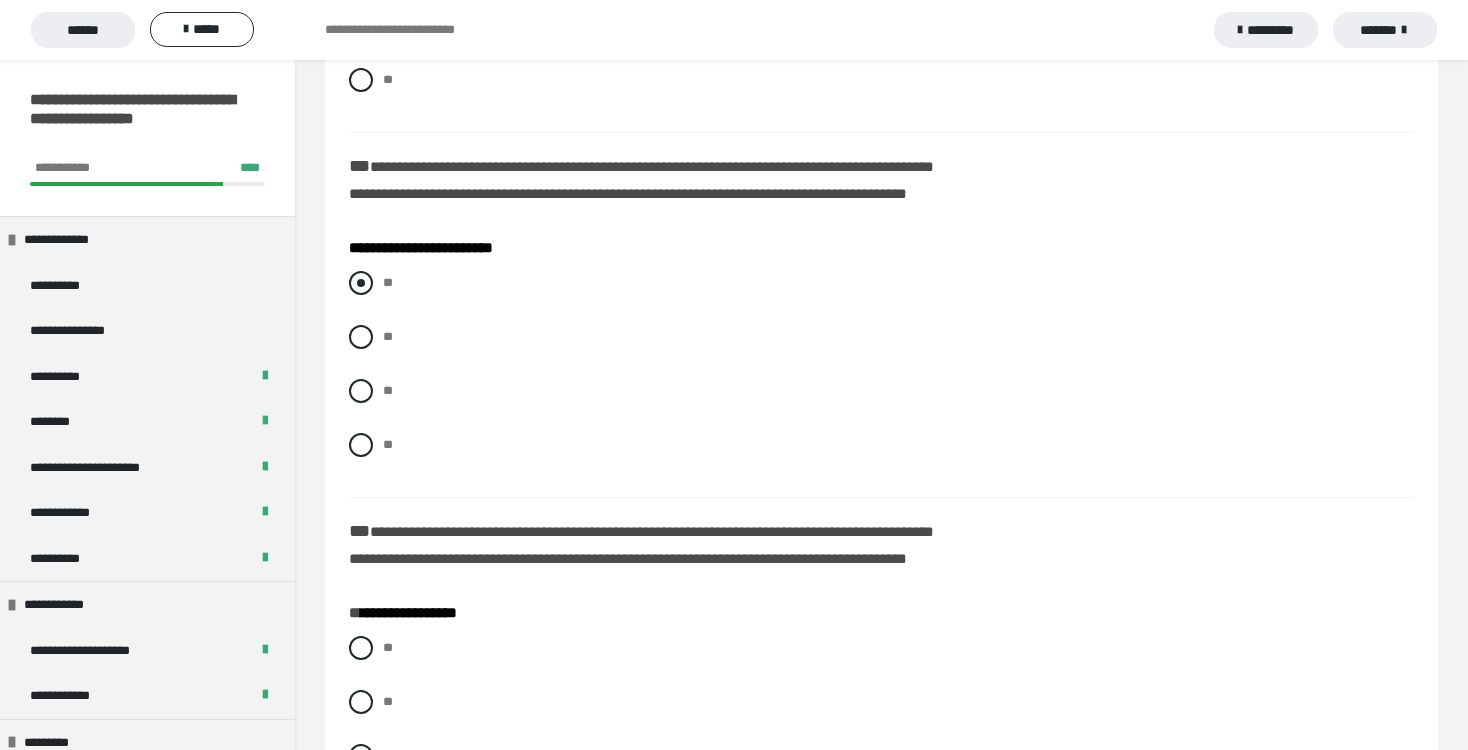click at bounding box center (361, 283) 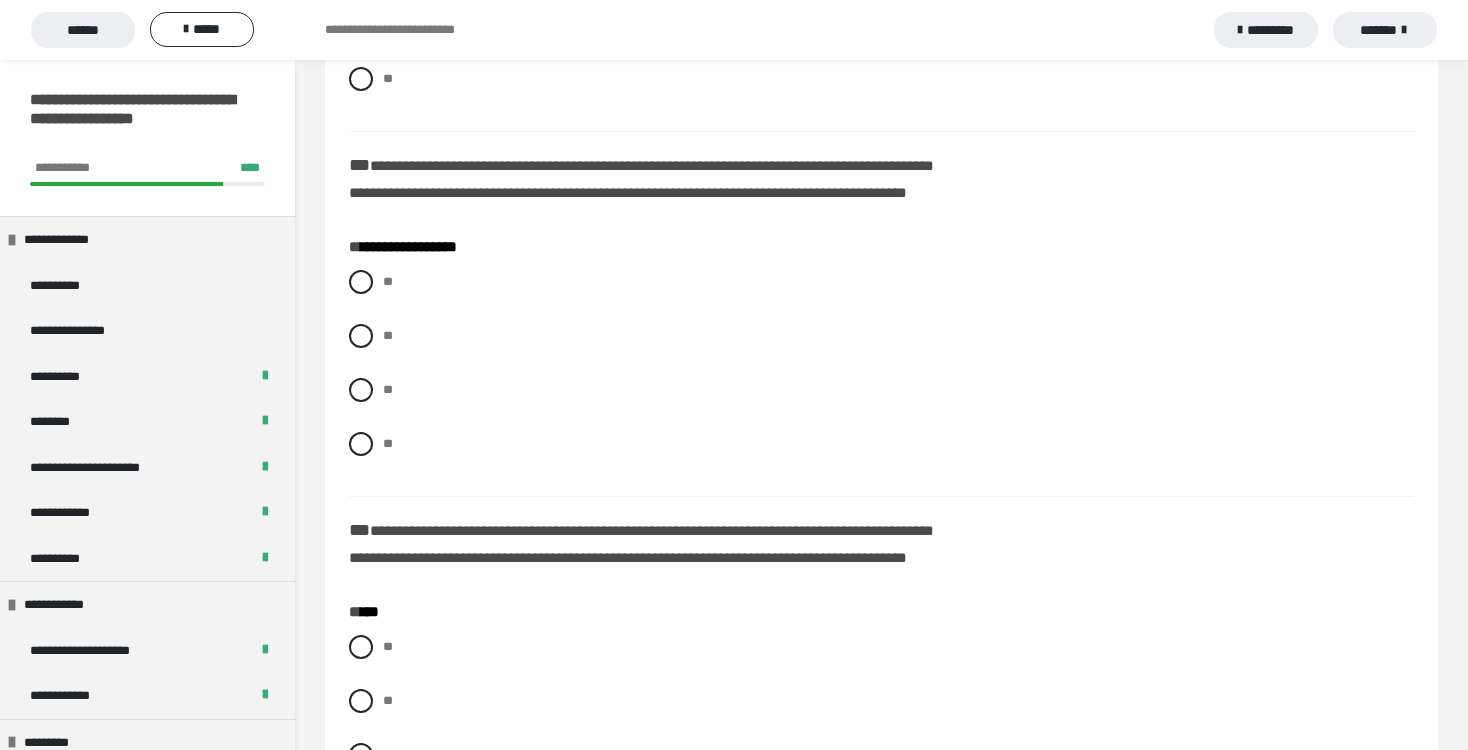scroll, scrollTop: 879, scrollLeft: 0, axis: vertical 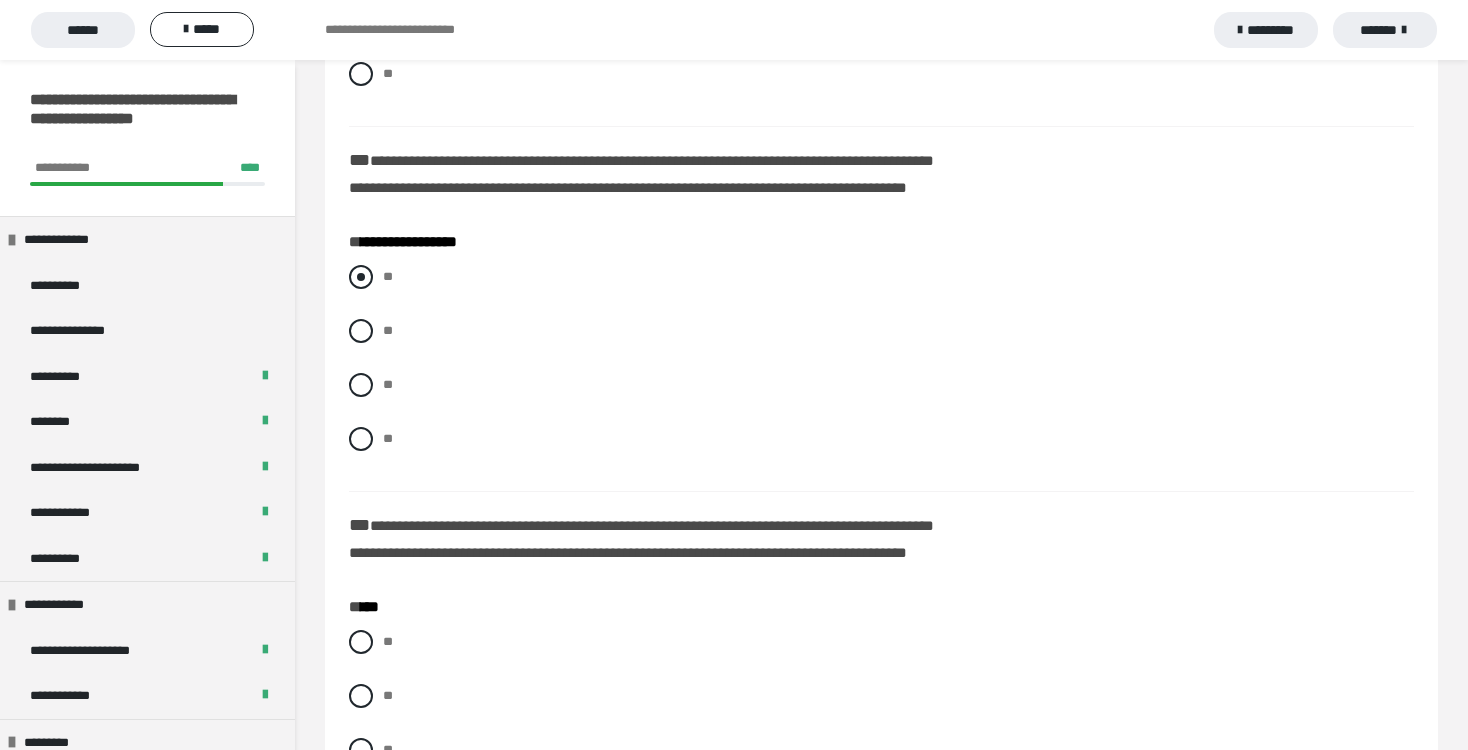 click at bounding box center [361, 277] 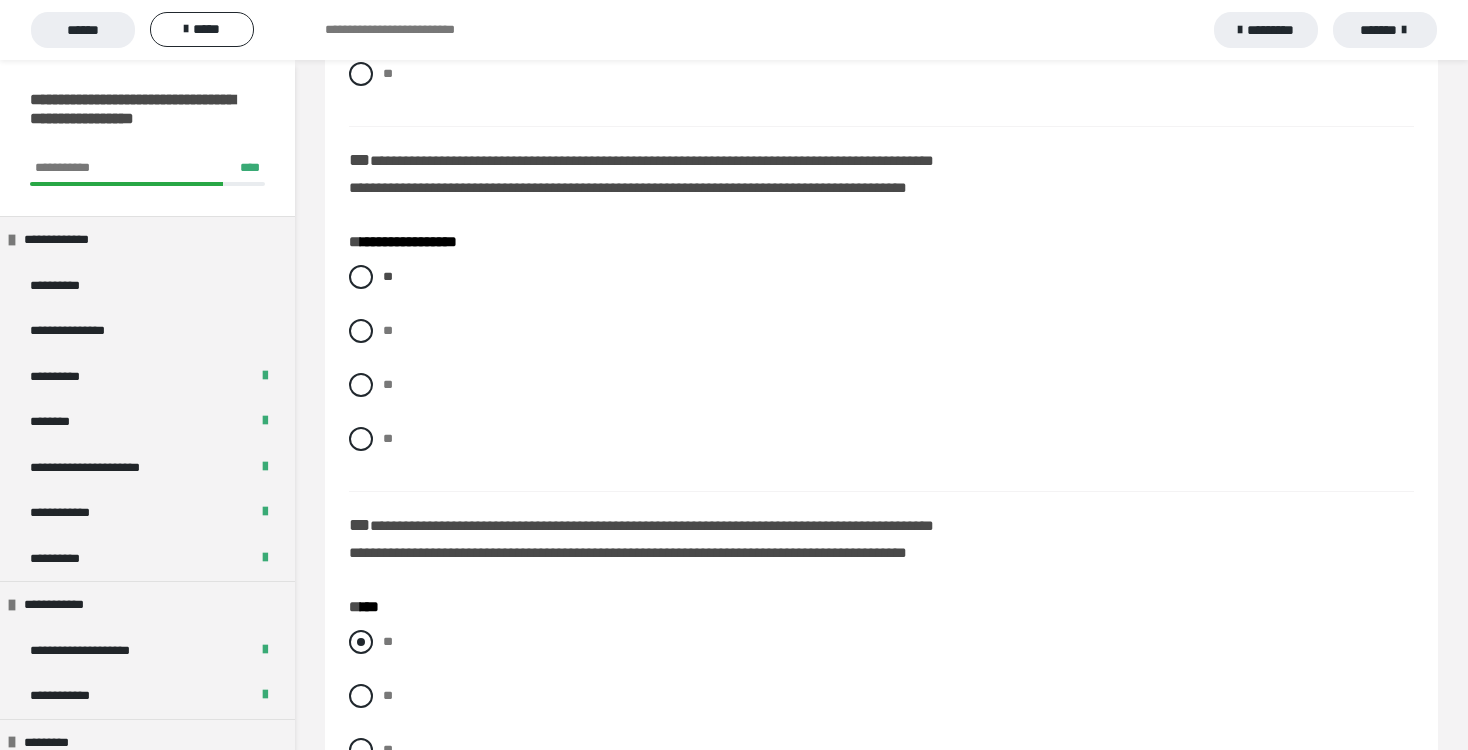 click at bounding box center [361, 642] 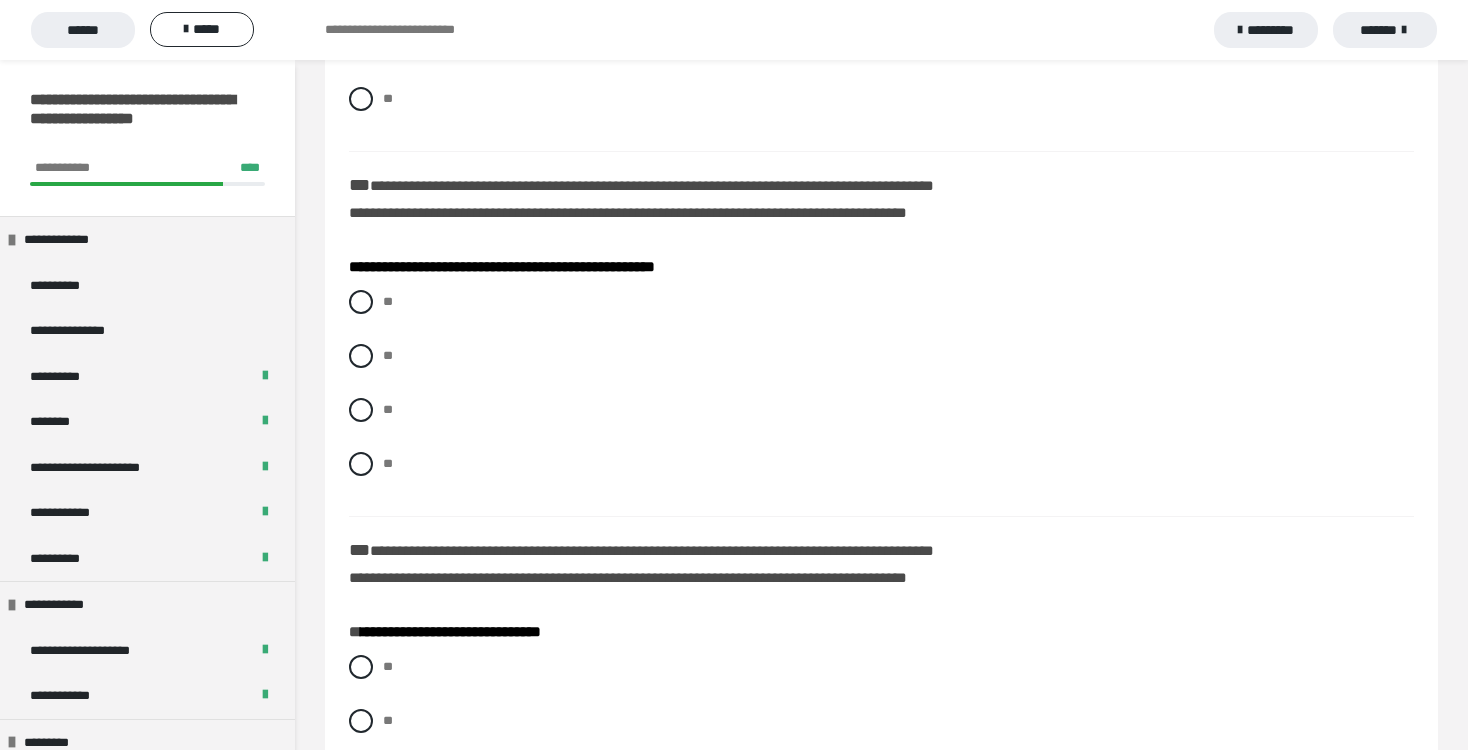 scroll, scrollTop: 1589, scrollLeft: 0, axis: vertical 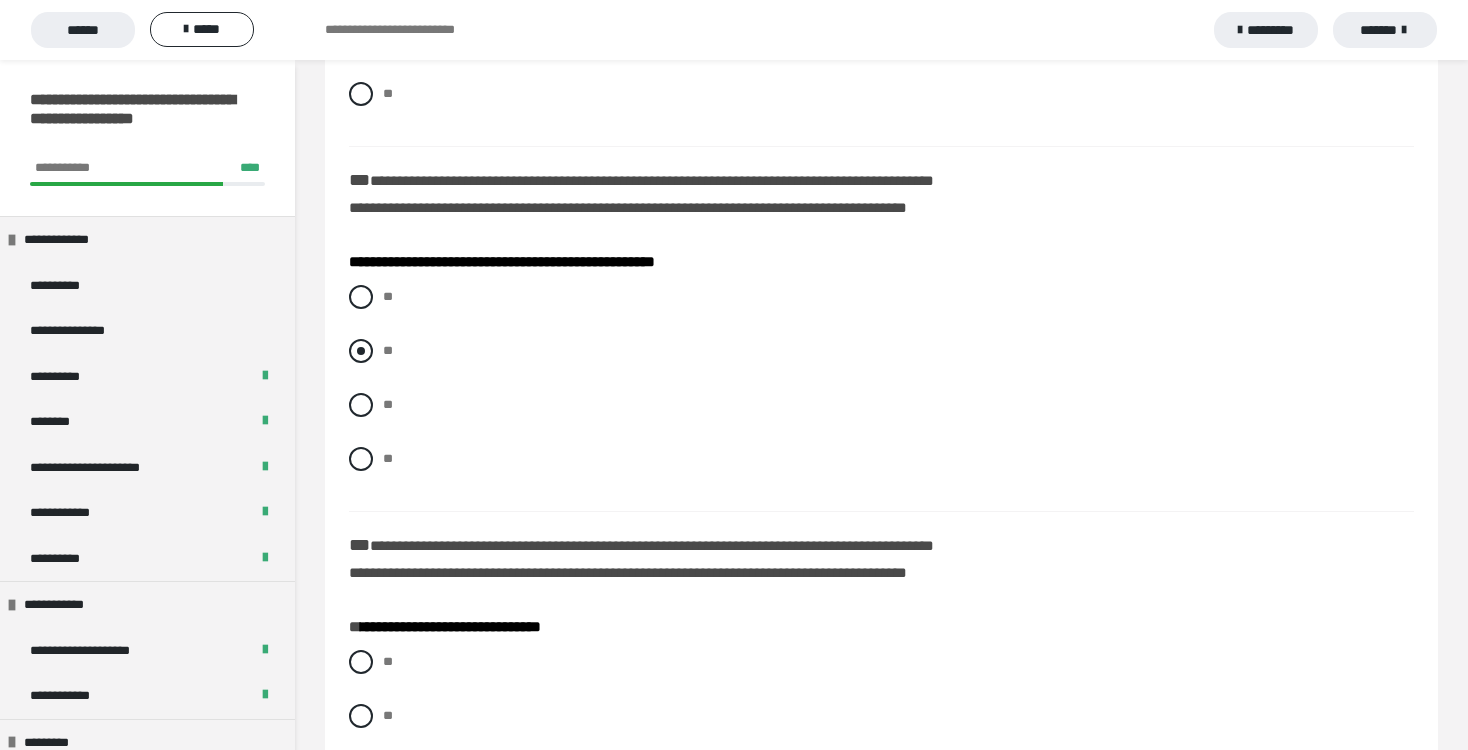 click at bounding box center (361, 351) 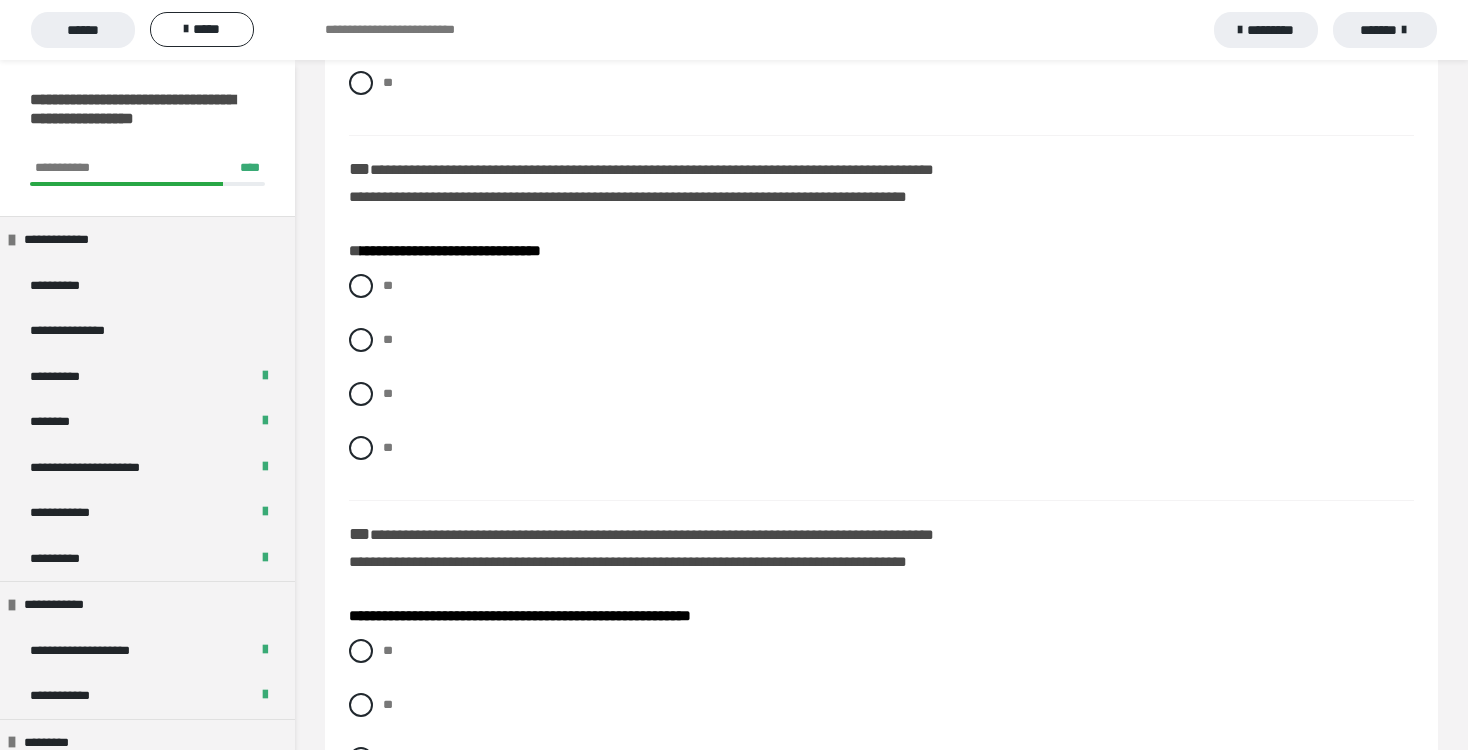 scroll, scrollTop: 1970, scrollLeft: 0, axis: vertical 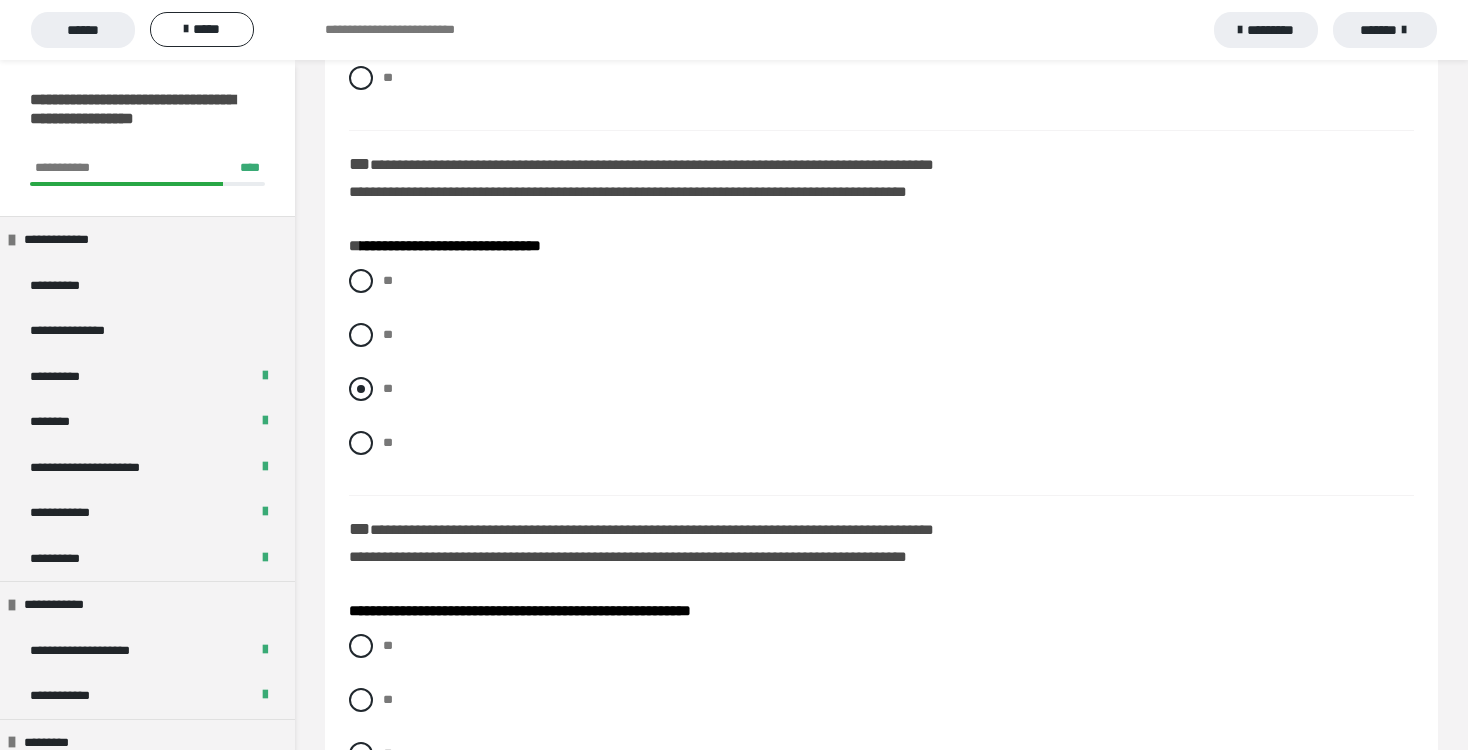 click at bounding box center [361, 389] 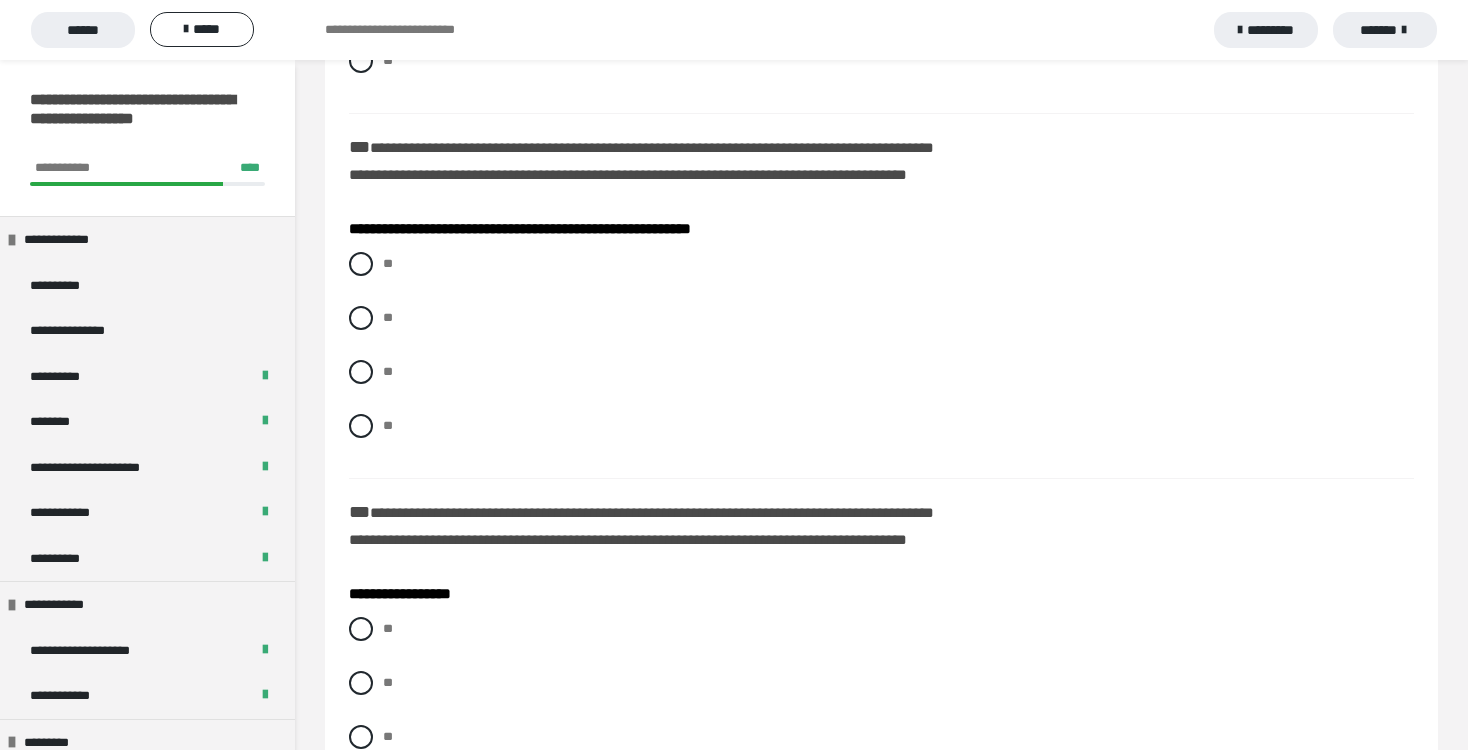 scroll, scrollTop: 2362, scrollLeft: 0, axis: vertical 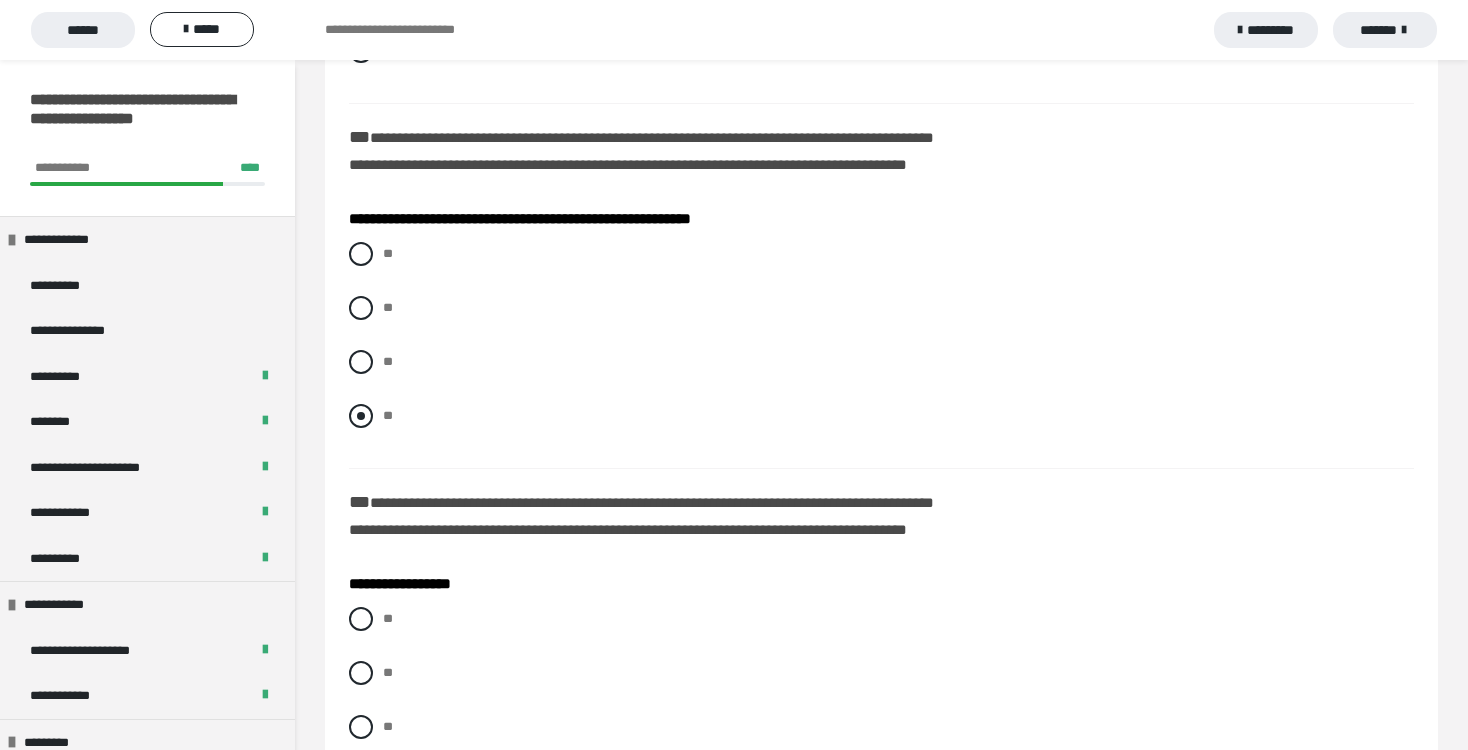 click at bounding box center (361, 416) 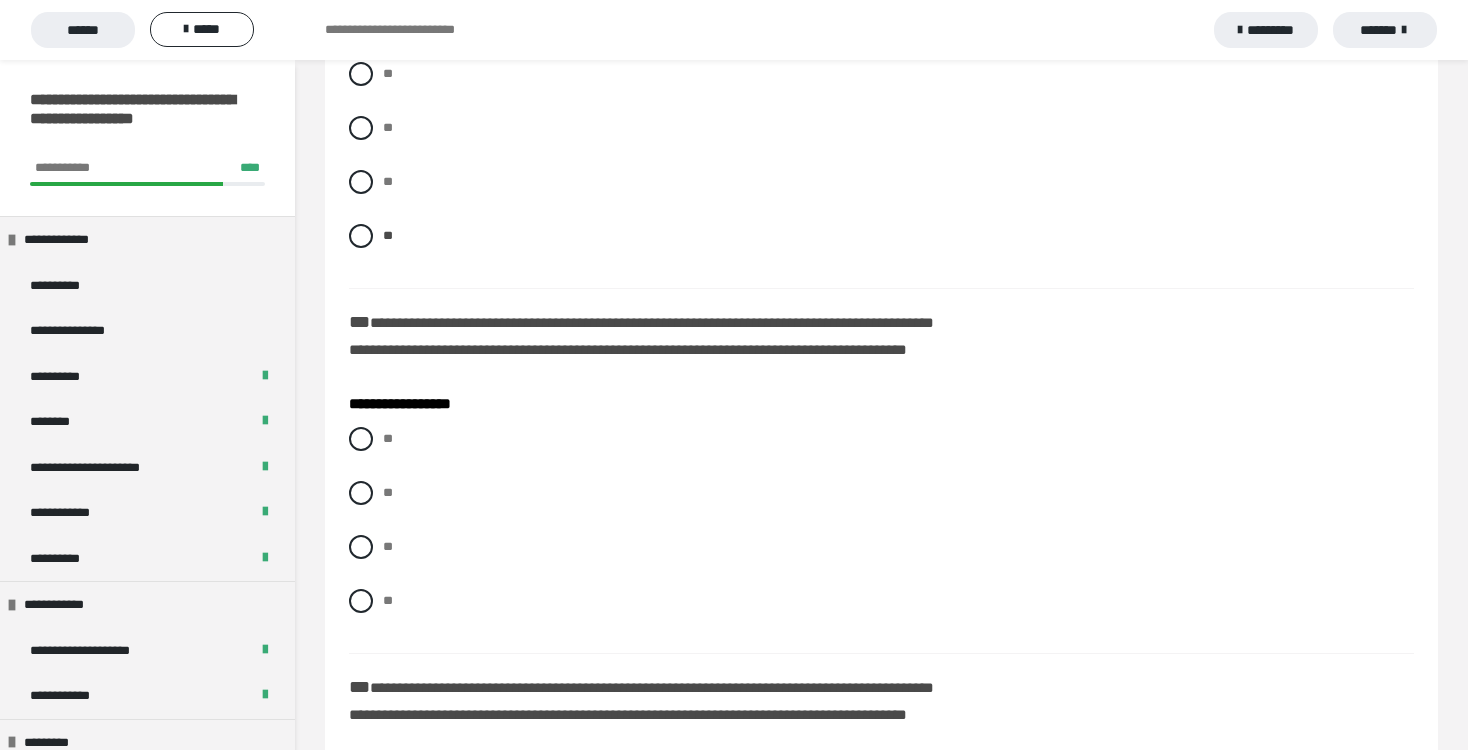scroll, scrollTop: 2548, scrollLeft: 0, axis: vertical 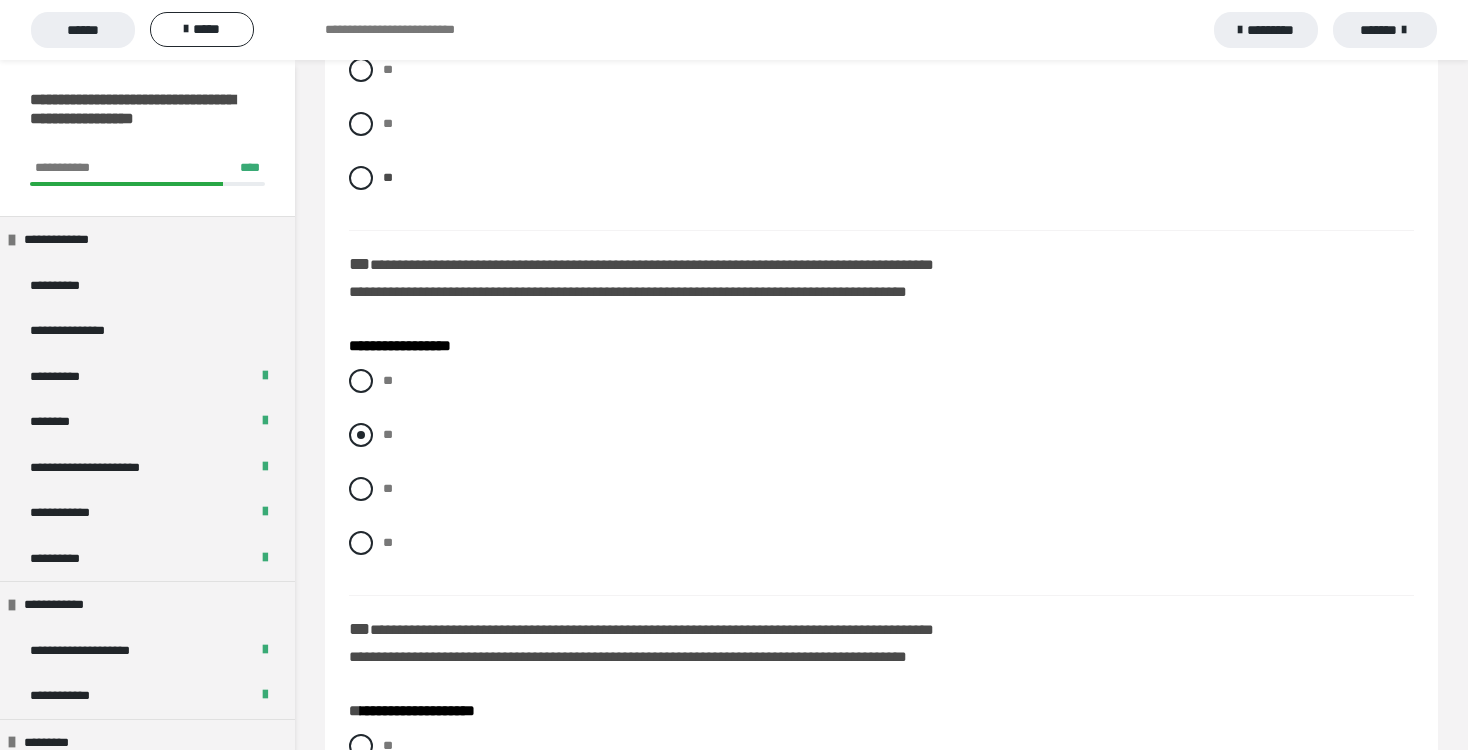 click at bounding box center [361, 435] 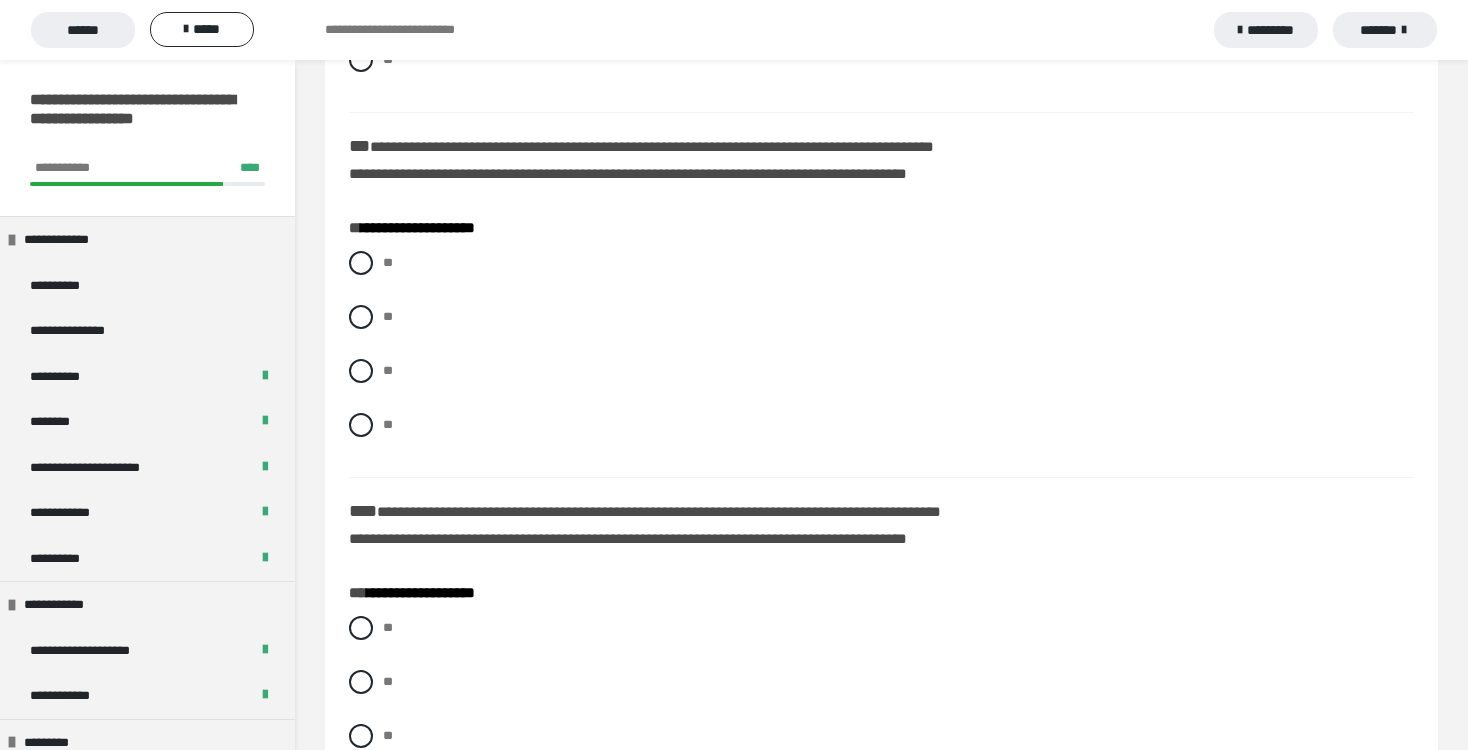 scroll, scrollTop: 3088, scrollLeft: 0, axis: vertical 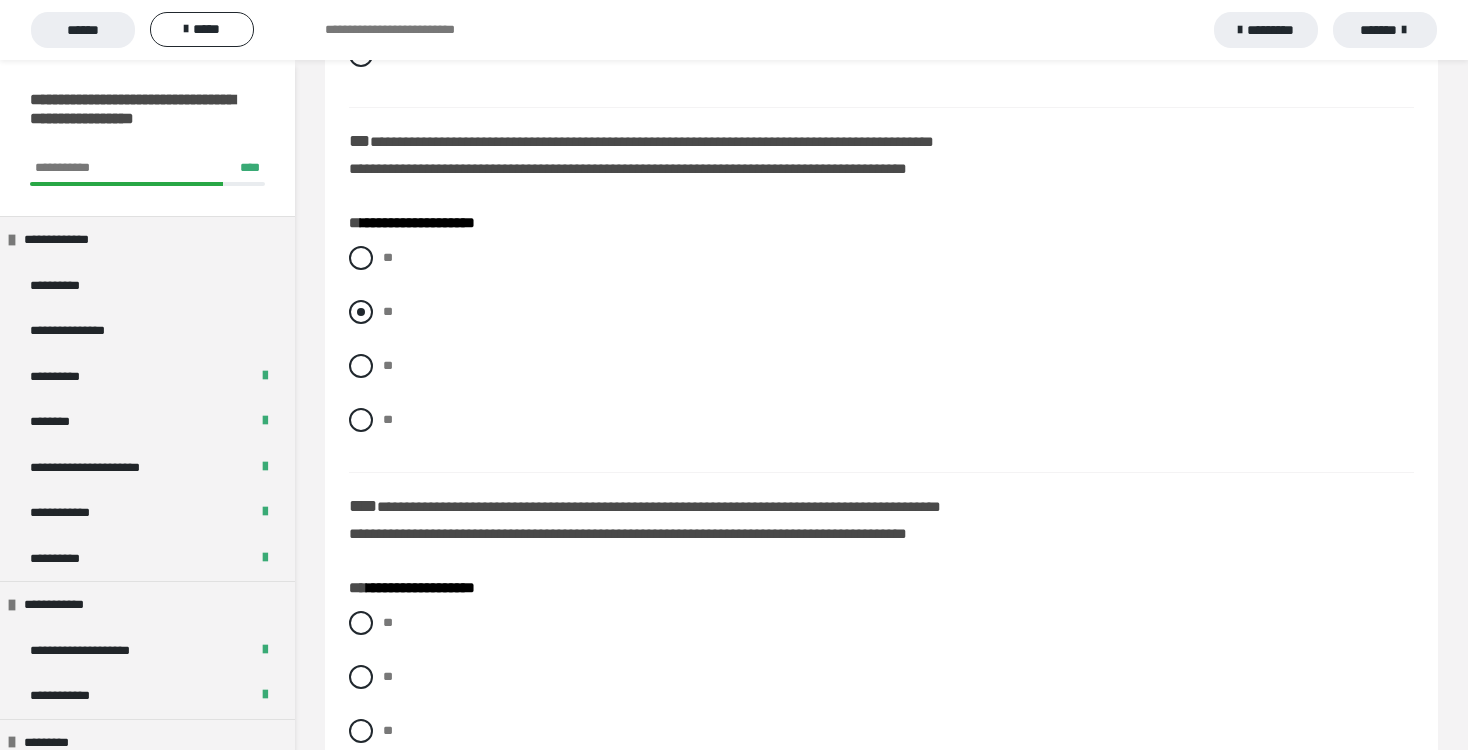 click at bounding box center [361, 312] 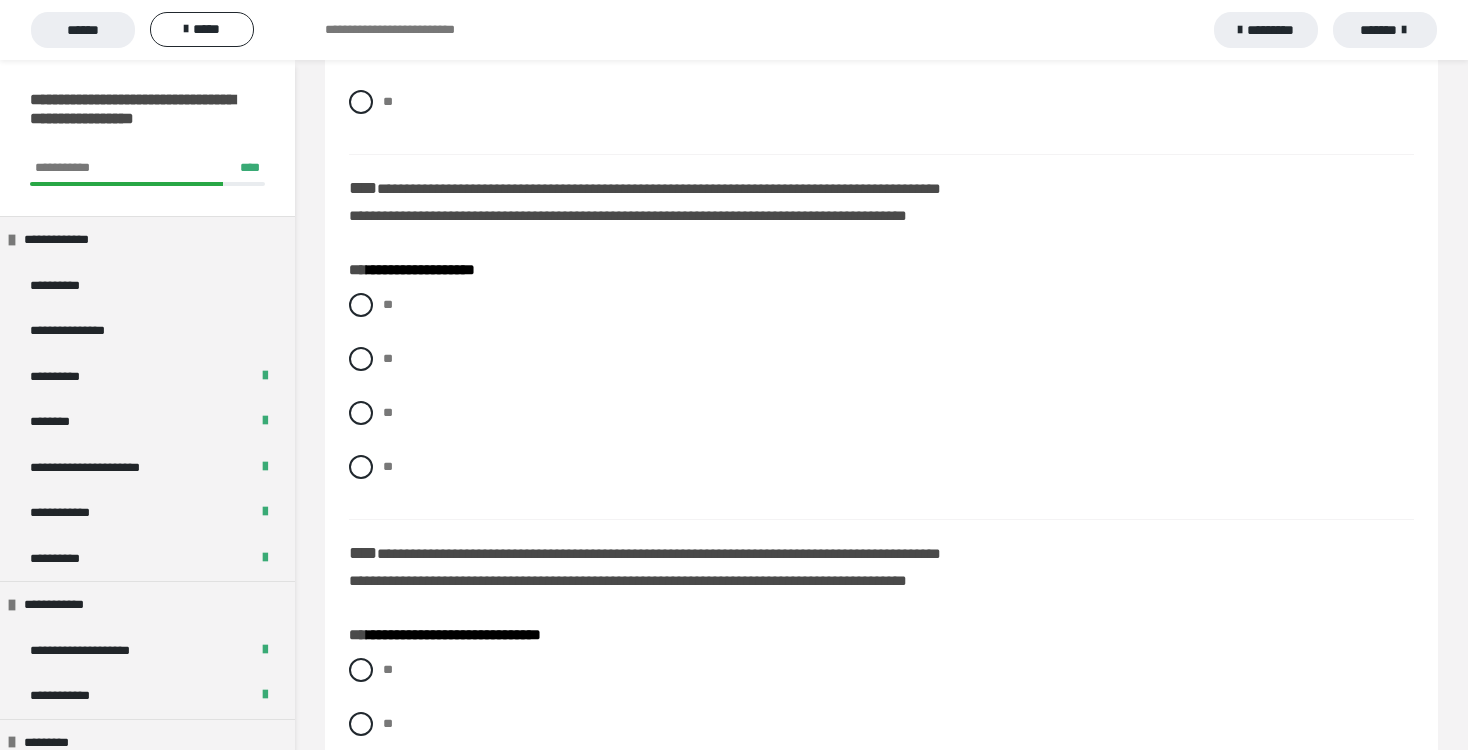 scroll, scrollTop: 3411, scrollLeft: 0, axis: vertical 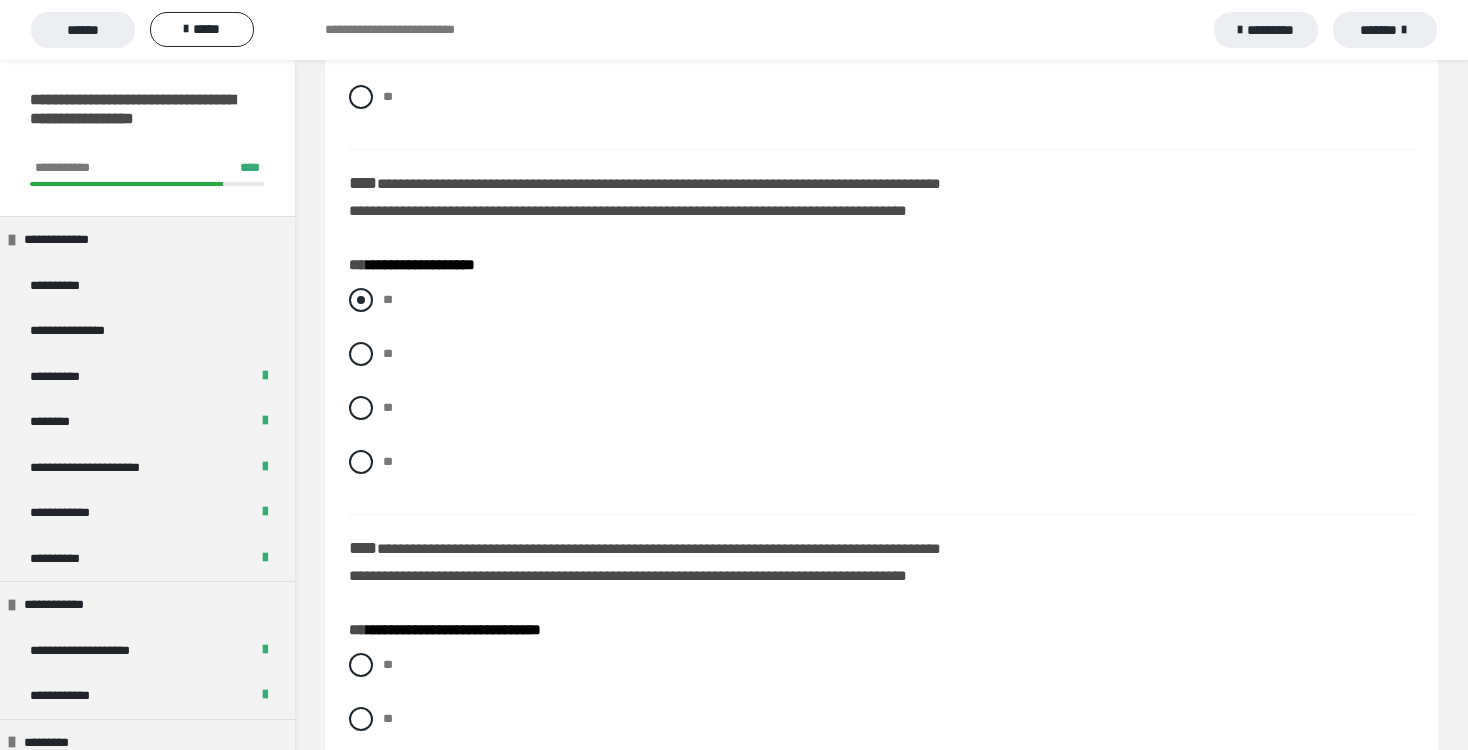 click at bounding box center (361, 300) 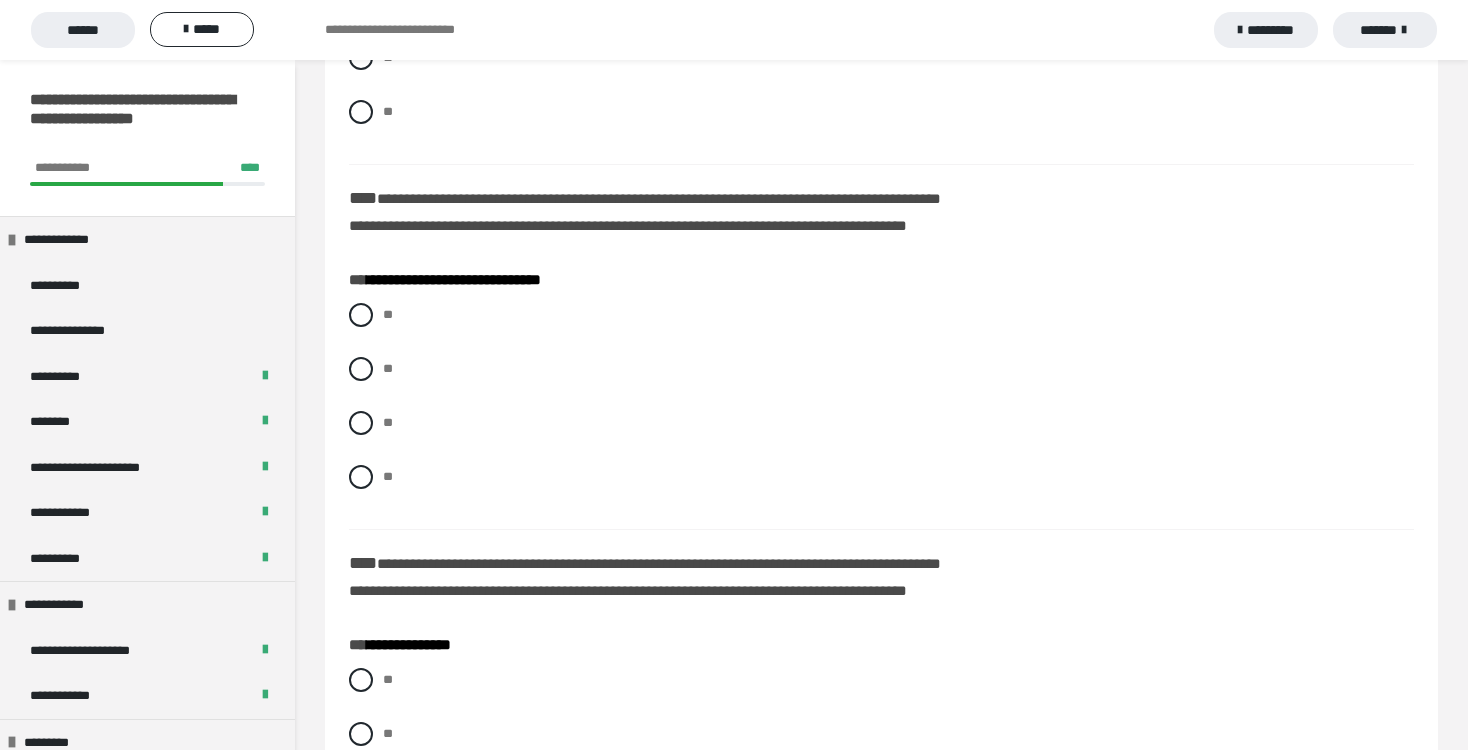 scroll, scrollTop: 3766, scrollLeft: 0, axis: vertical 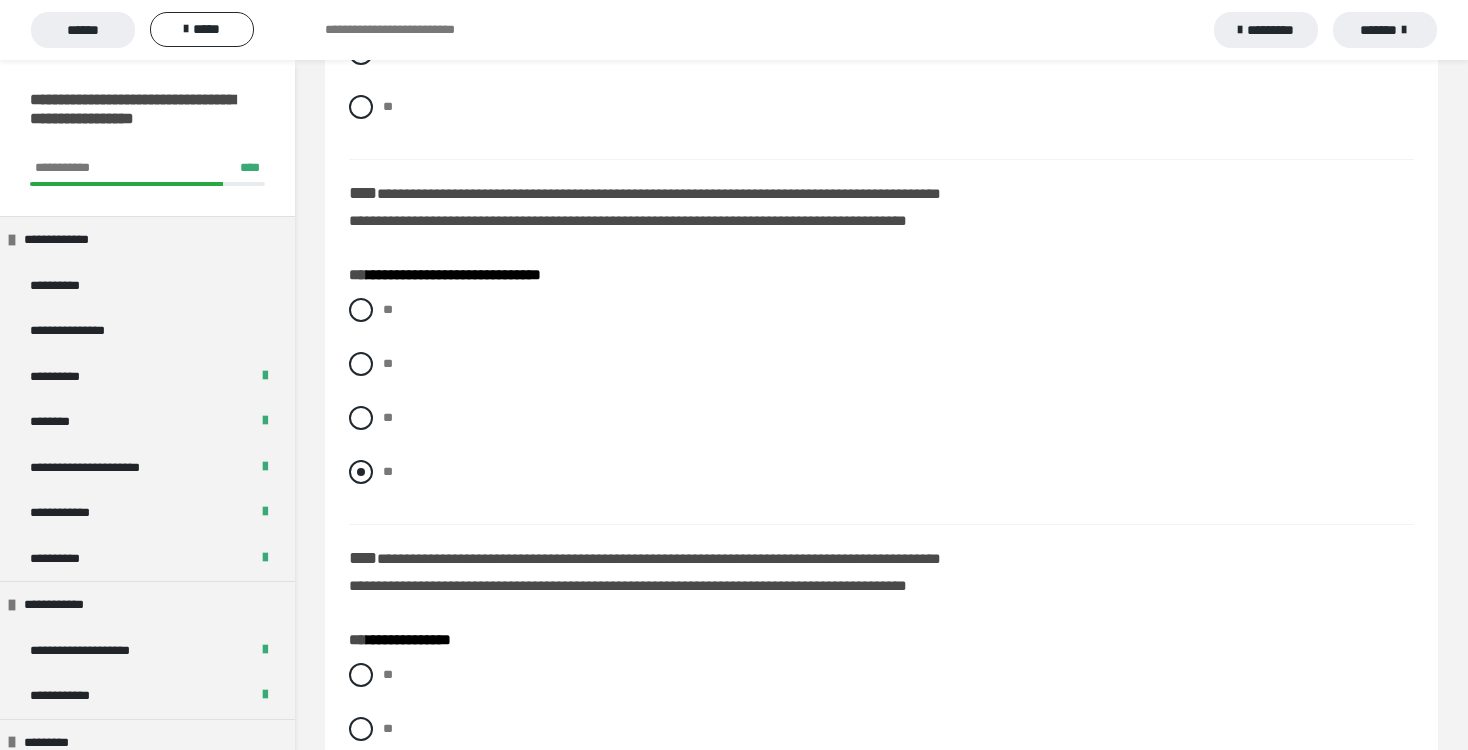 click at bounding box center (361, 472) 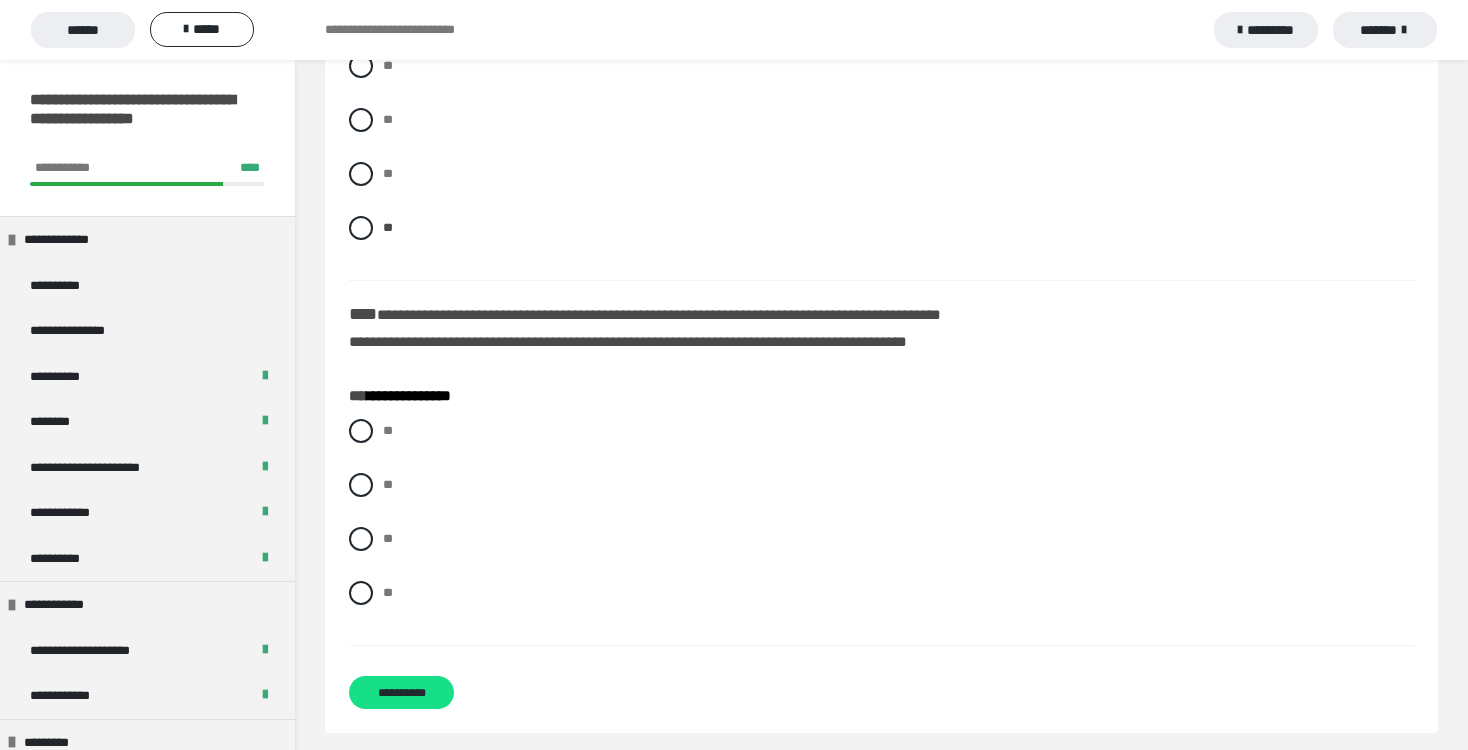 scroll, scrollTop: 4020, scrollLeft: 0, axis: vertical 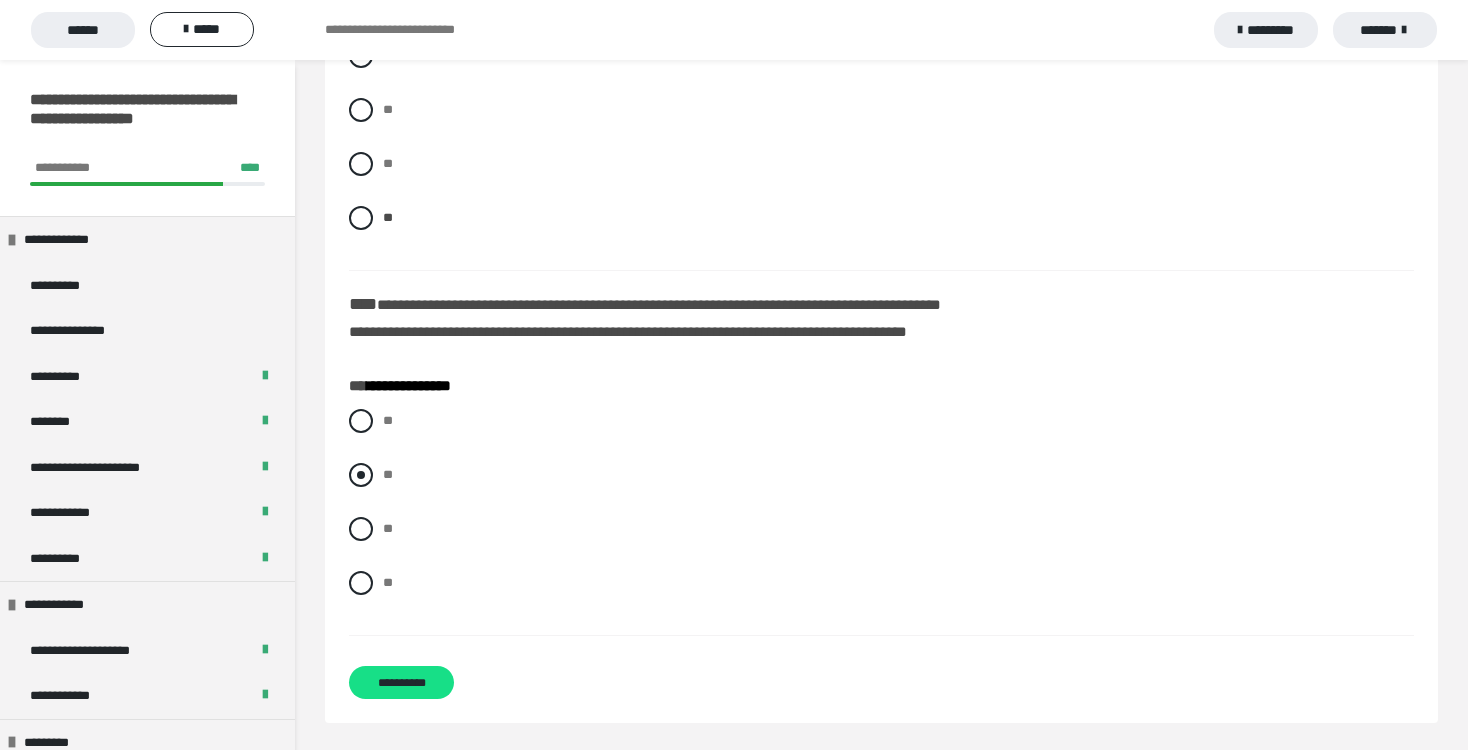 click at bounding box center (361, 475) 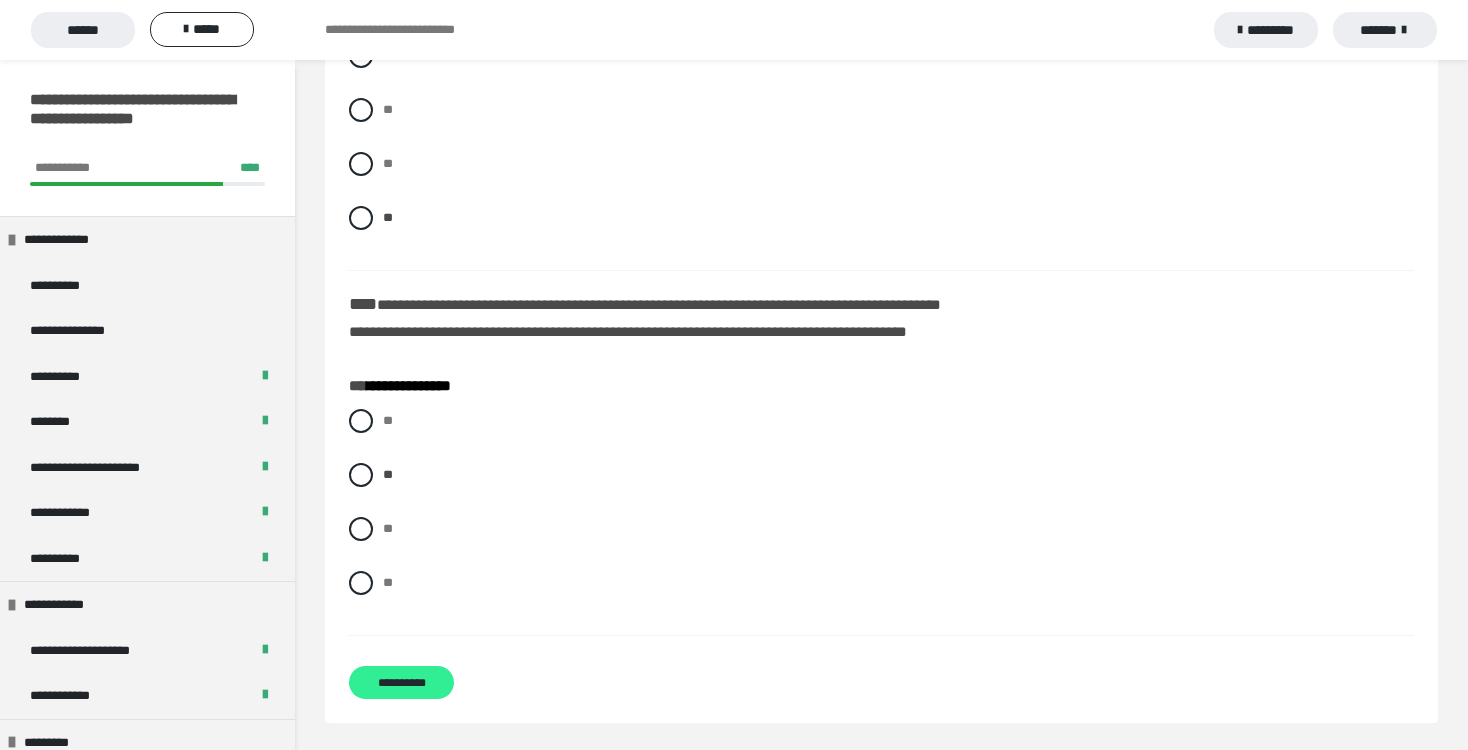 click on "**********" at bounding box center [401, 682] 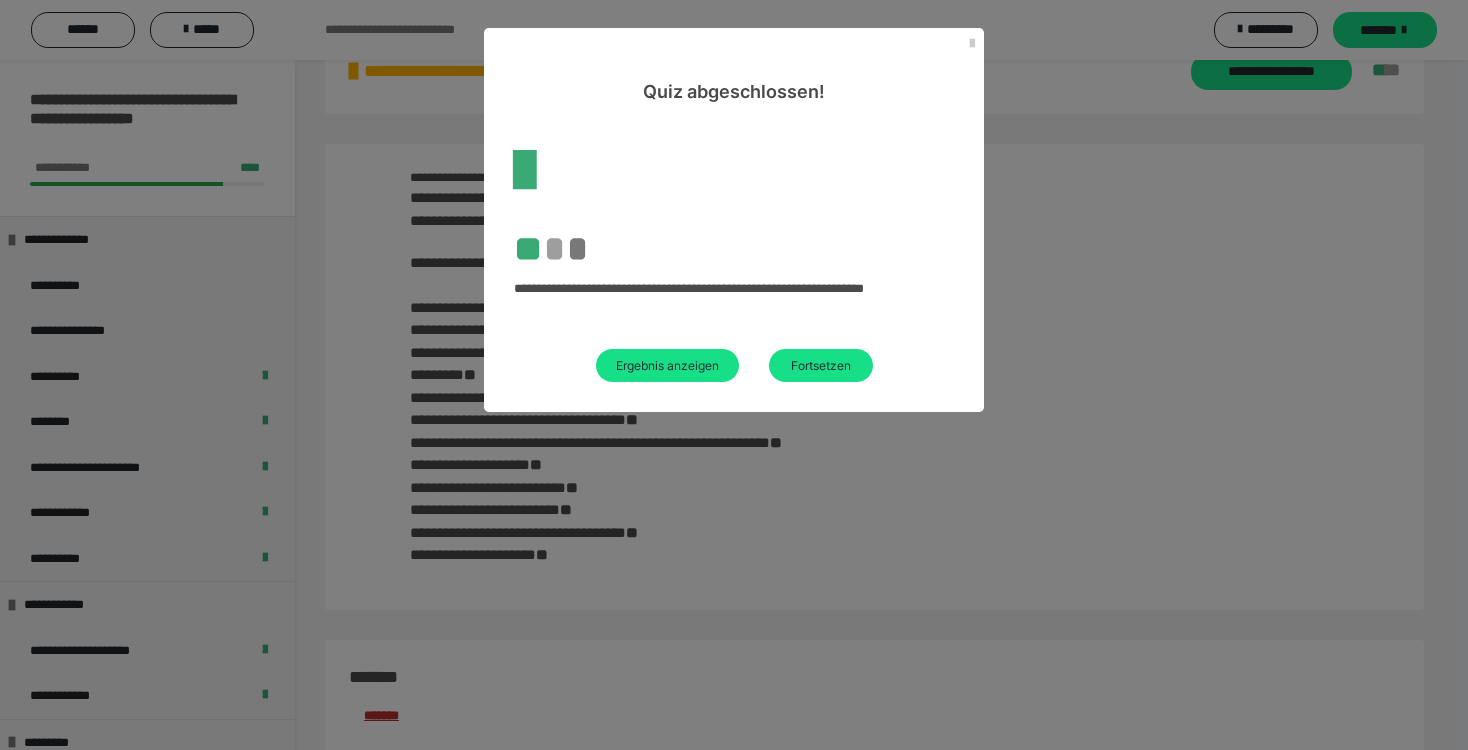 scroll, scrollTop: 3512, scrollLeft: 0, axis: vertical 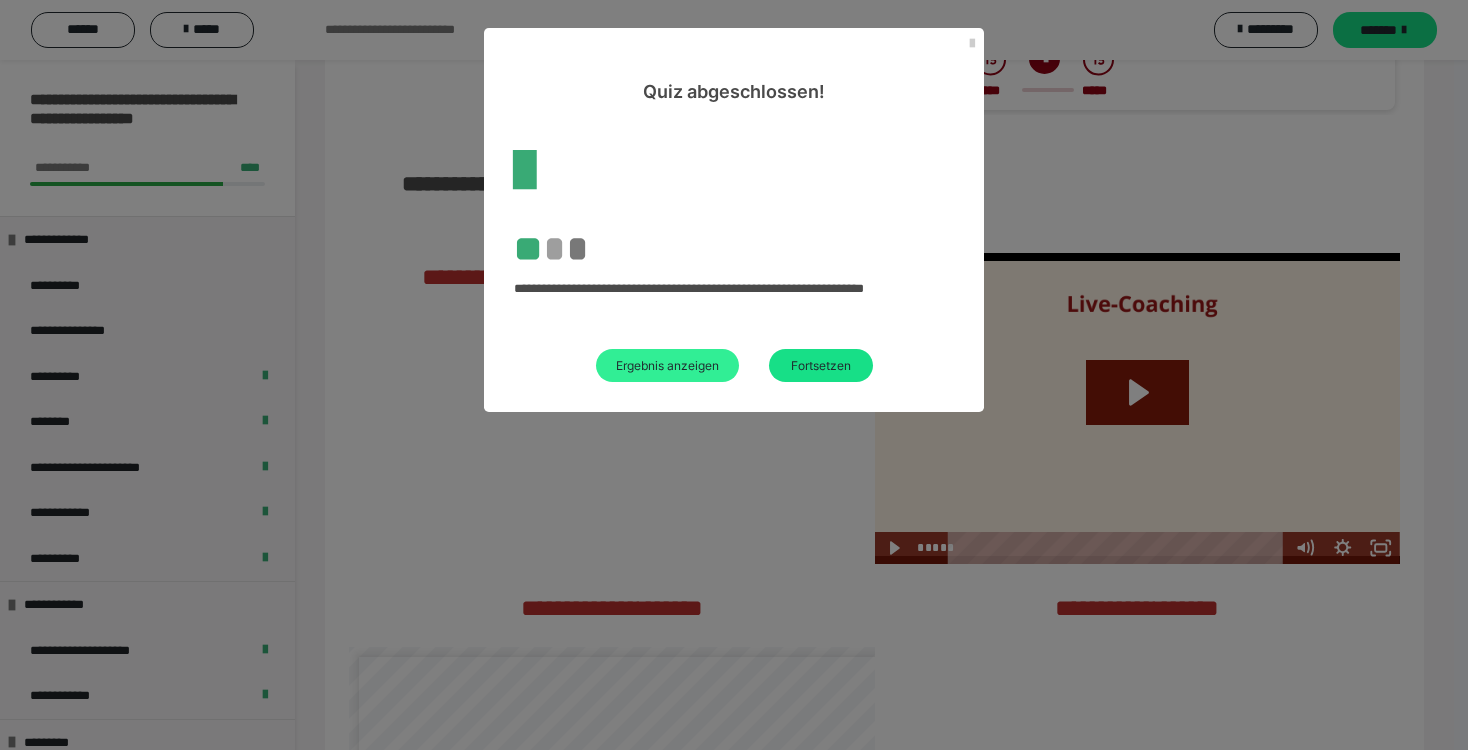 click on "Ergebnis anzeigen" at bounding box center [667, 365] 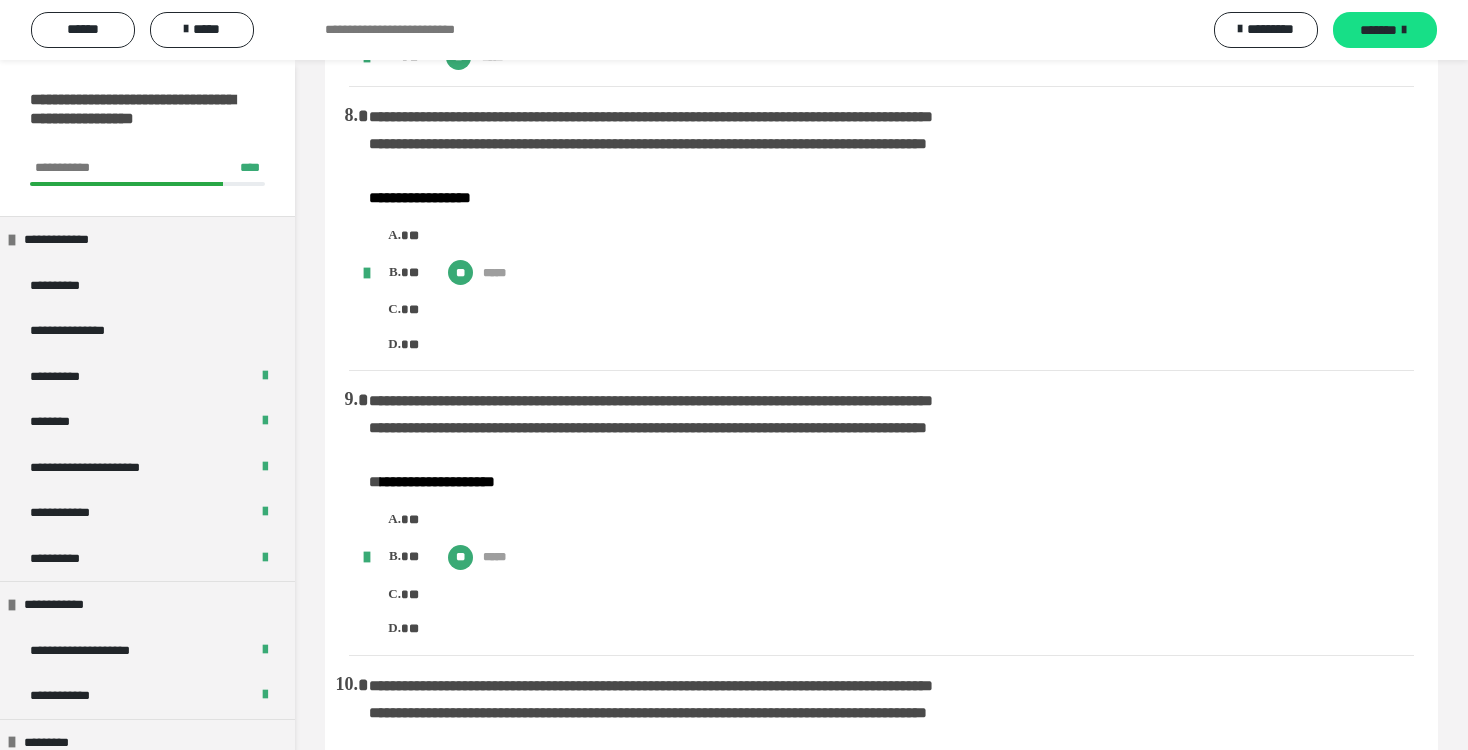scroll, scrollTop: 2024, scrollLeft: 0, axis: vertical 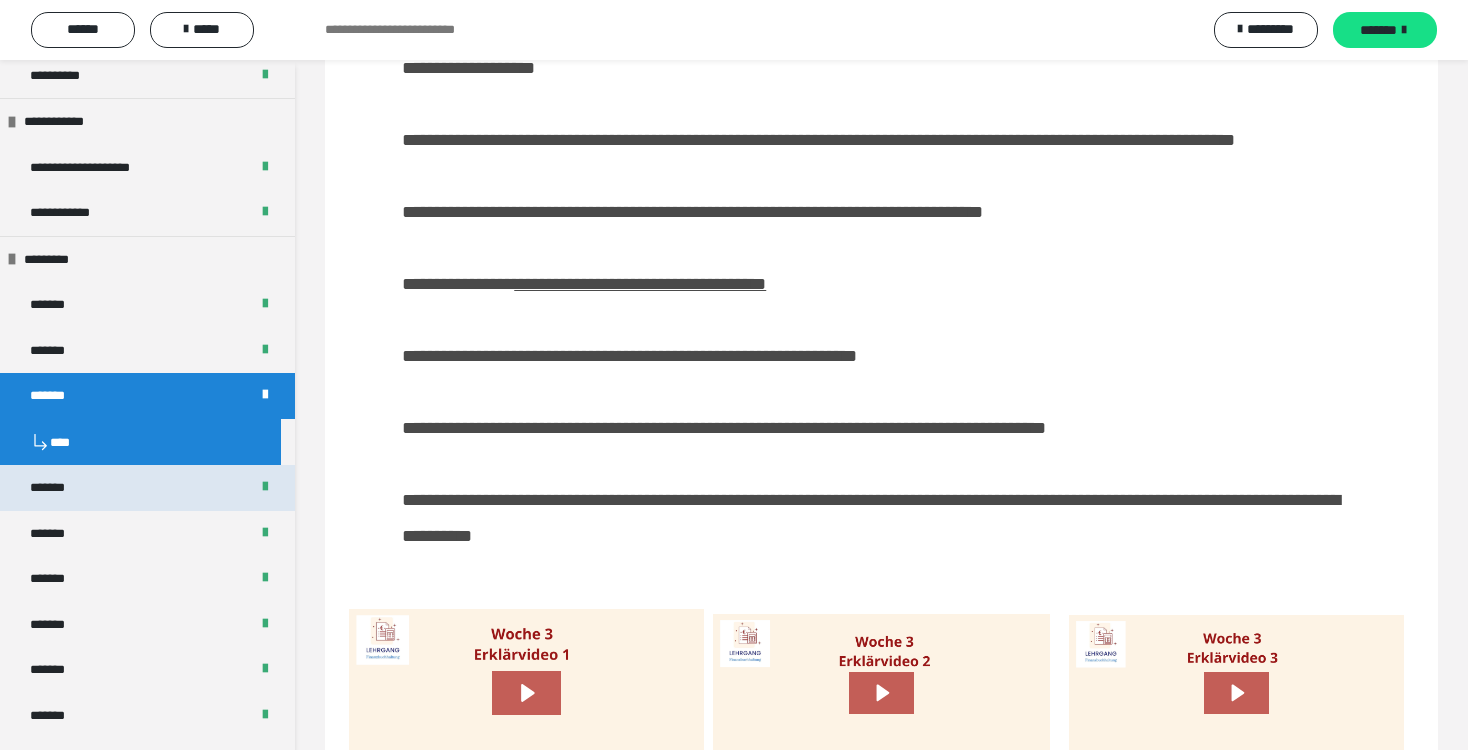 click on "*******" at bounding box center [59, 488] 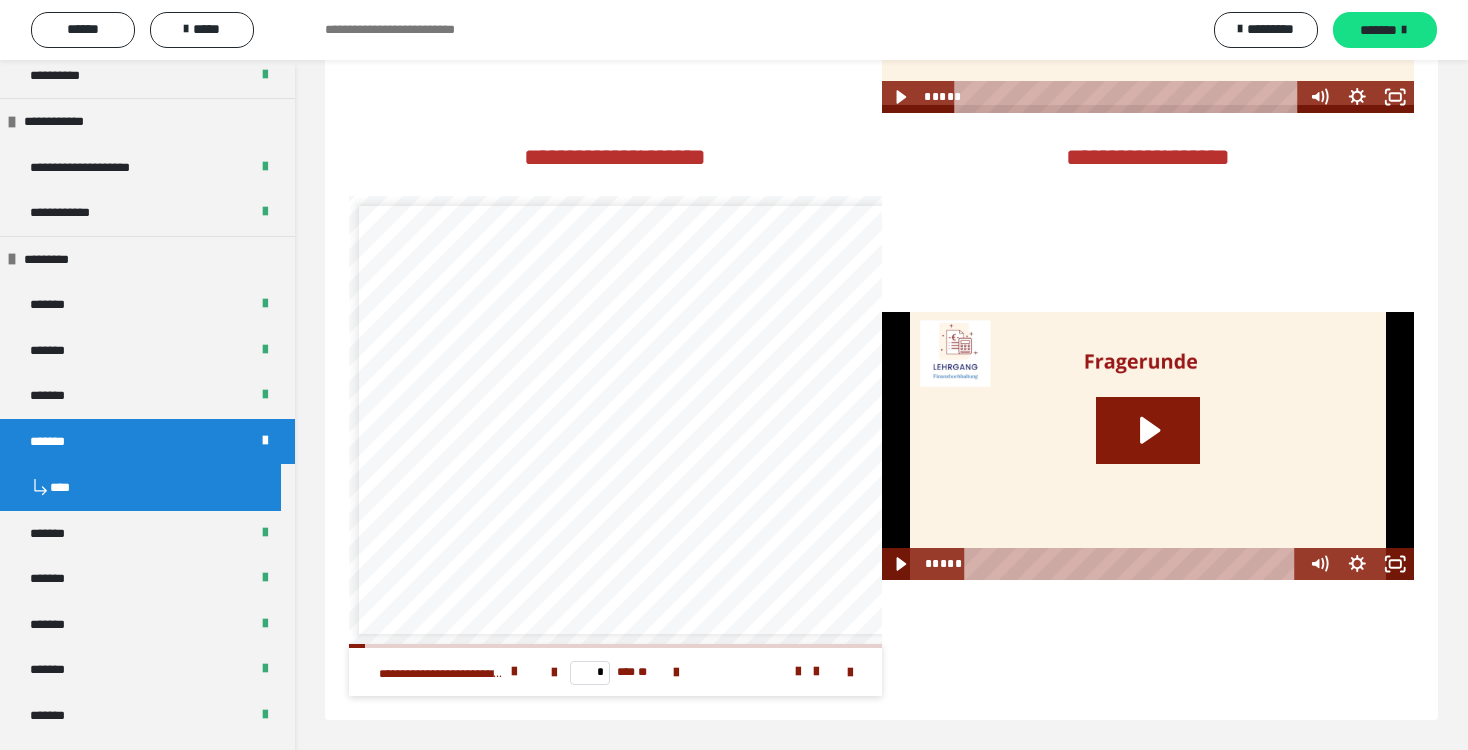 scroll, scrollTop: 1403, scrollLeft: 0, axis: vertical 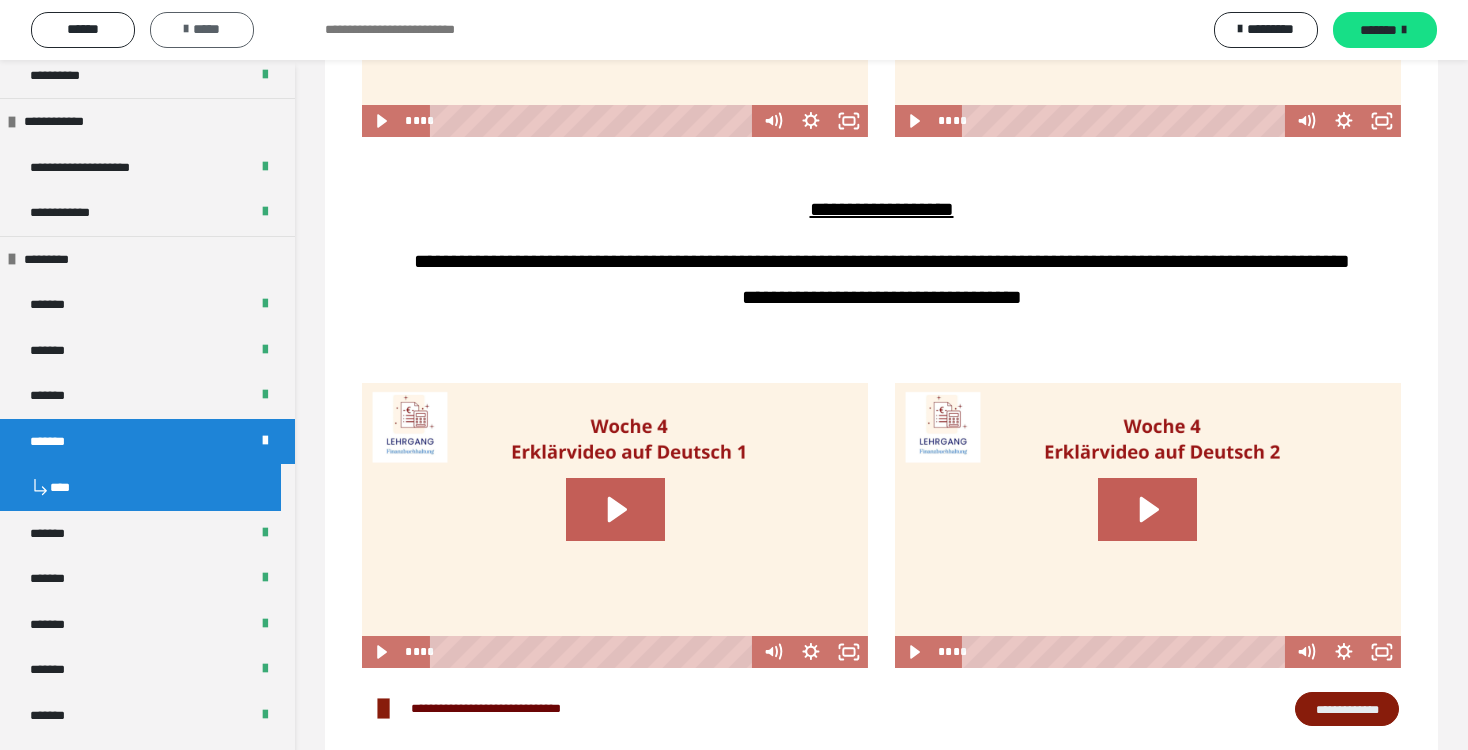 click on "*****" at bounding box center (202, 29) 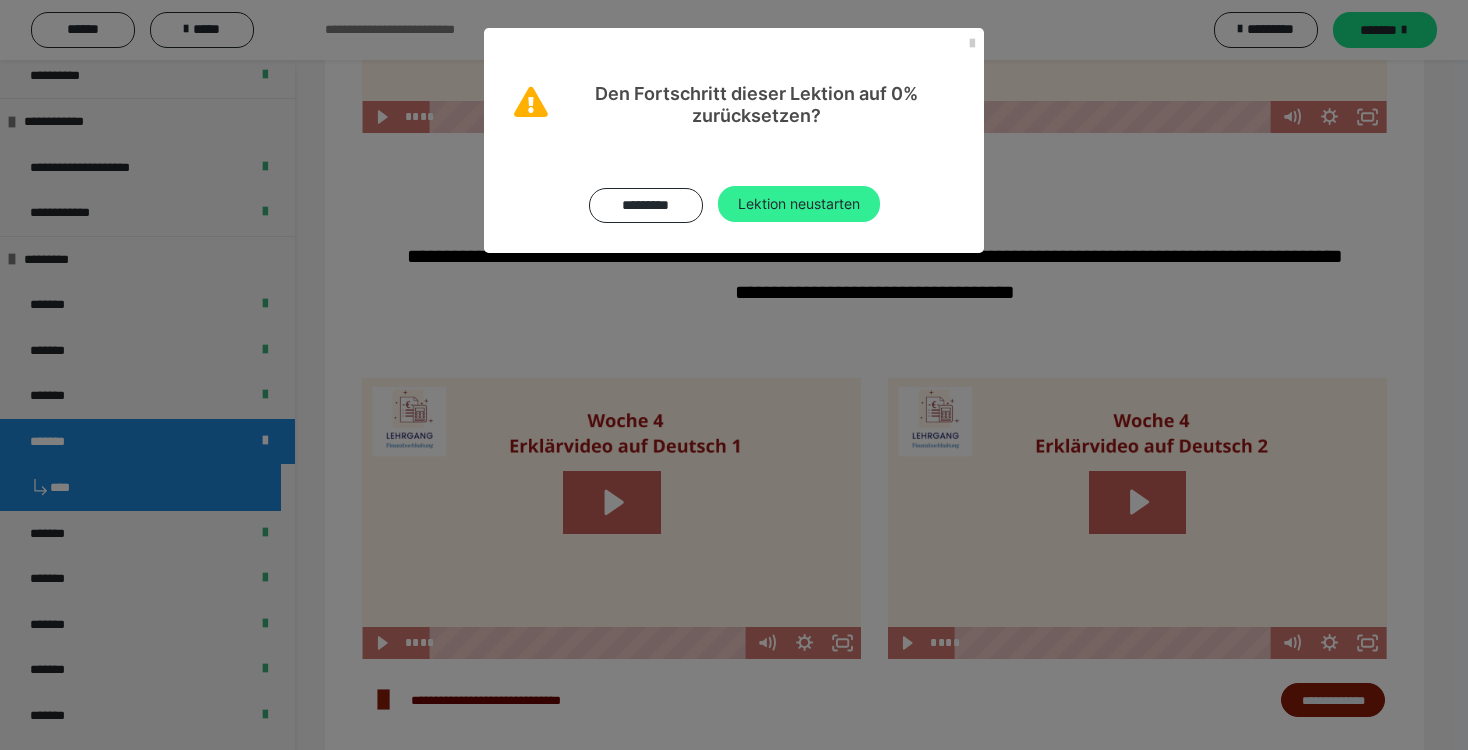click on "Lektion neustarten" at bounding box center [799, 204] 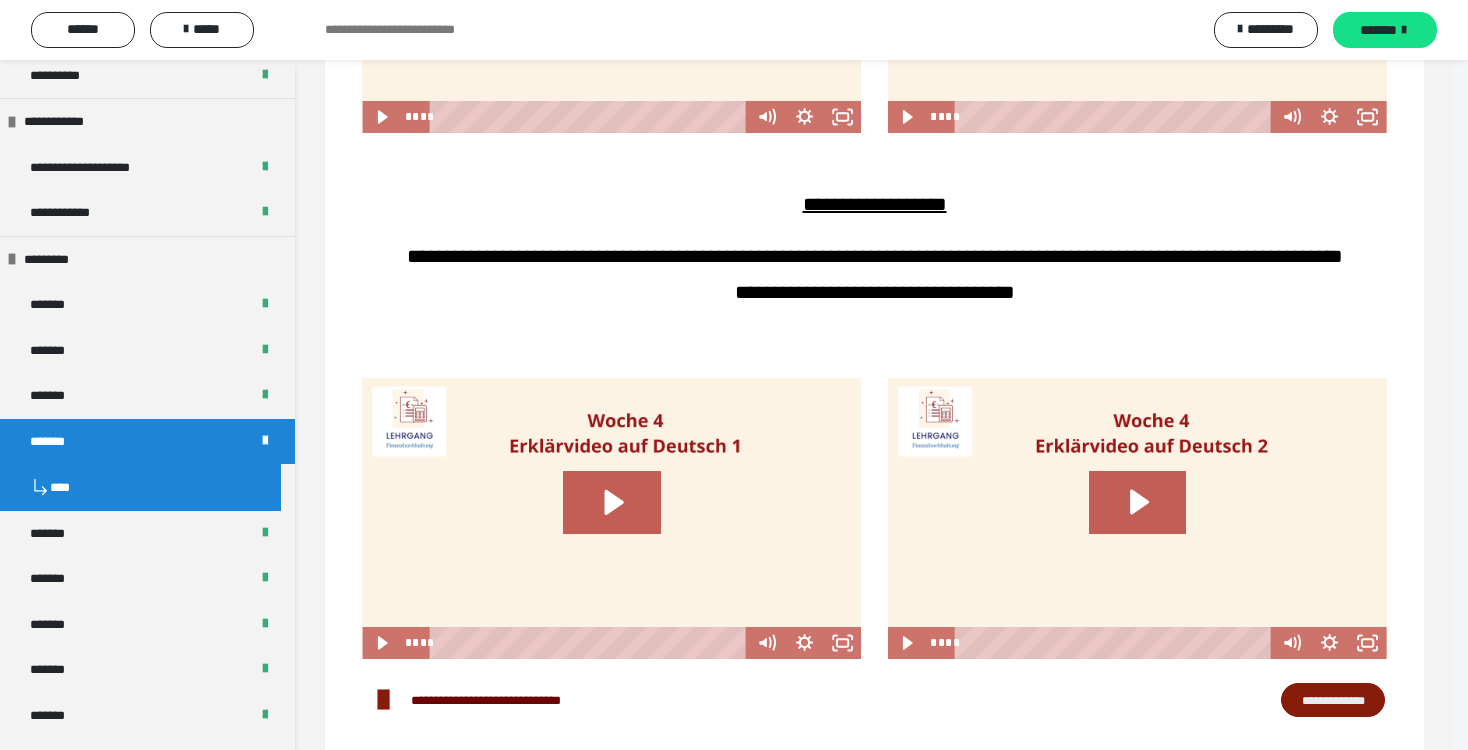 scroll, scrollTop: 0, scrollLeft: 0, axis: both 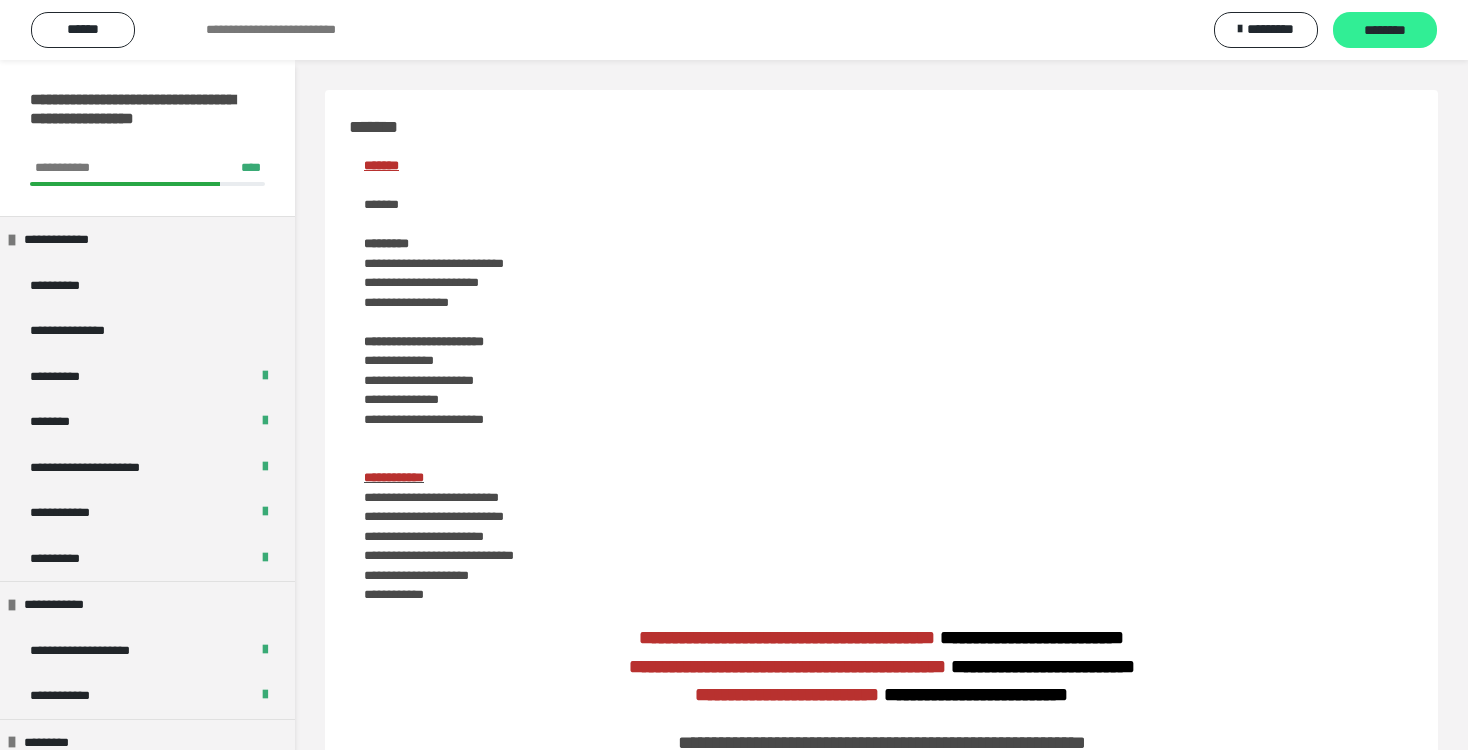 click on "********" at bounding box center (1385, 31) 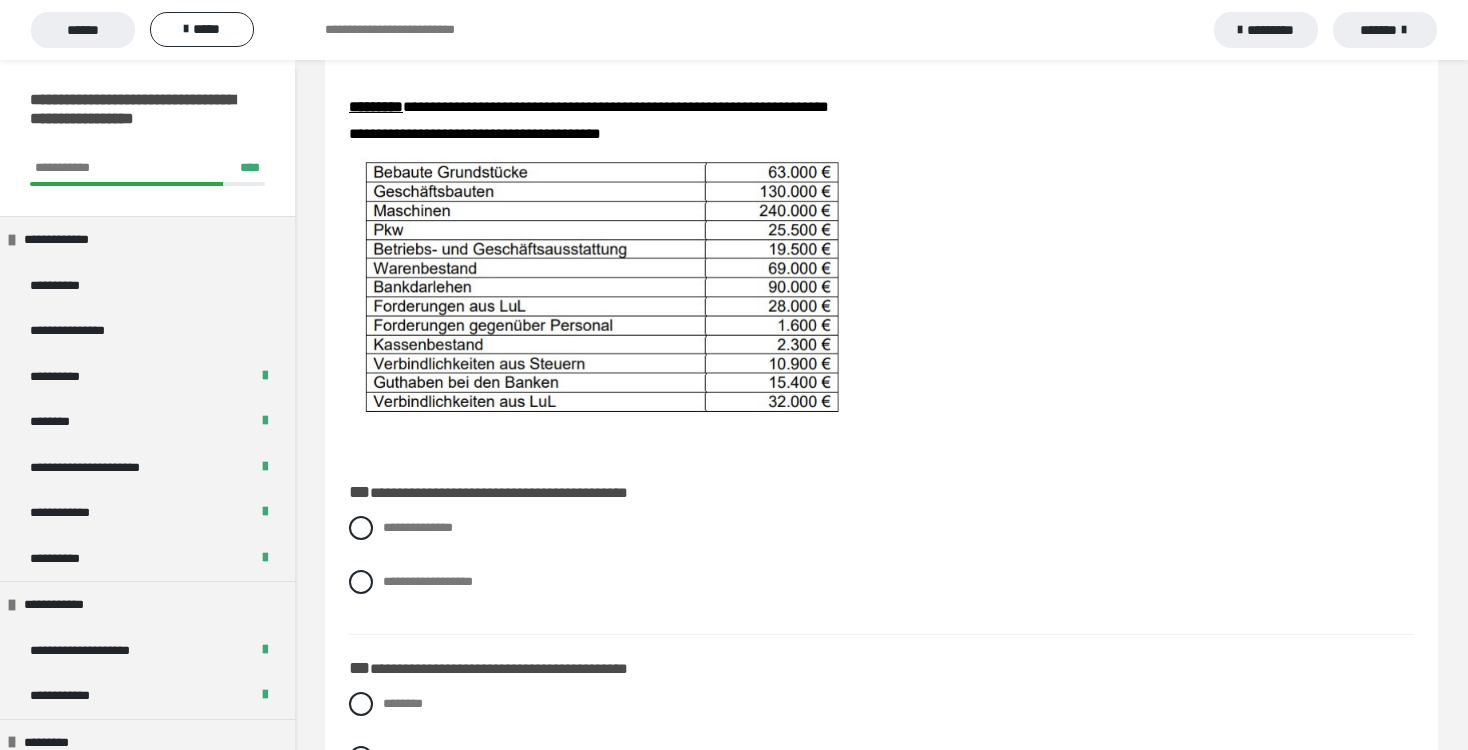 scroll, scrollTop: 265, scrollLeft: 0, axis: vertical 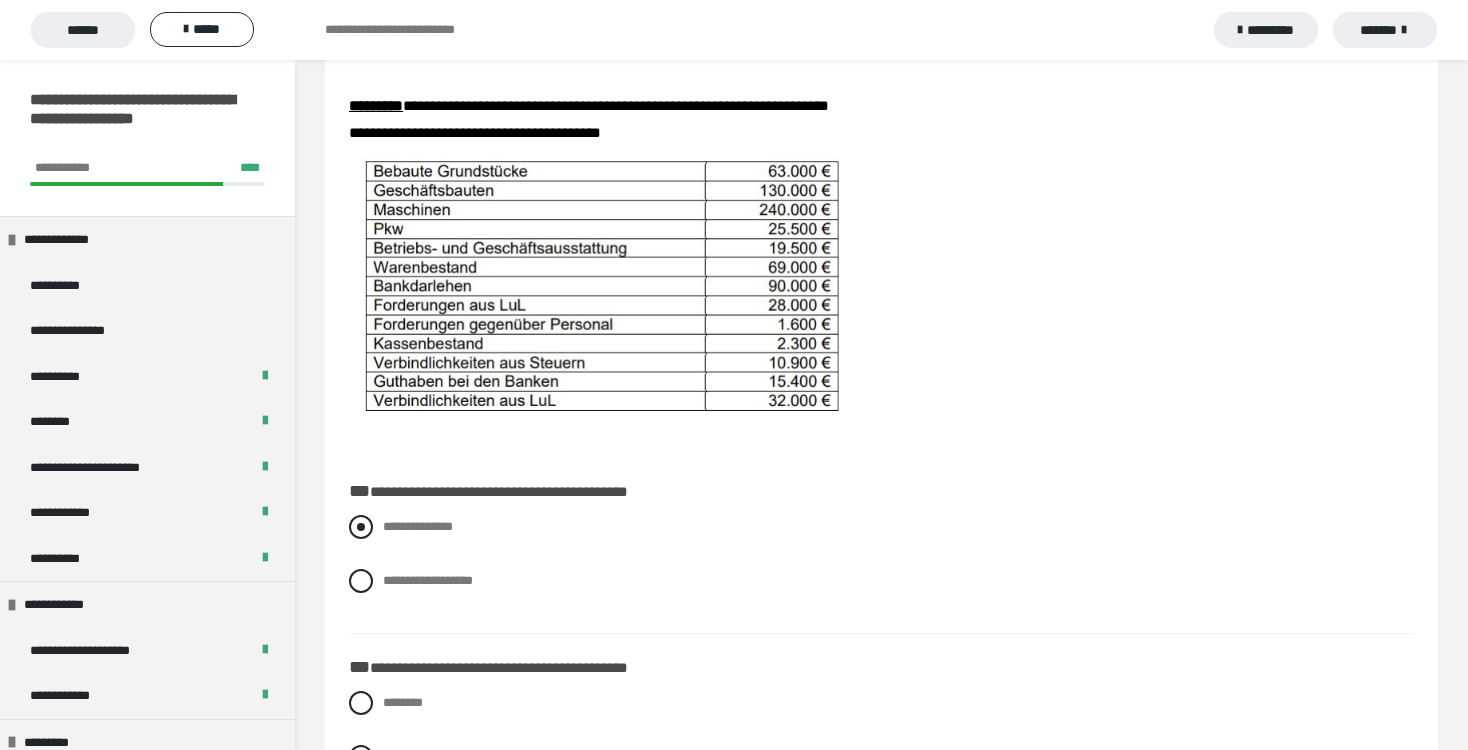 click at bounding box center (361, 527) 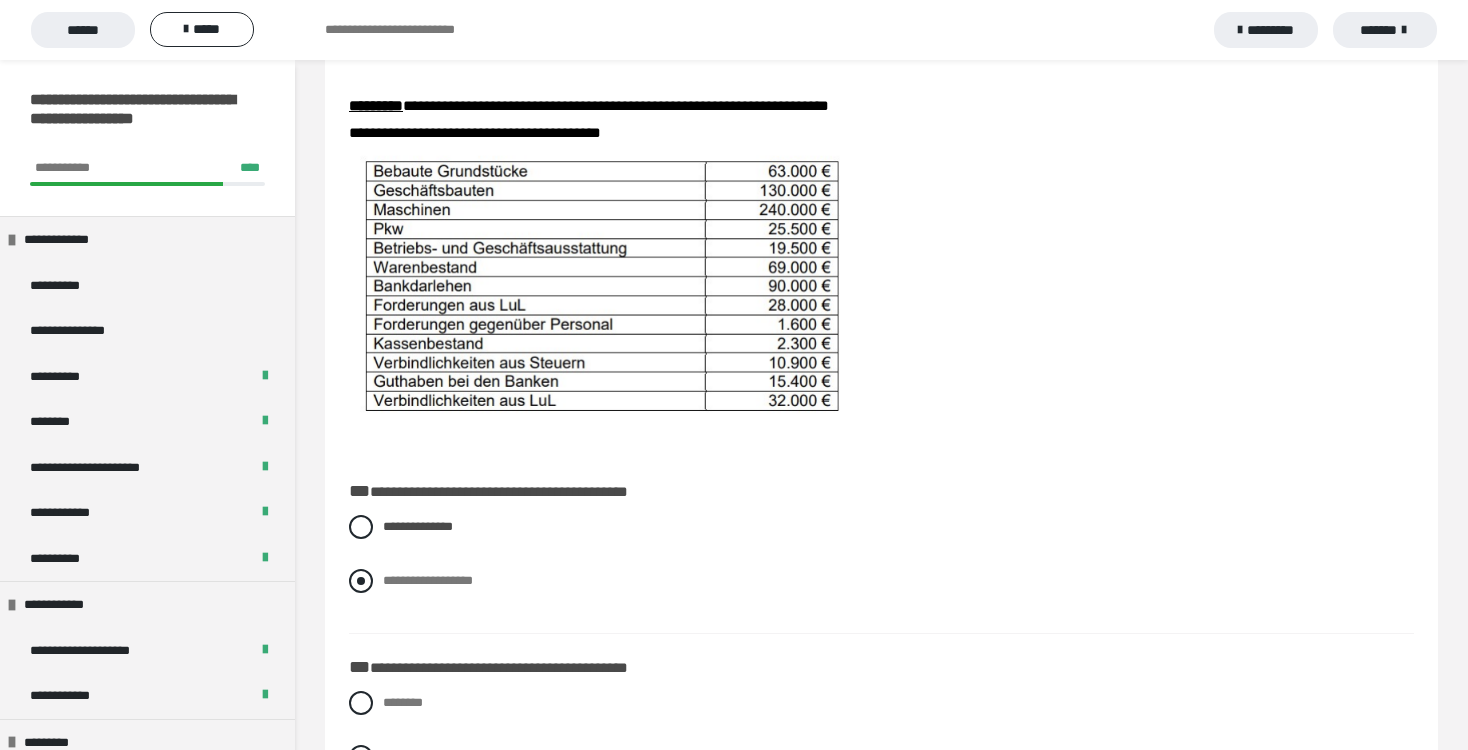 click at bounding box center (361, 581) 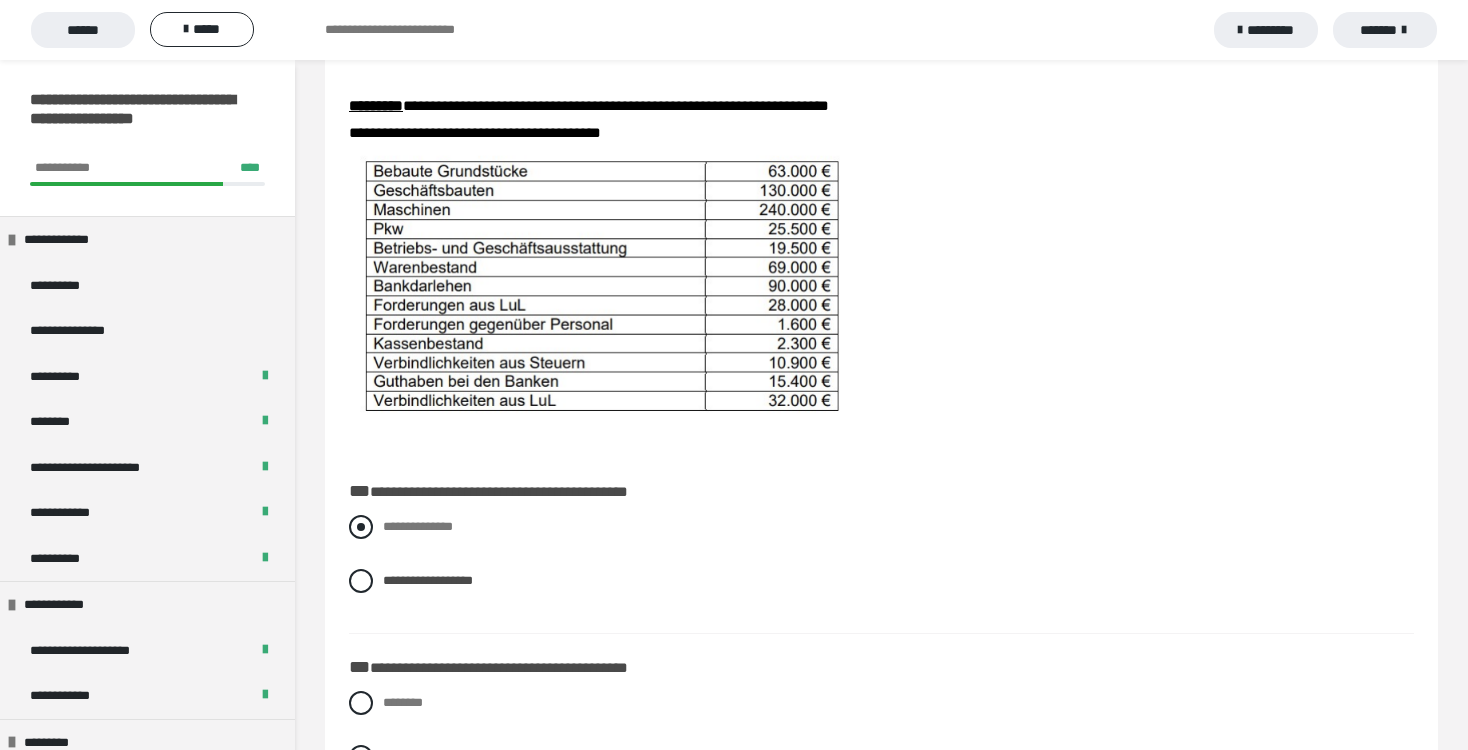 click at bounding box center [361, 527] 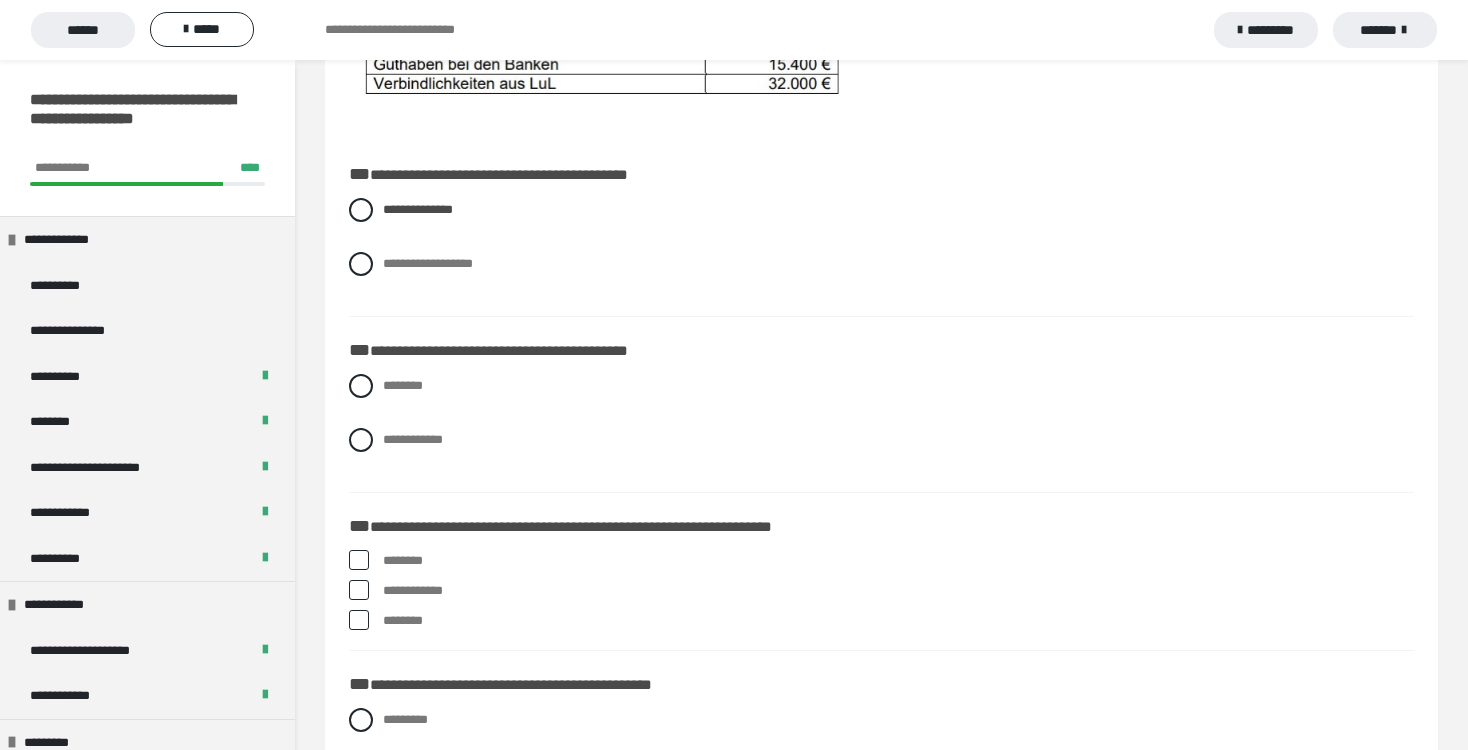 scroll, scrollTop: 584, scrollLeft: 0, axis: vertical 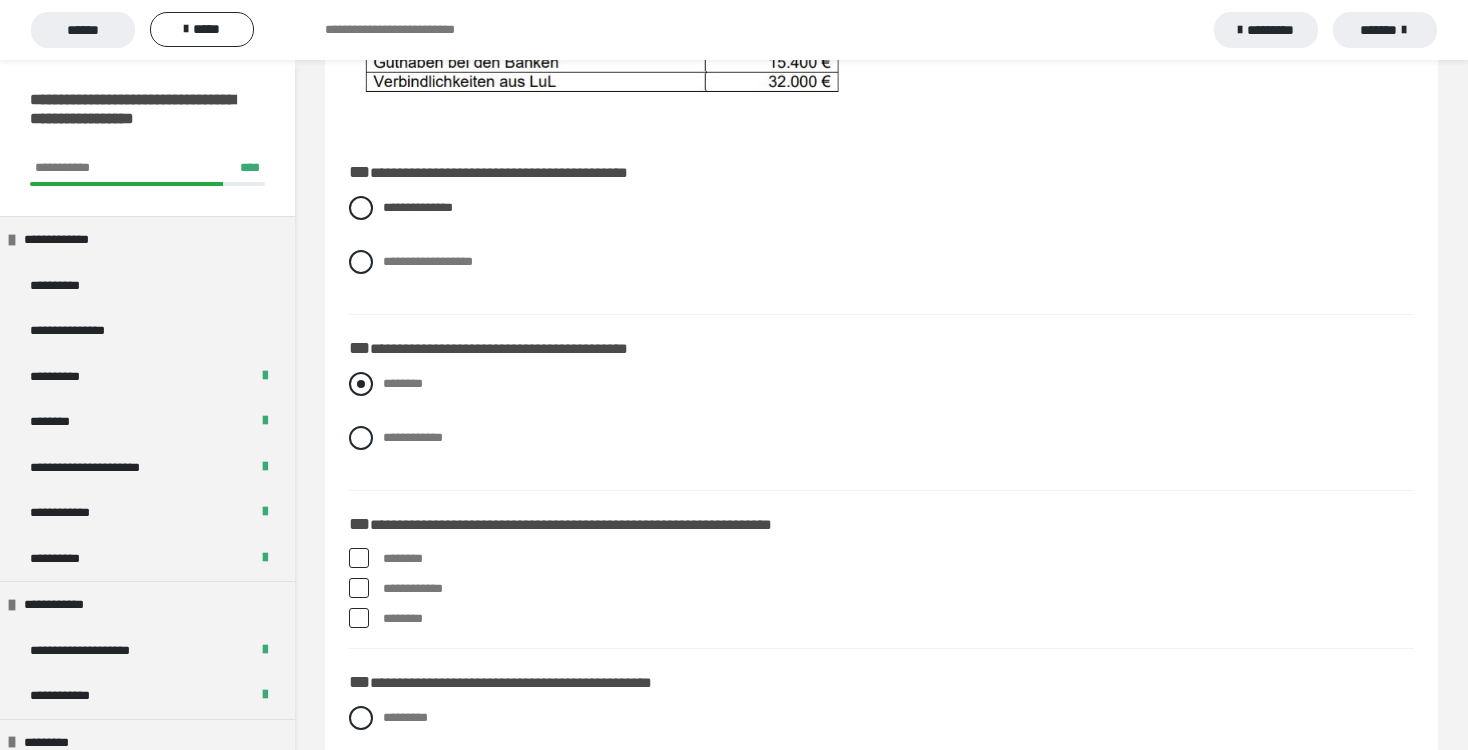 click at bounding box center (361, 384) 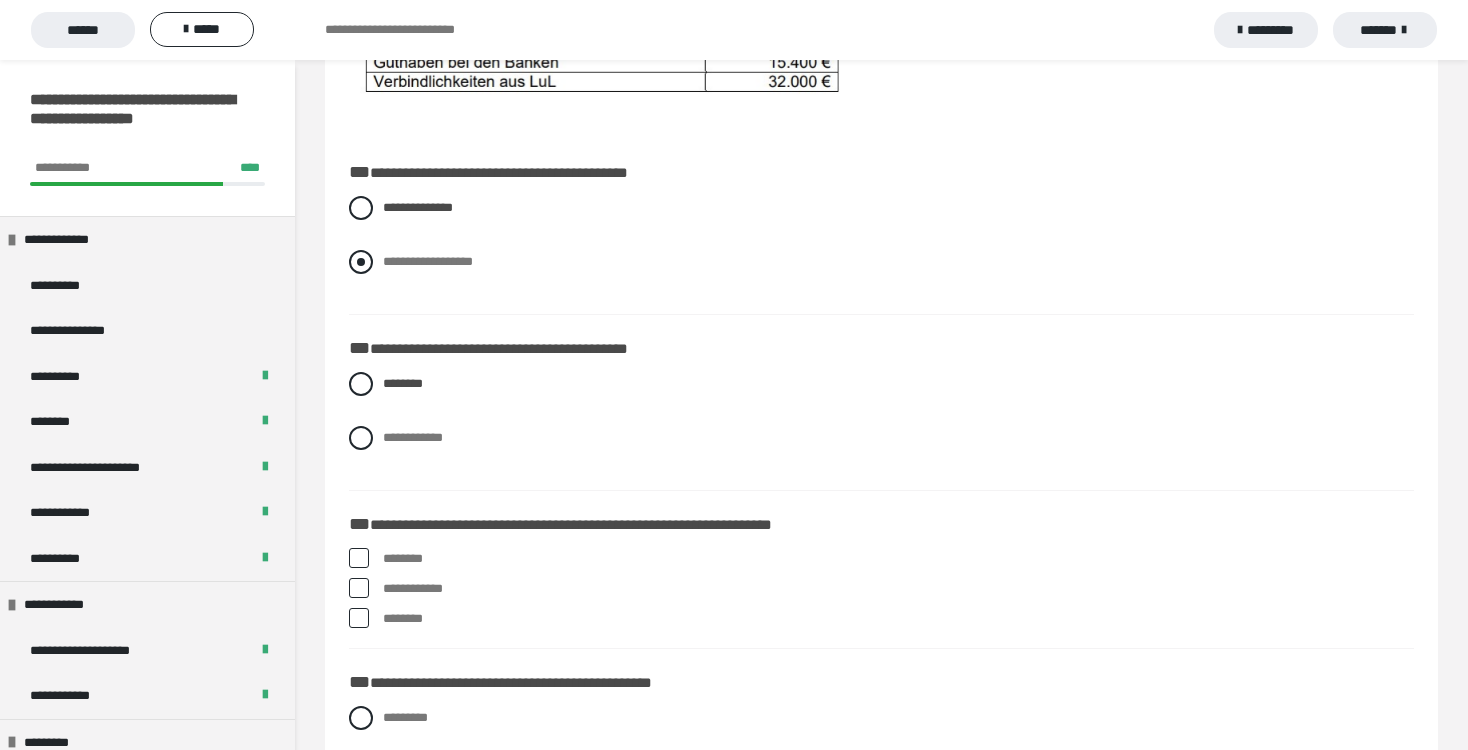 click at bounding box center [361, 262] 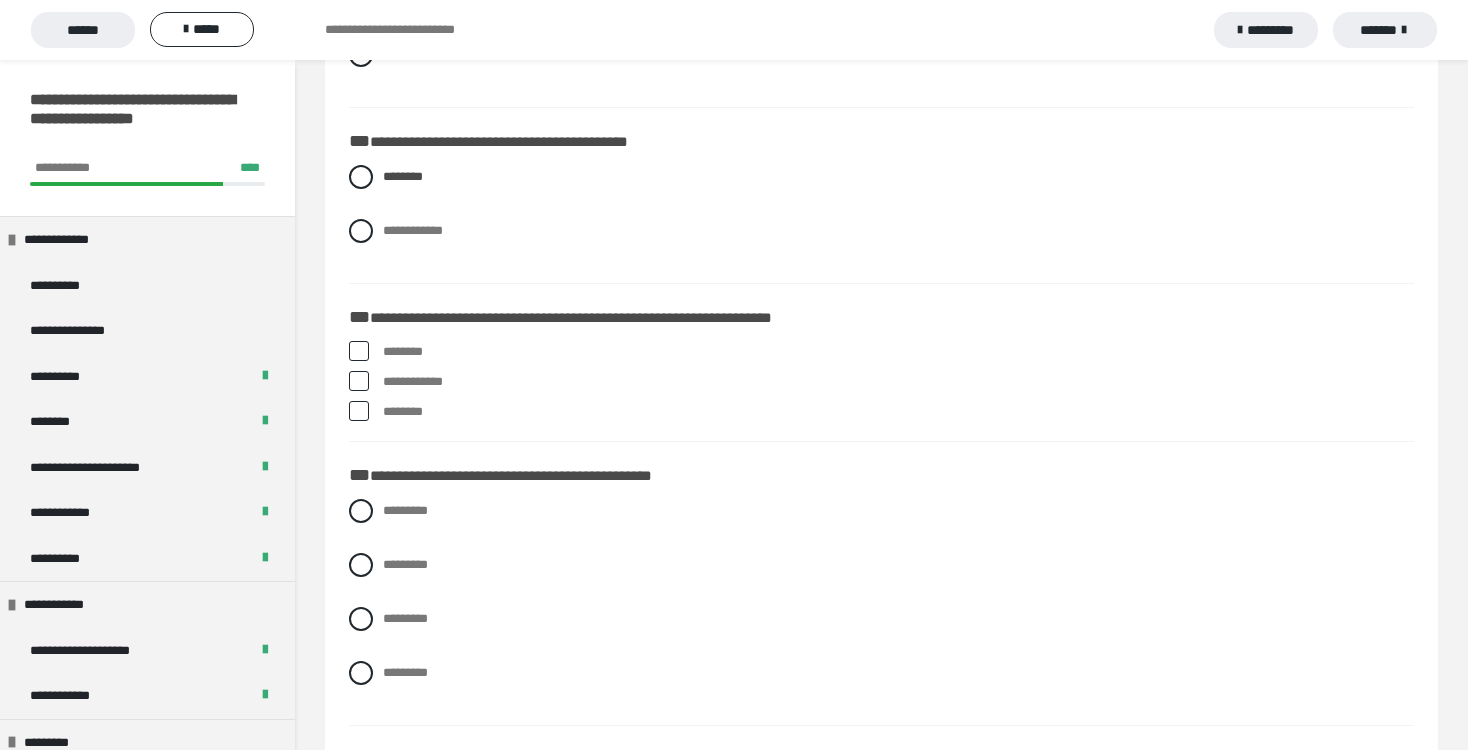 scroll, scrollTop: 795, scrollLeft: 0, axis: vertical 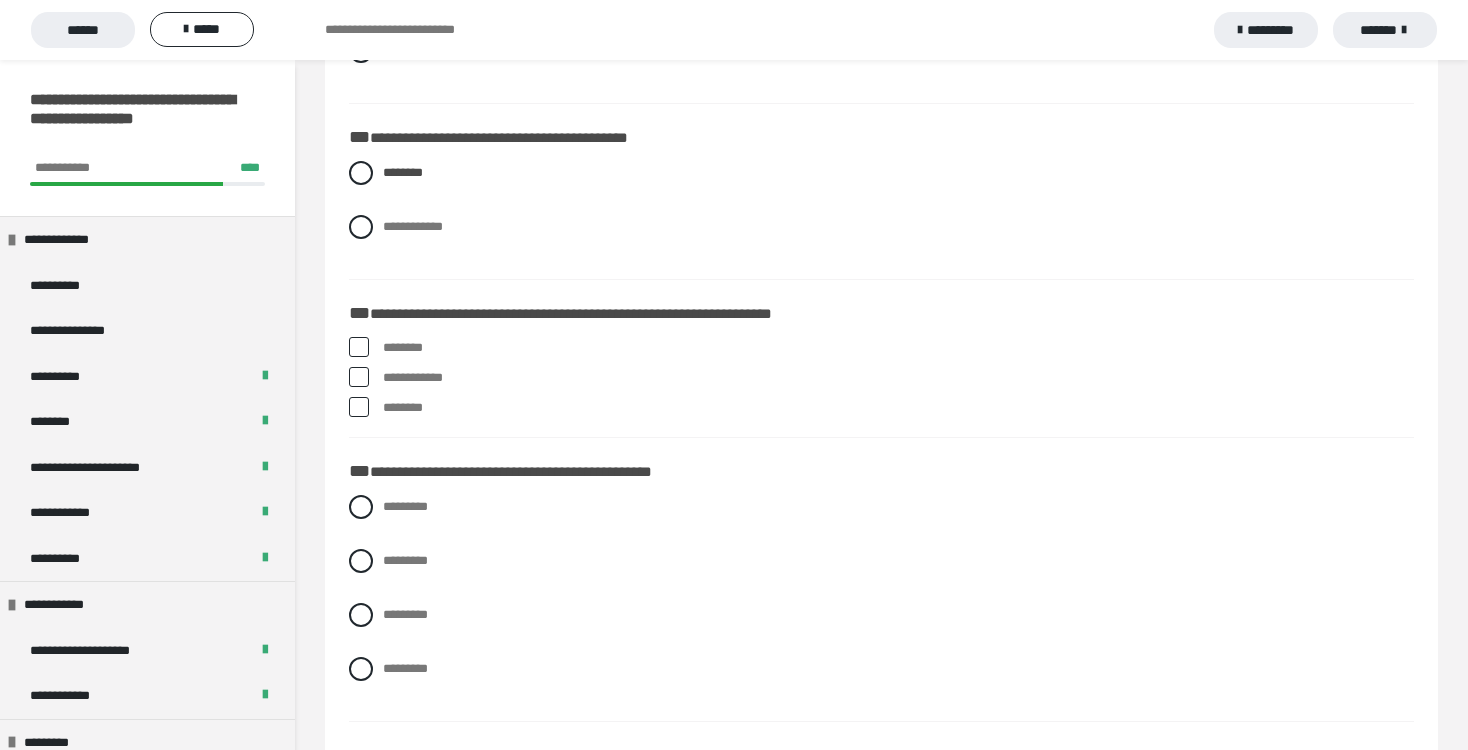 click at bounding box center (359, 377) 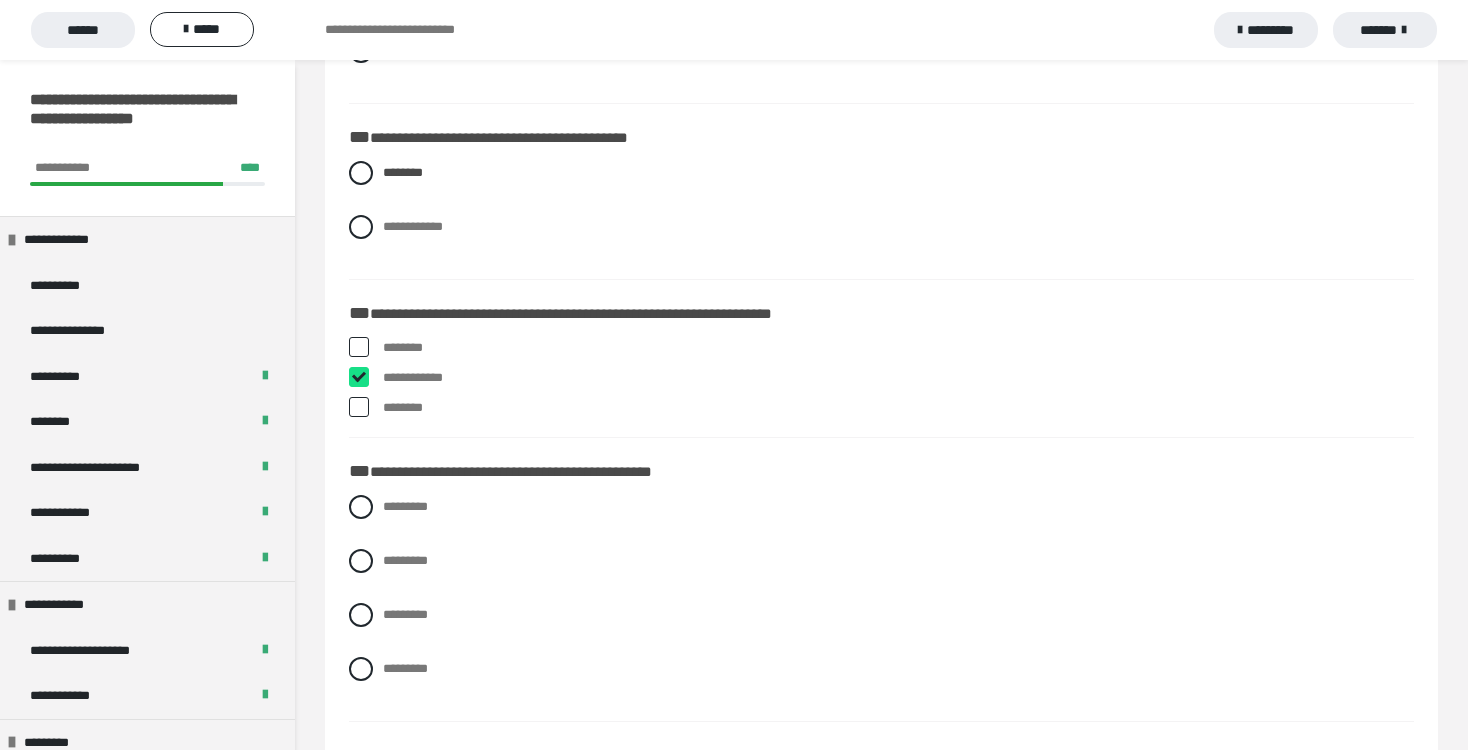 checkbox on "****" 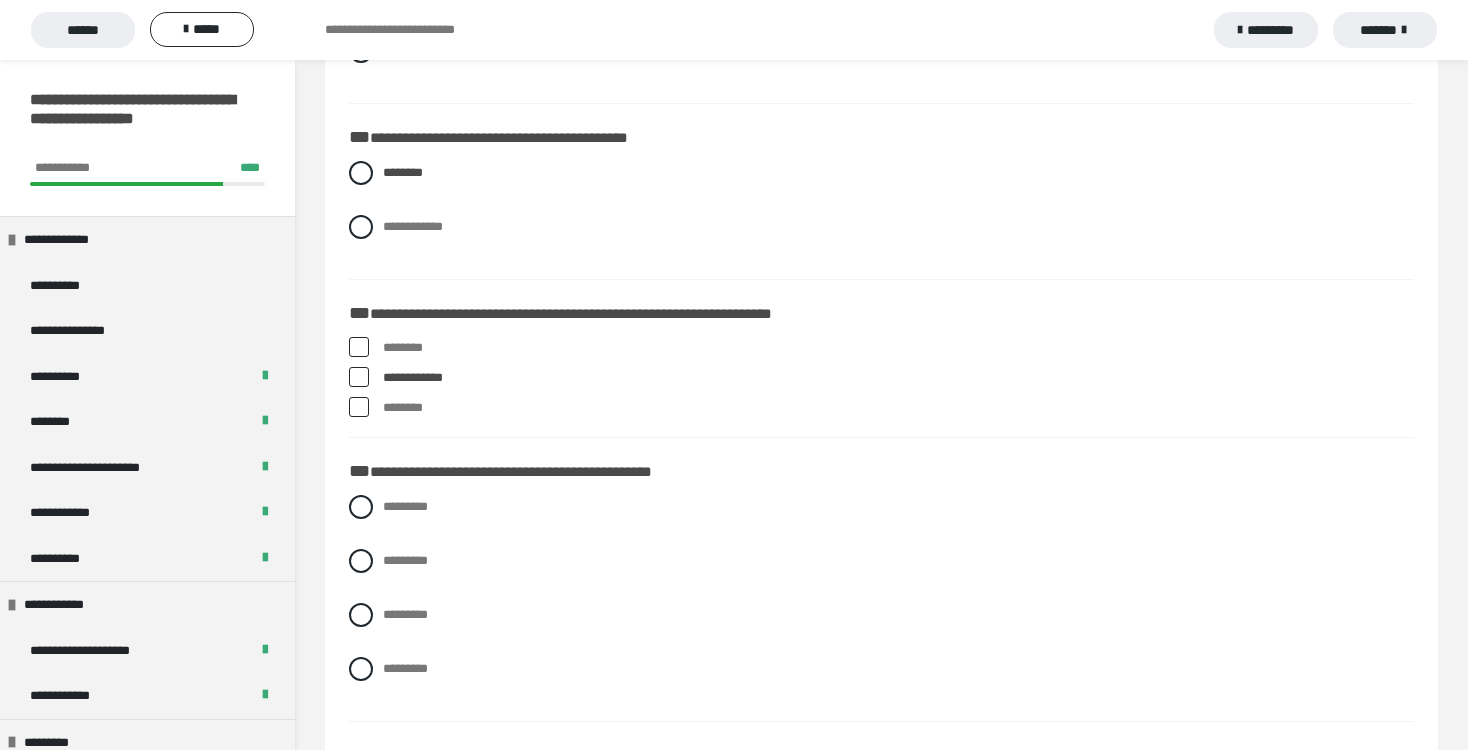 click at bounding box center [359, 407] 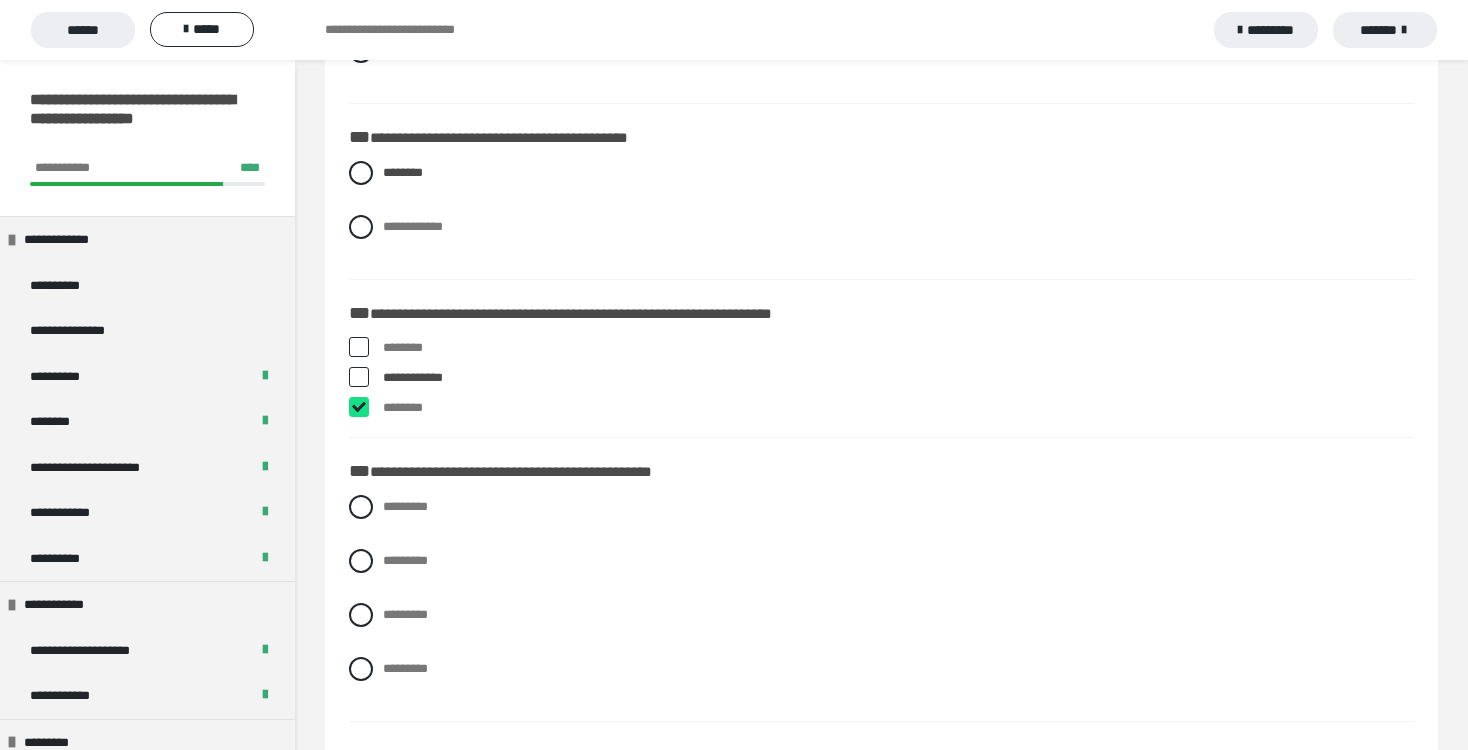 checkbox on "****" 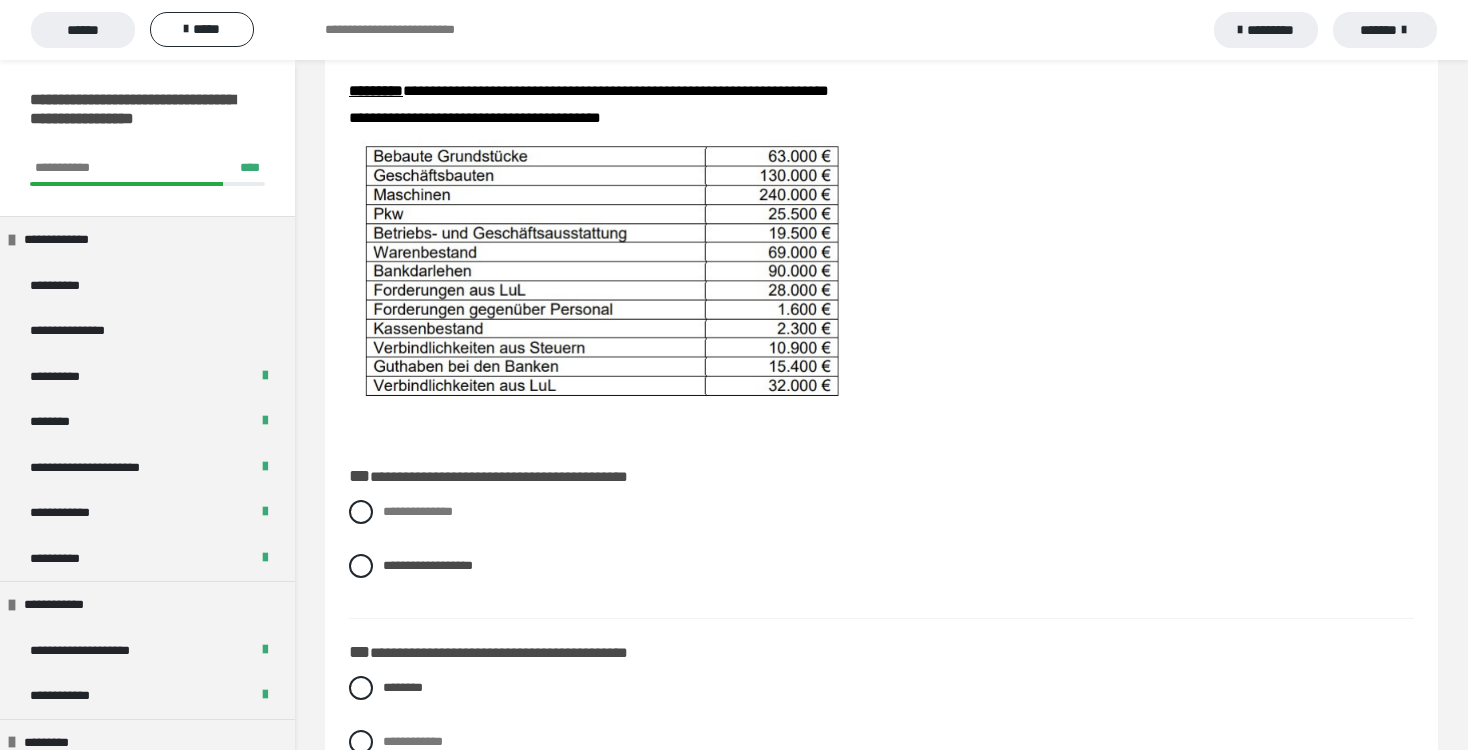 scroll, scrollTop: 282, scrollLeft: 0, axis: vertical 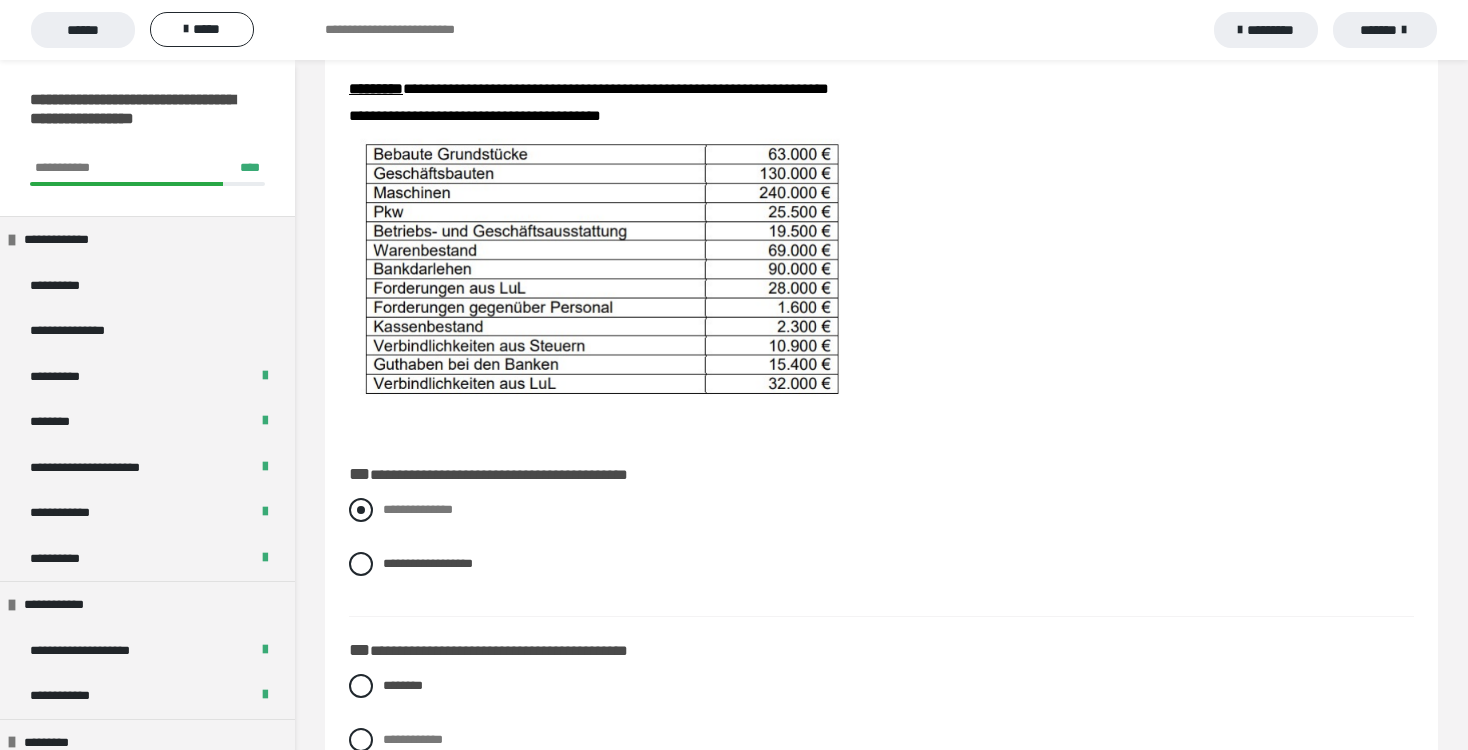 click at bounding box center (361, 510) 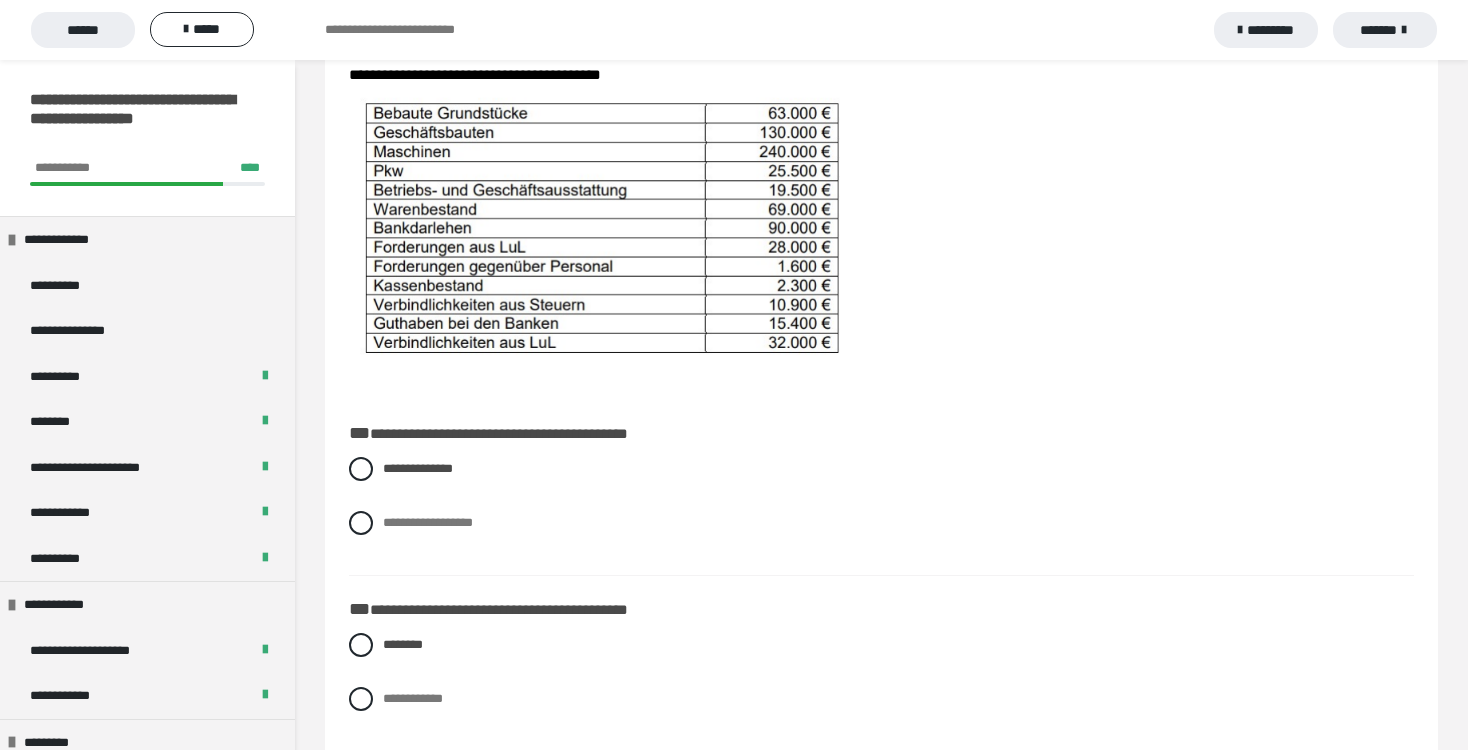 scroll, scrollTop: 293, scrollLeft: 0, axis: vertical 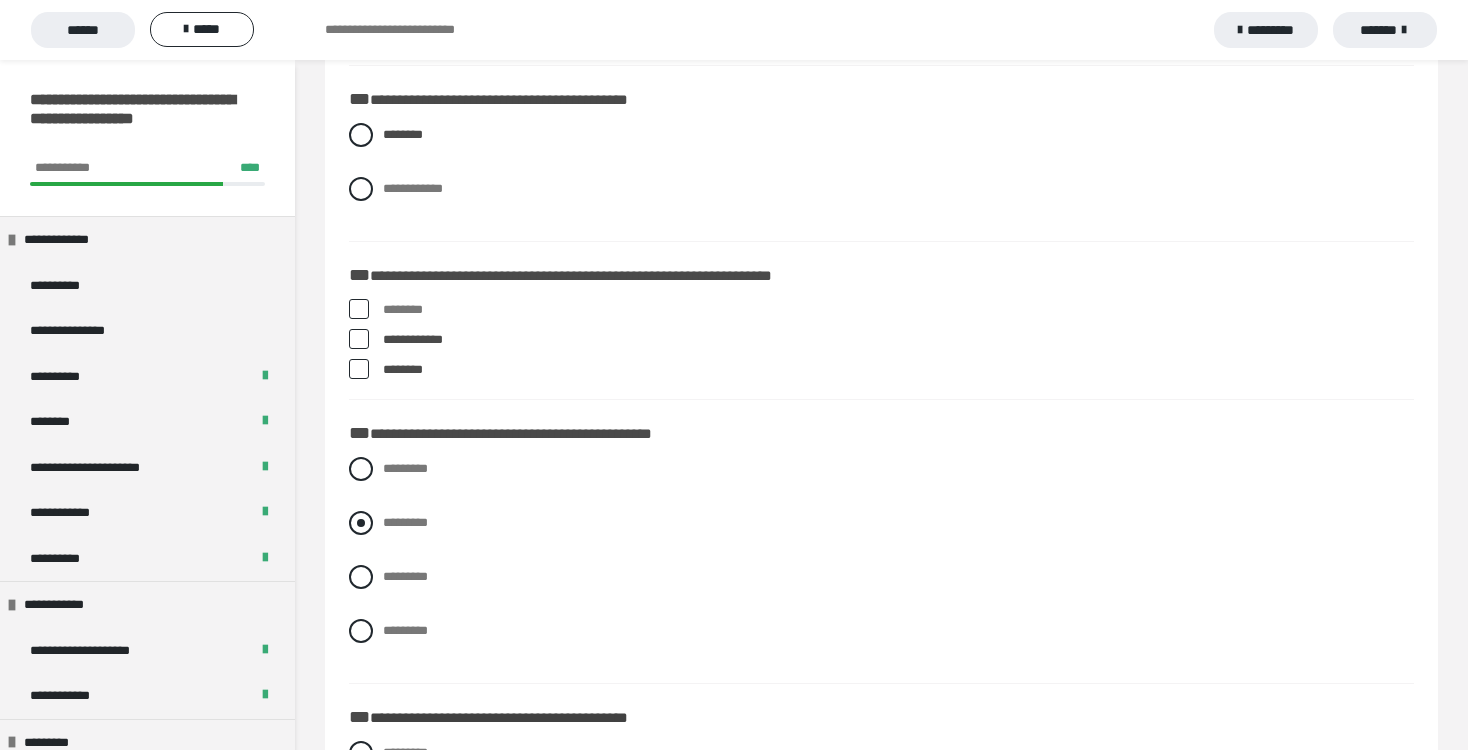 click at bounding box center (361, 523) 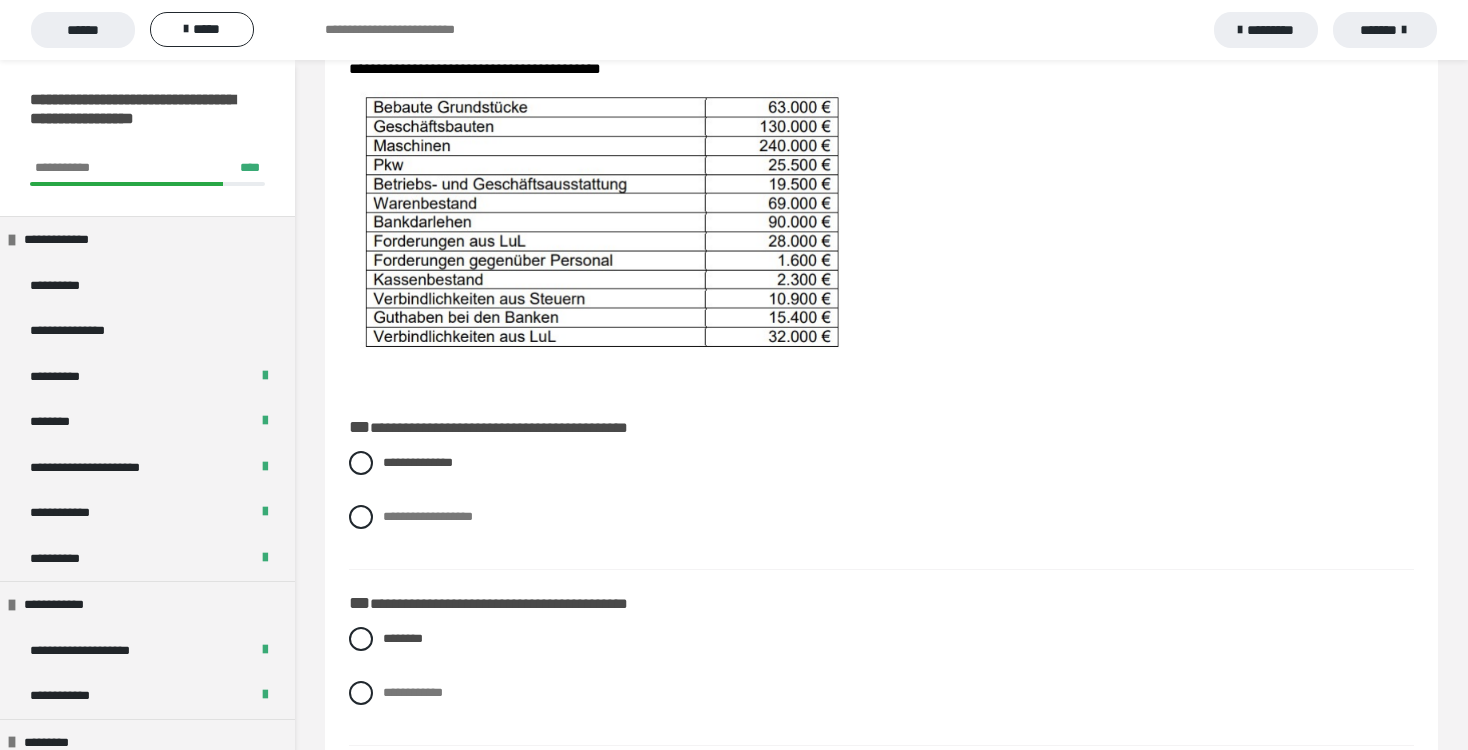 scroll, scrollTop: 325, scrollLeft: 0, axis: vertical 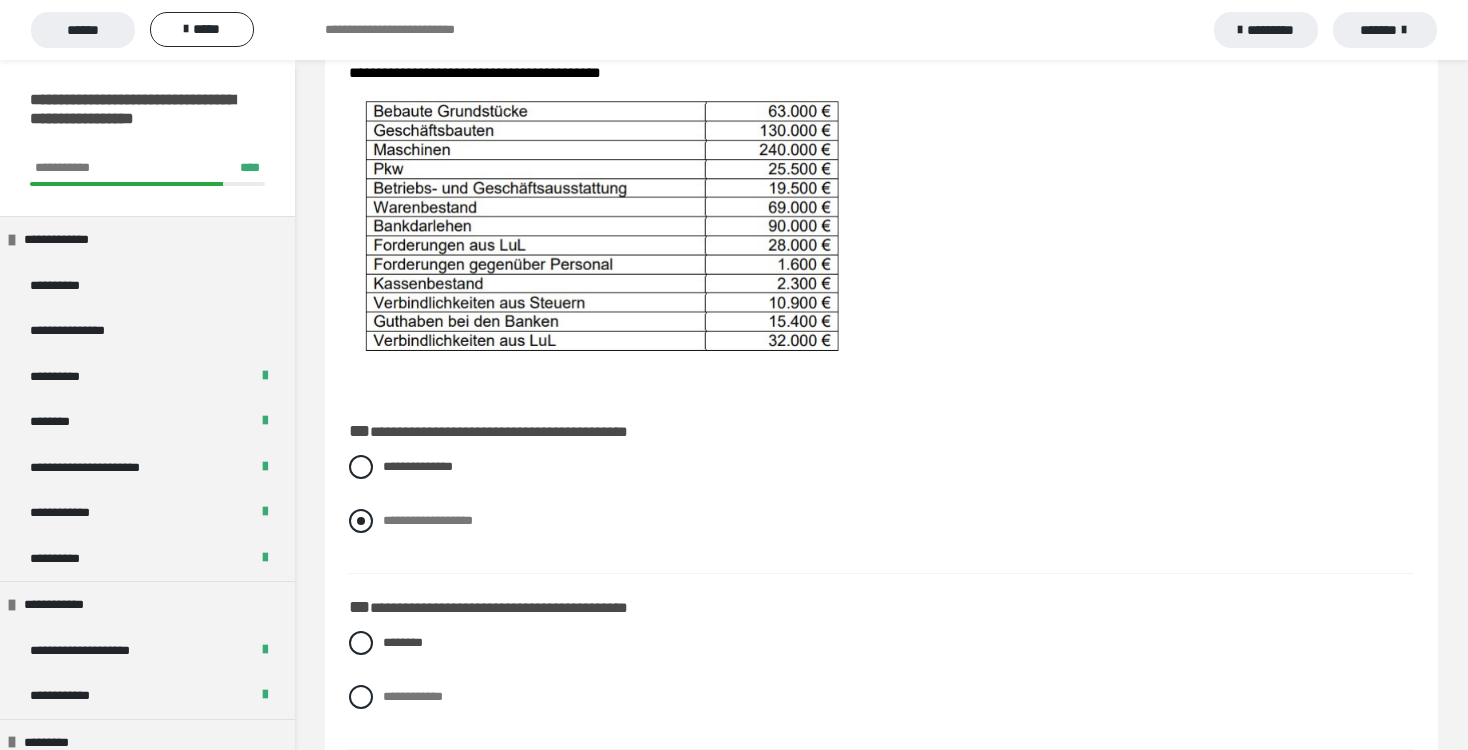 click at bounding box center (361, 521) 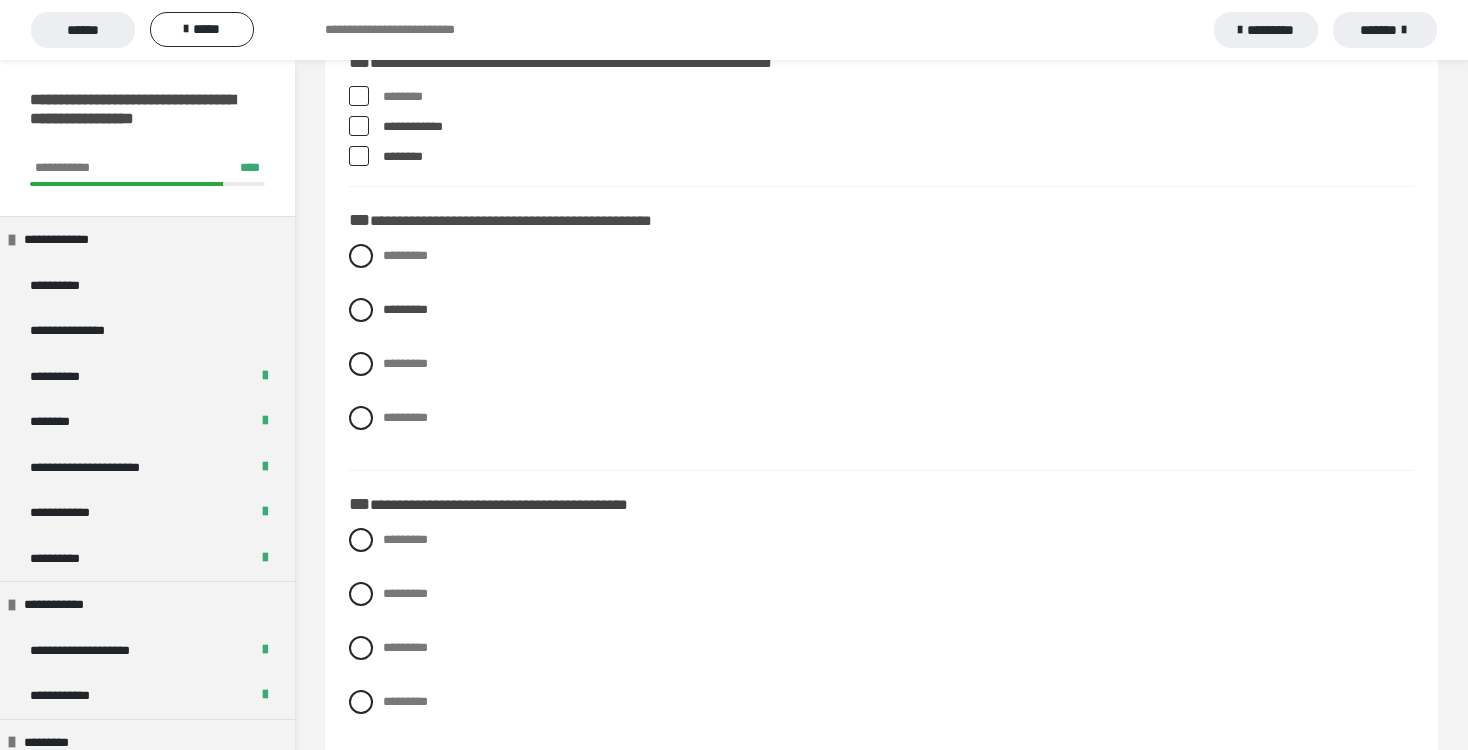 scroll, scrollTop: 1054, scrollLeft: 0, axis: vertical 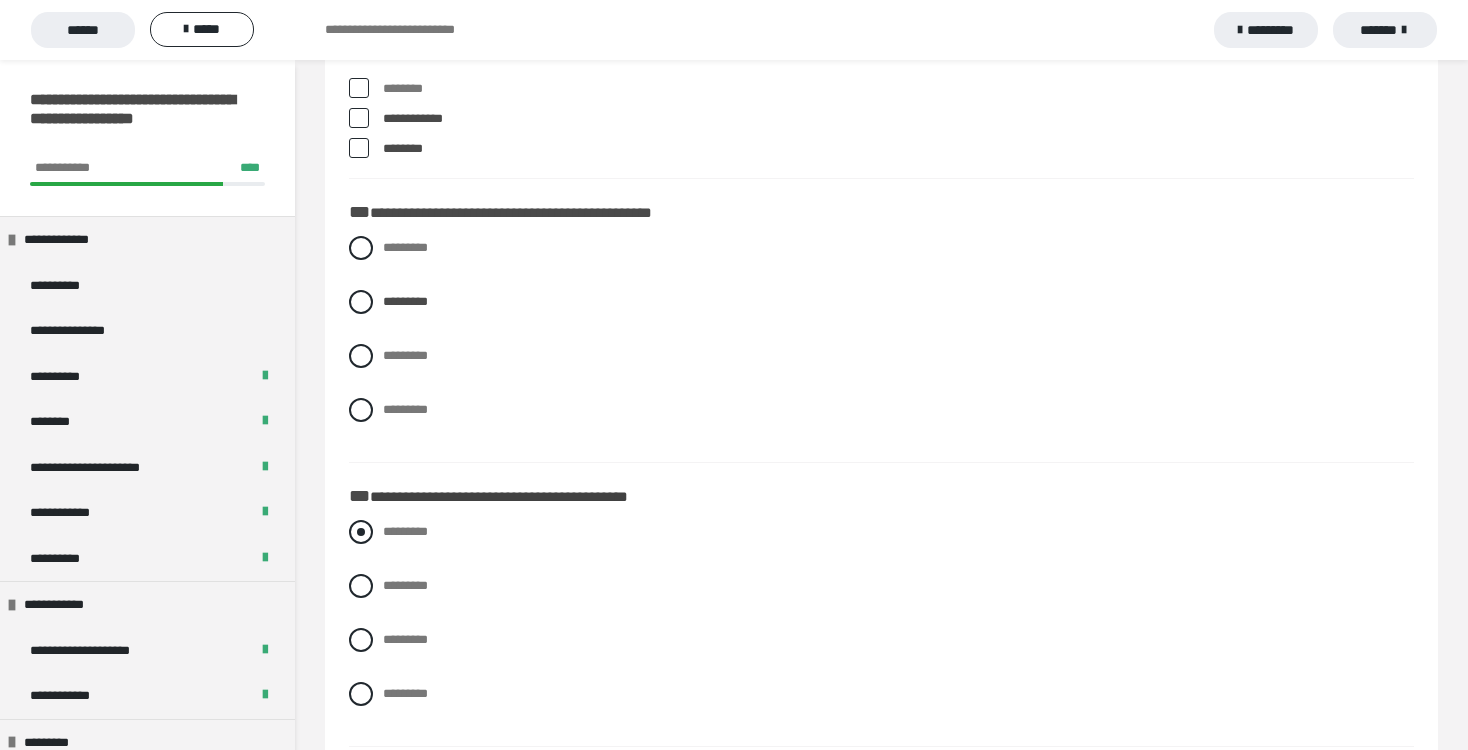 click at bounding box center [361, 532] 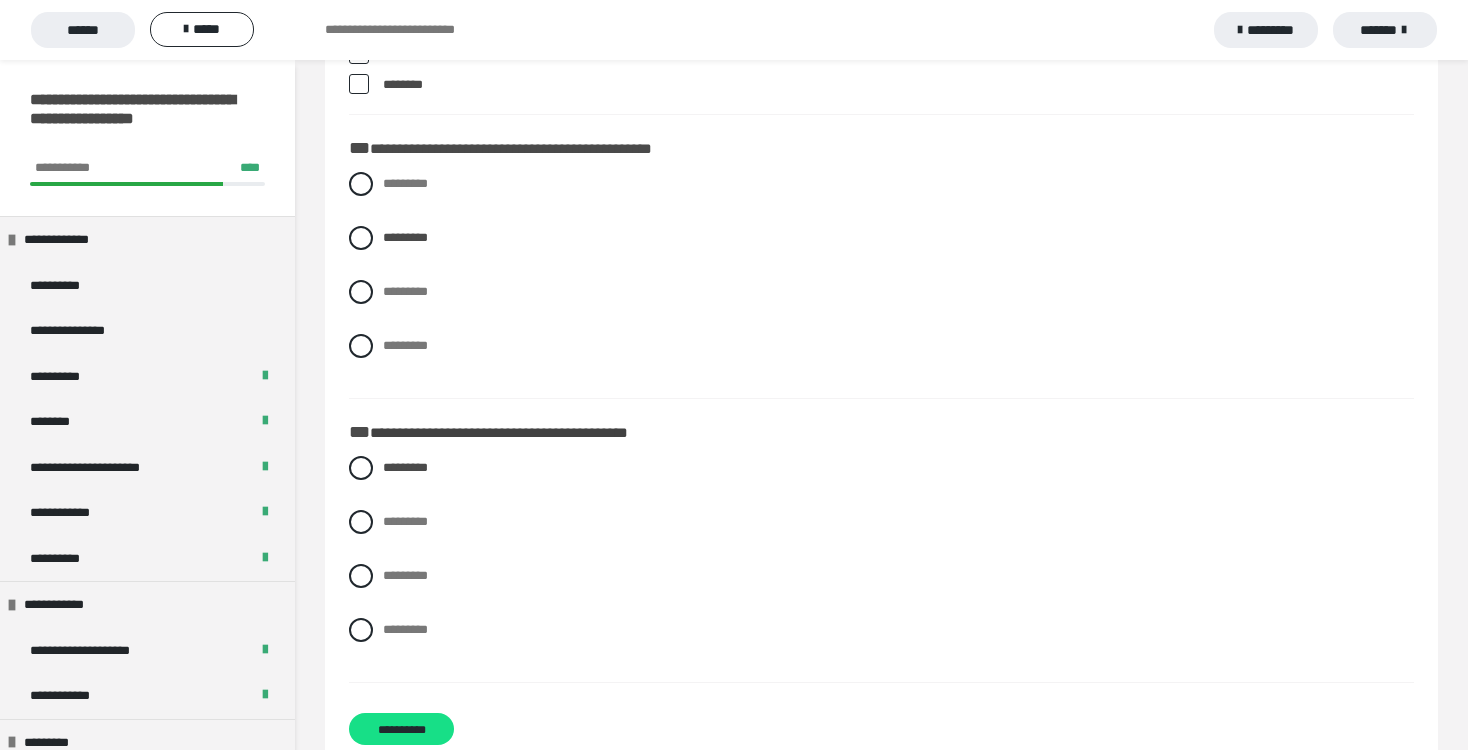 scroll, scrollTop: 1167, scrollLeft: 0, axis: vertical 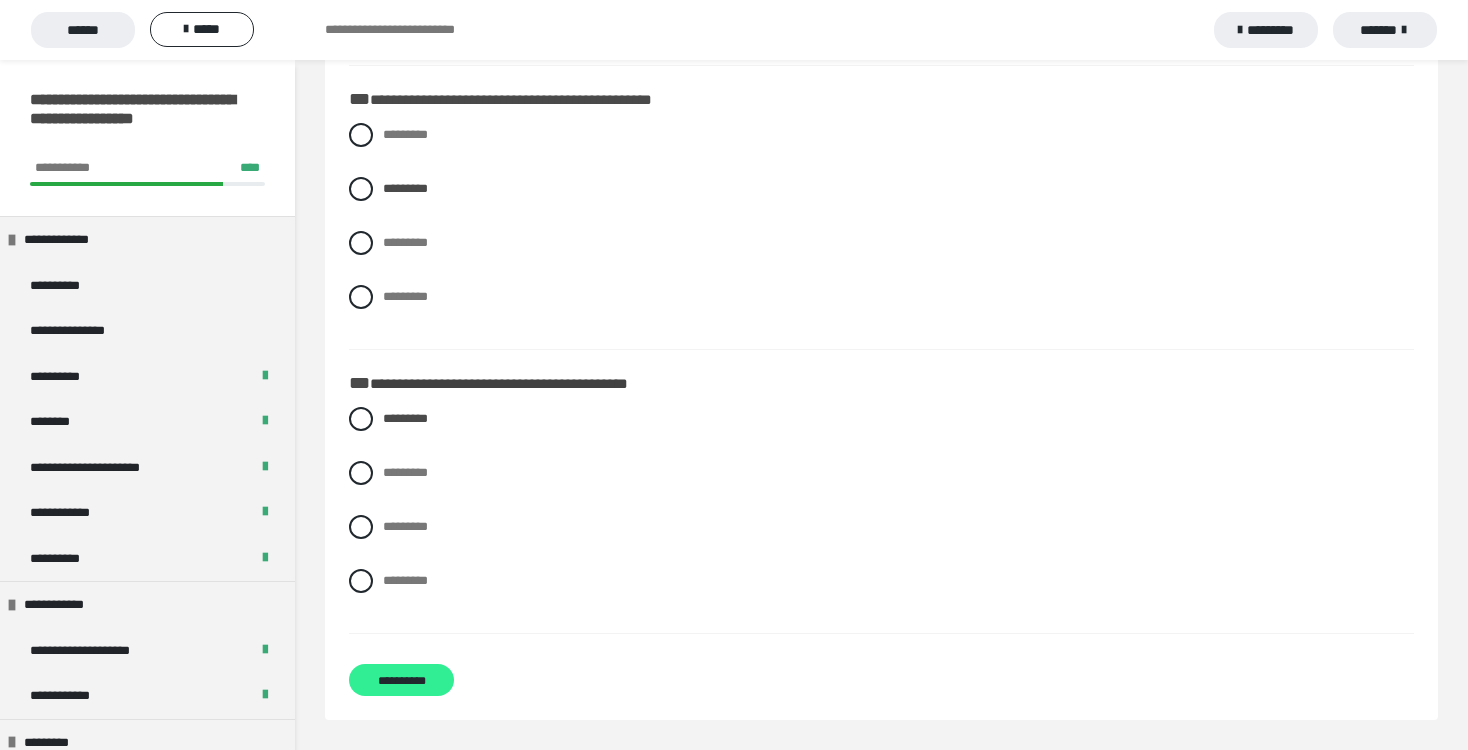click on "**********" at bounding box center [401, 680] 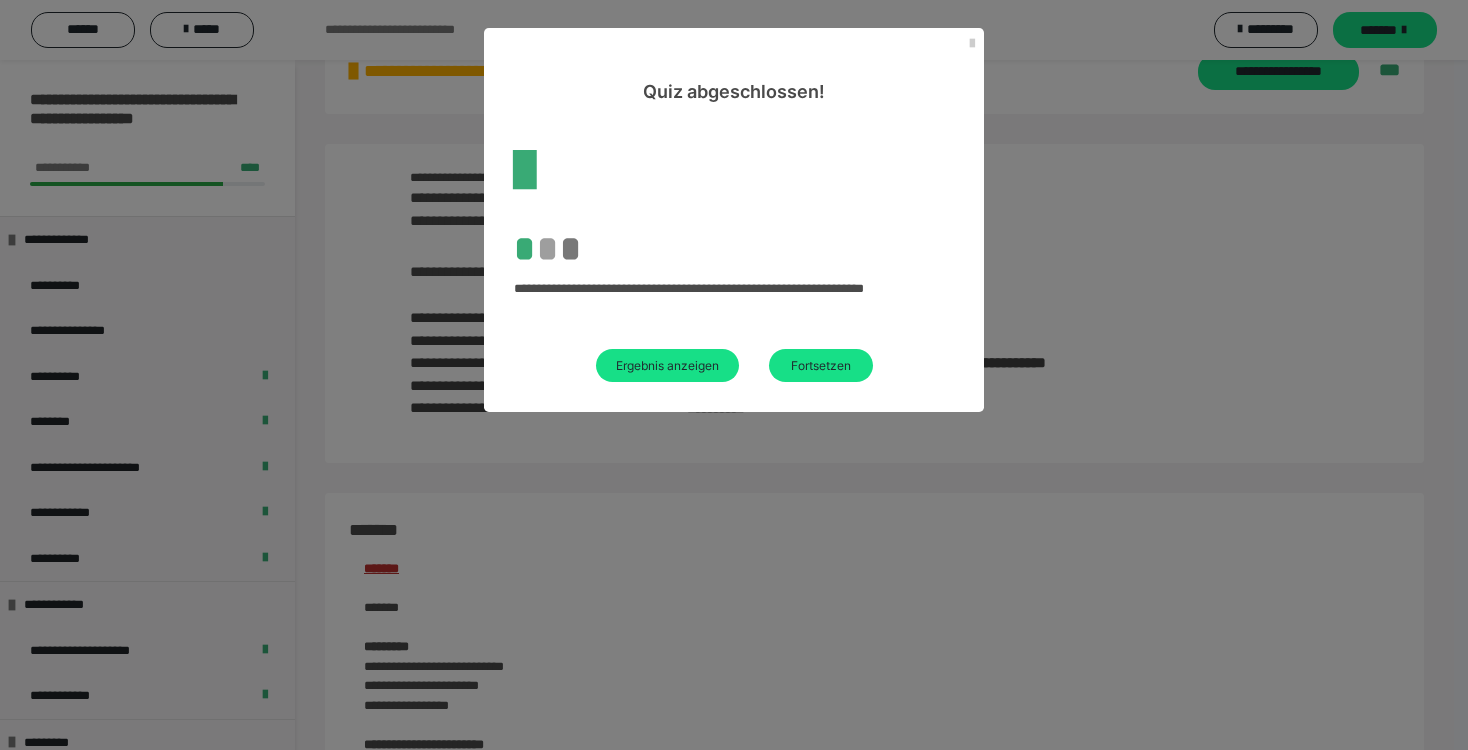scroll, scrollTop: 1167, scrollLeft: 0, axis: vertical 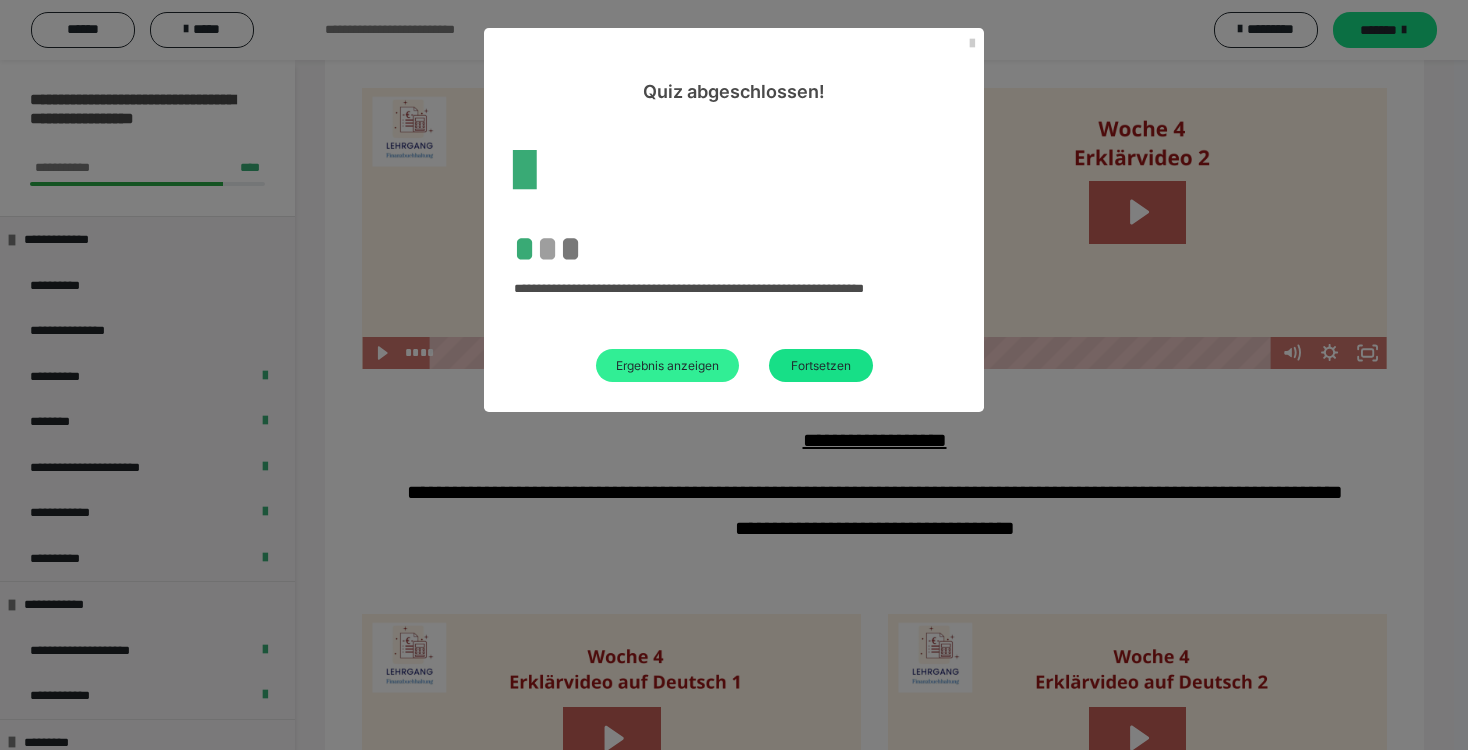 click on "Ergebnis anzeigen" at bounding box center [667, 365] 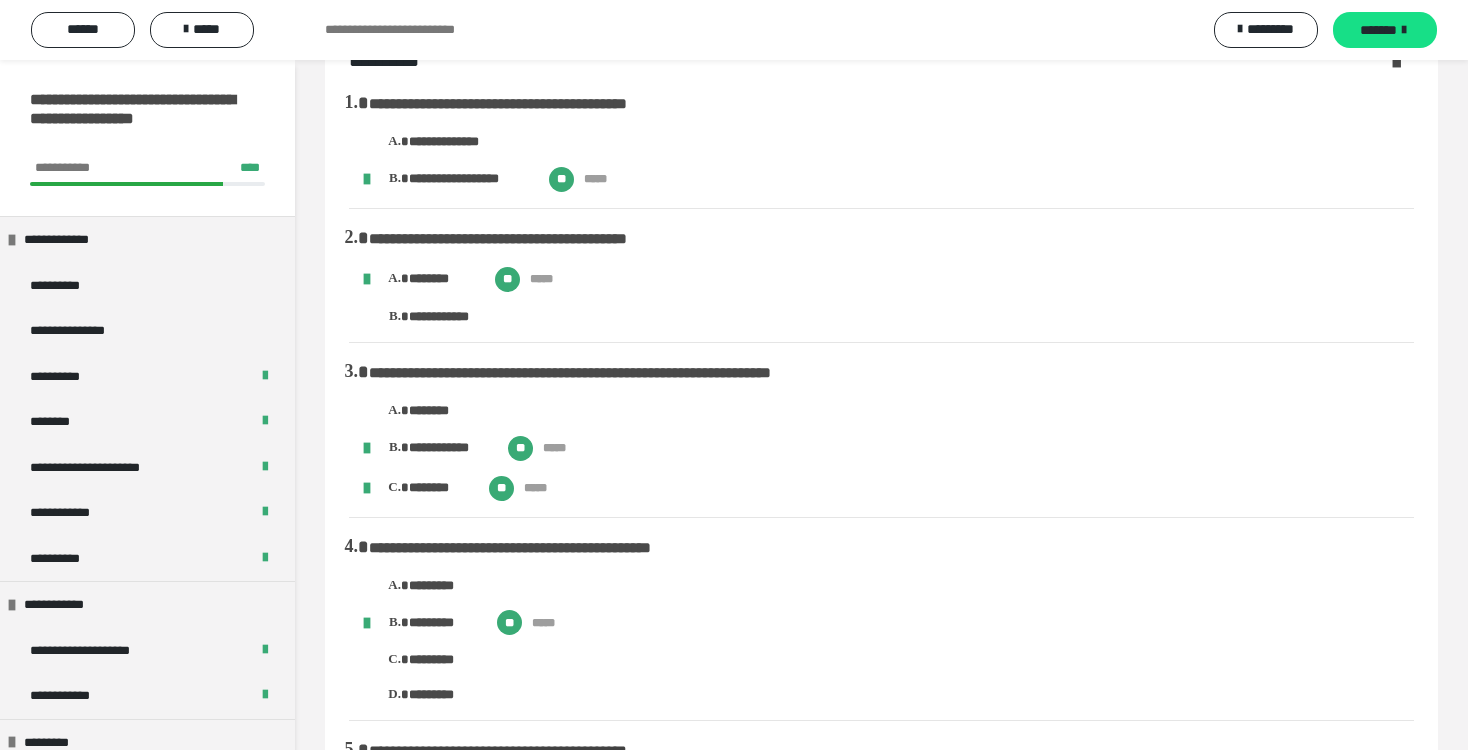 scroll, scrollTop: 0, scrollLeft: 0, axis: both 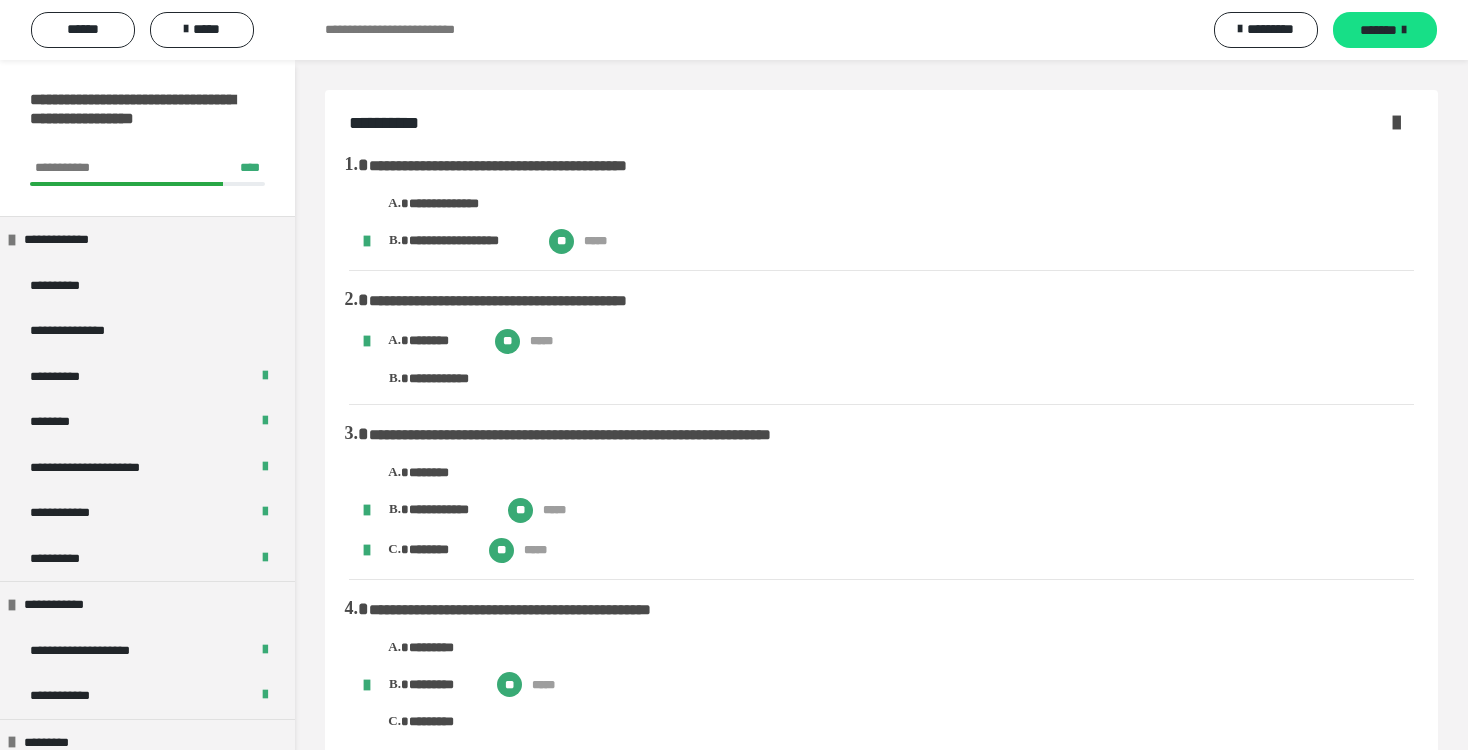 click at bounding box center (1396, 122) 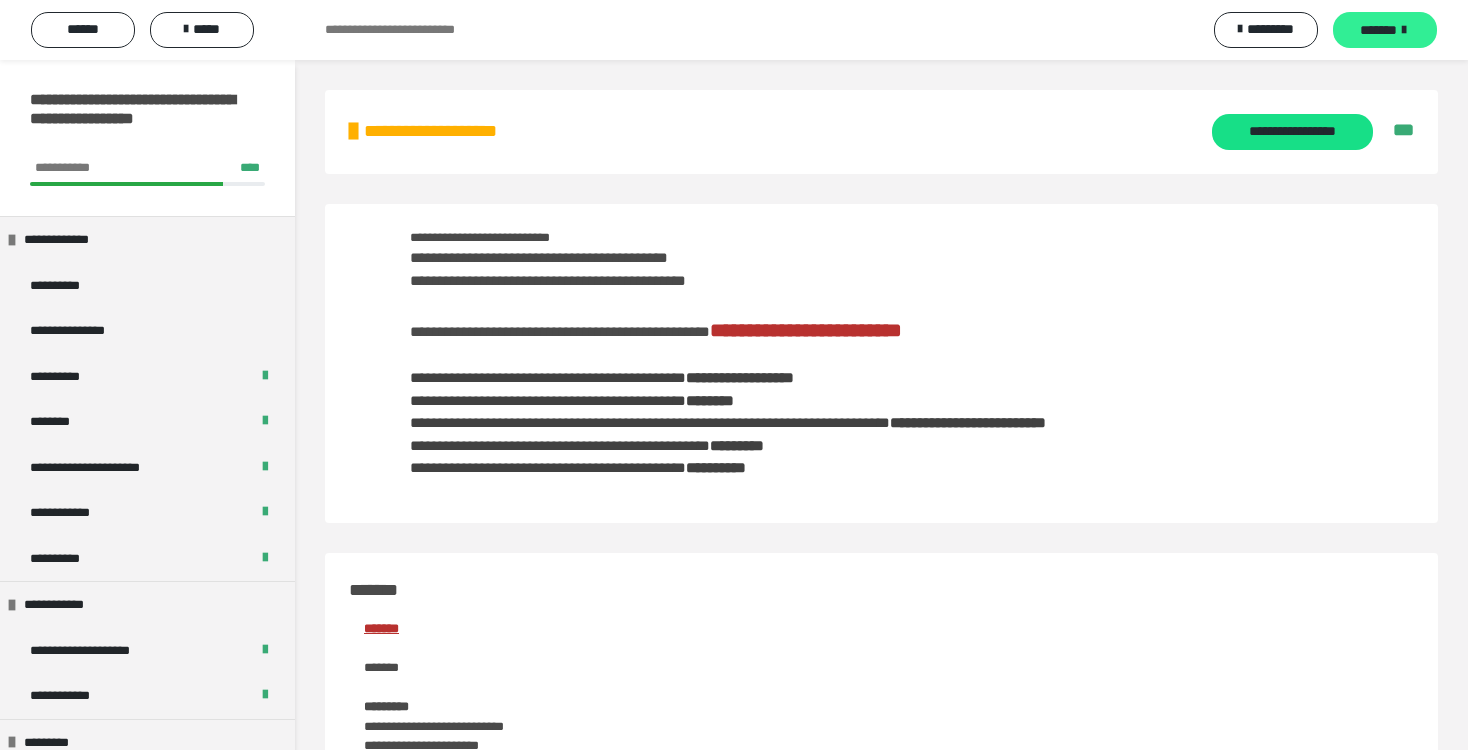 click on "*******" at bounding box center [1378, 30] 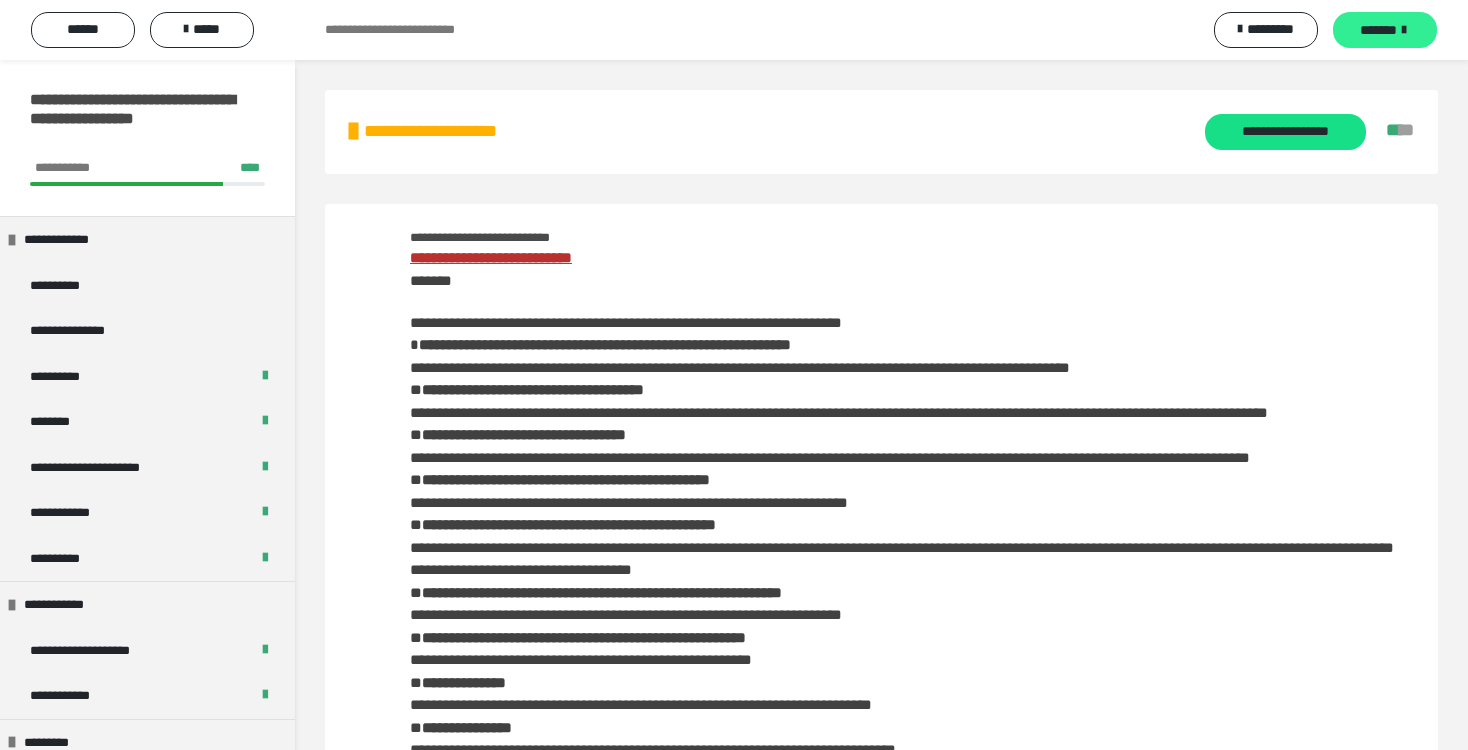 click on "*******" at bounding box center (1378, 30) 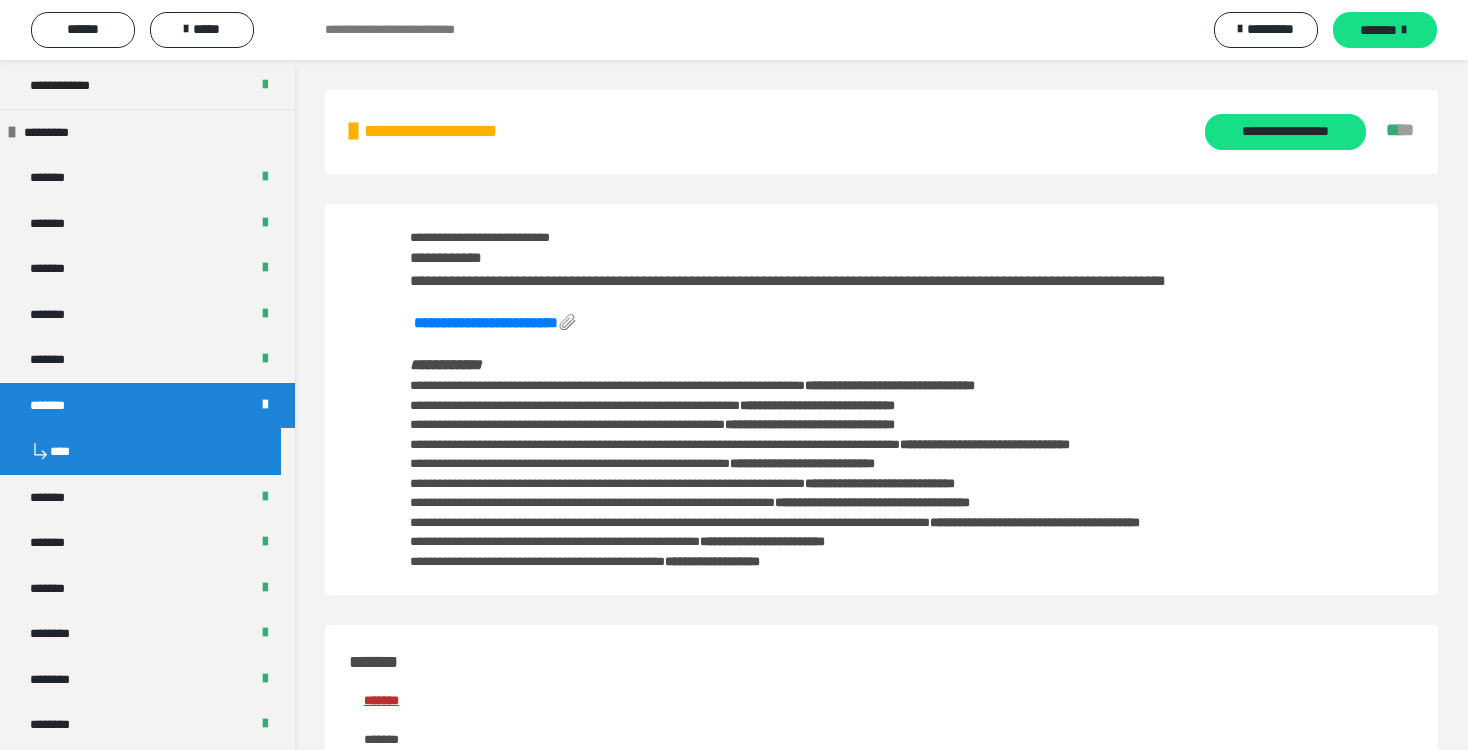 scroll, scrollTop: 615, scrollLeft: 0, axis: vertical 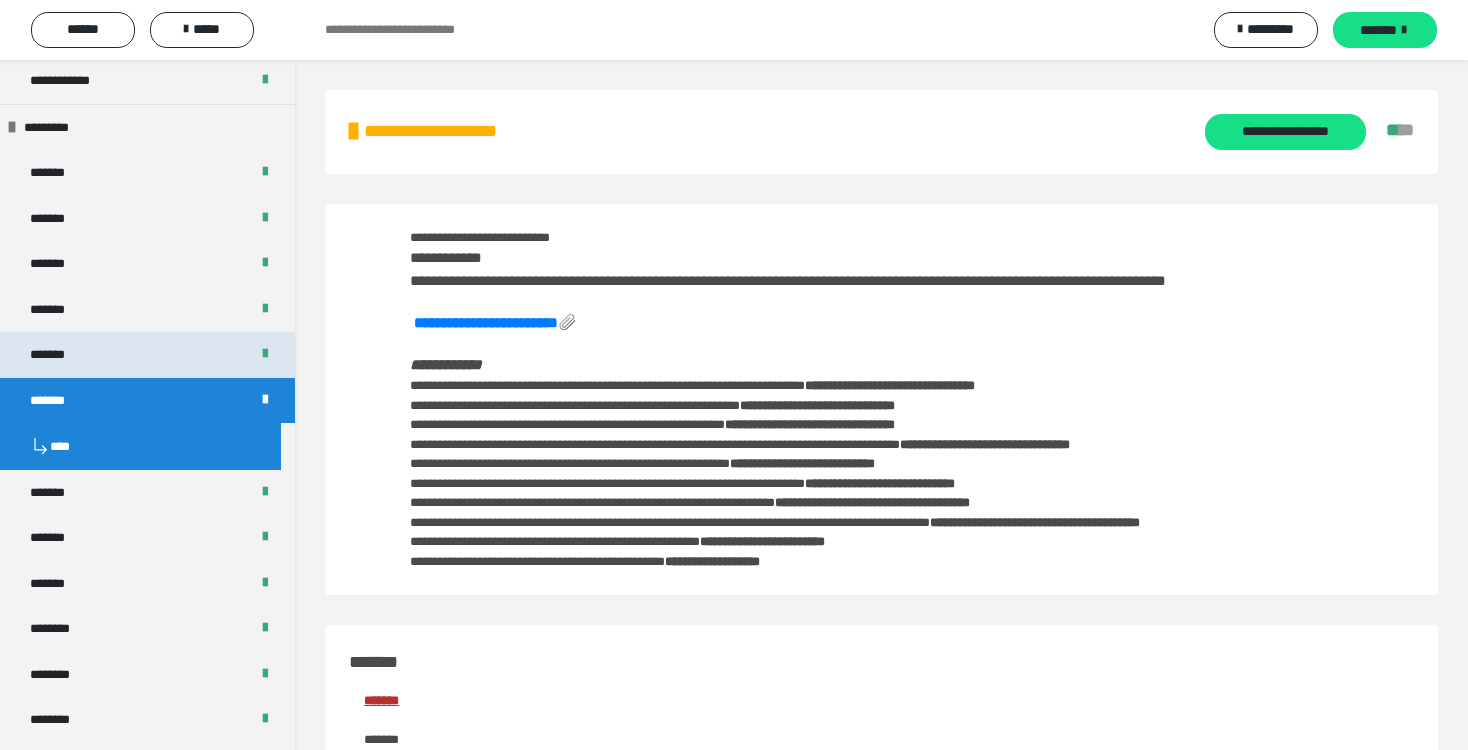 click on "*******" at bounding box center [58, 355] 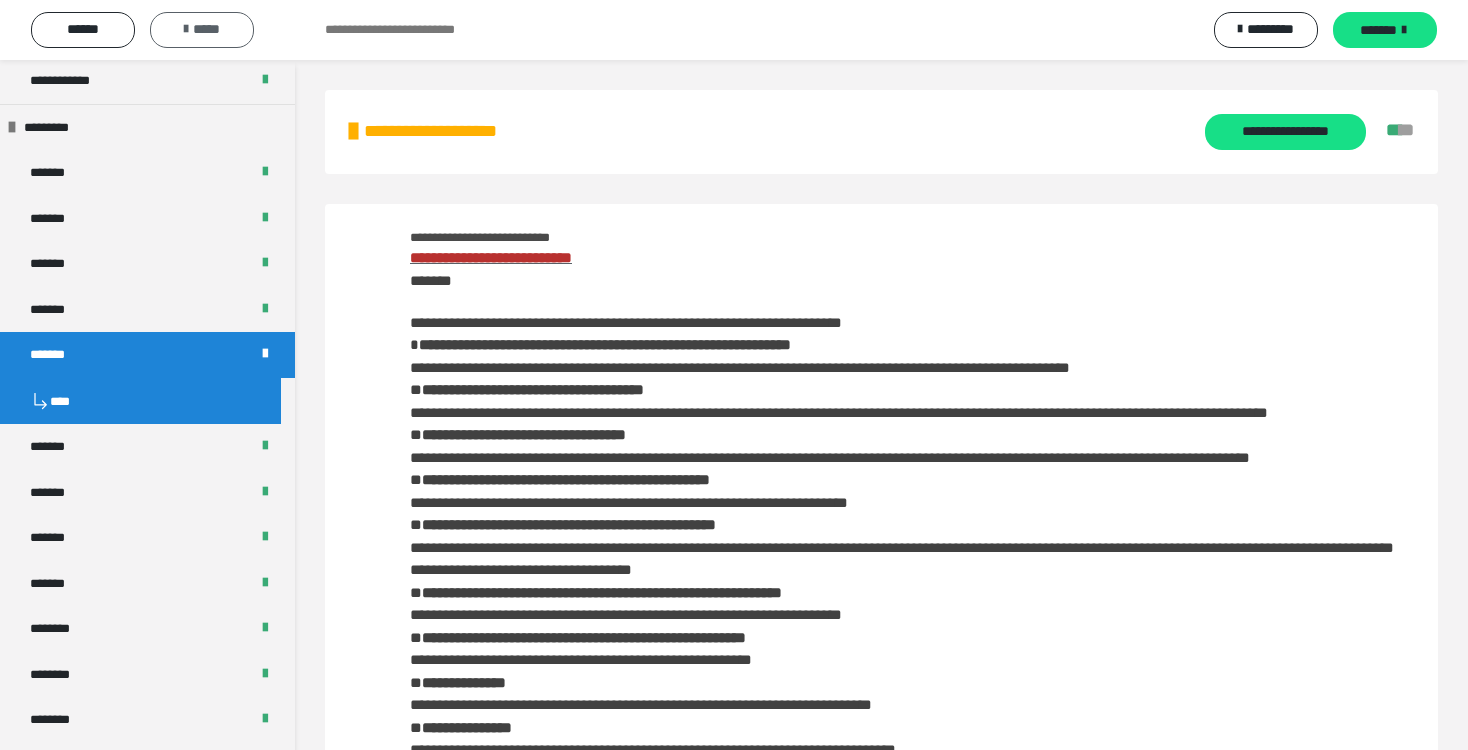 click on "*****" at bounding box center [202, 29] 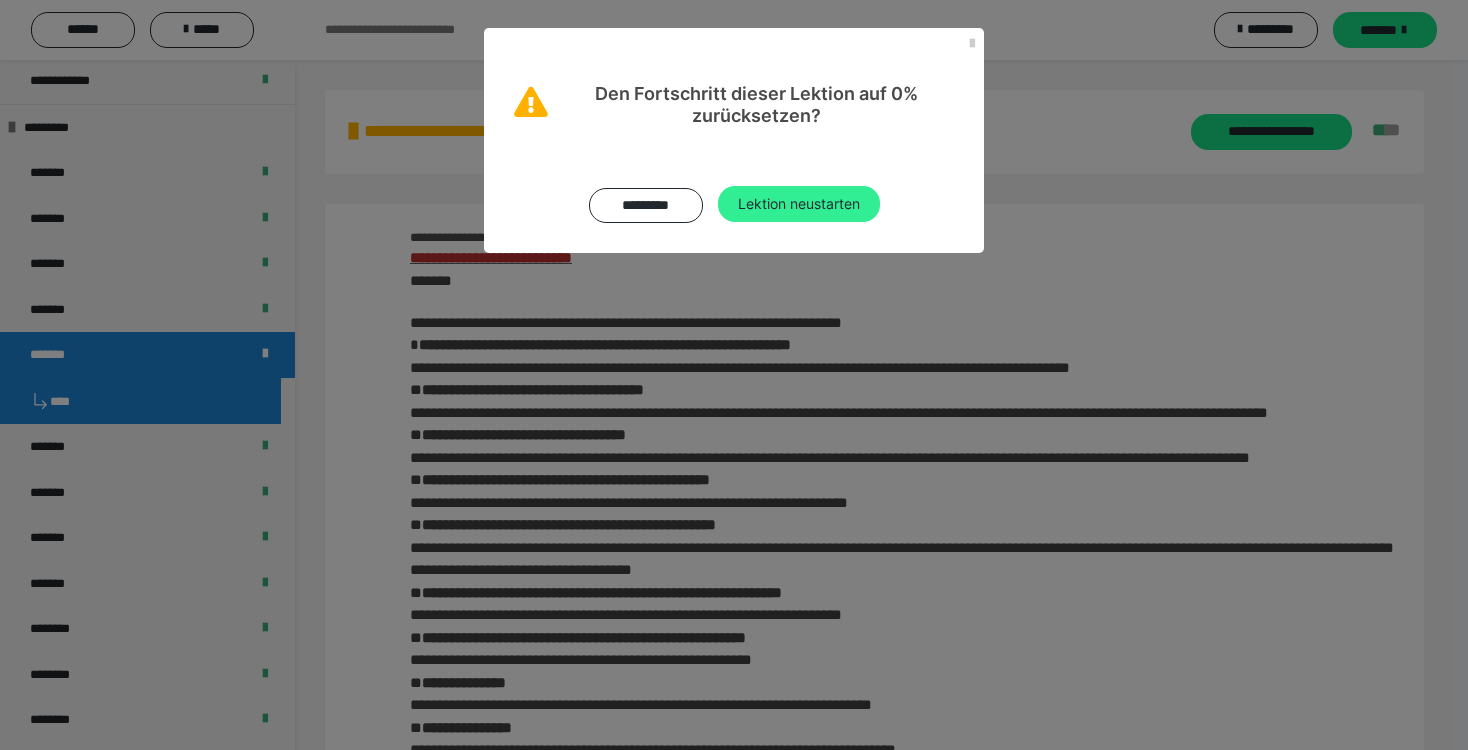 click on "Lektion neustarten" at bounding box center [799, 204] 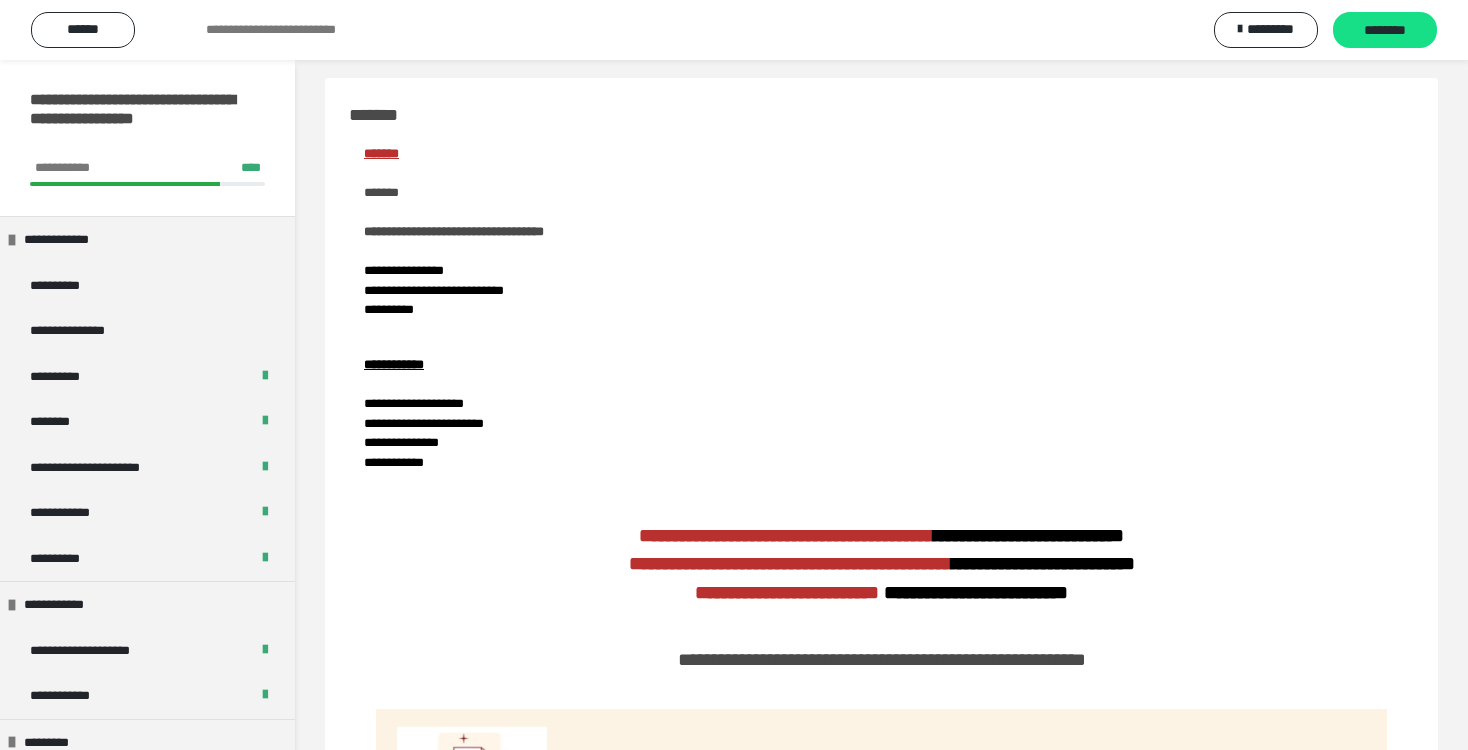 scroll, scrollTop: 0, scrollLeft: 0, axis: both 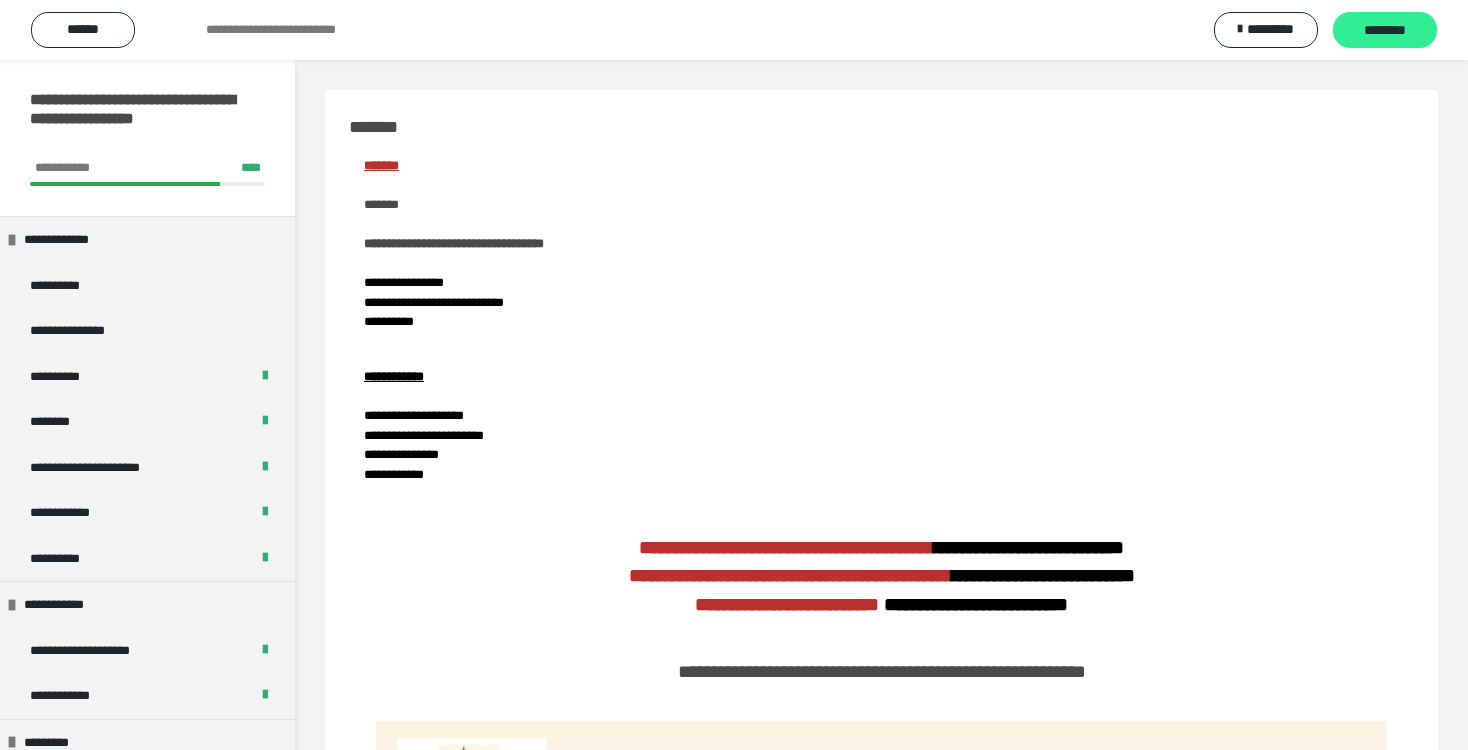click on "********" at bounding box center [1385, 31] 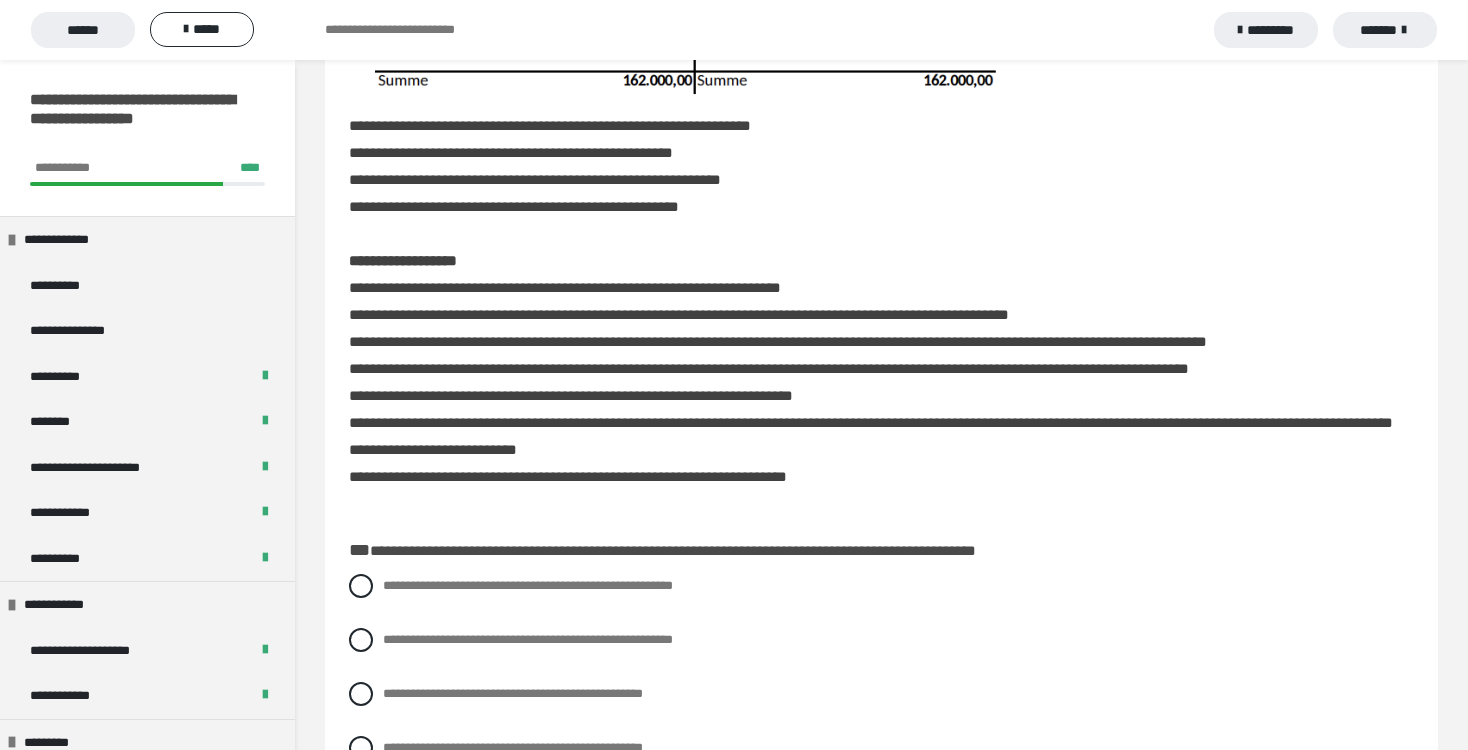 scroll, scrollTop: 544, scrollLeft: 0, axis: vertical 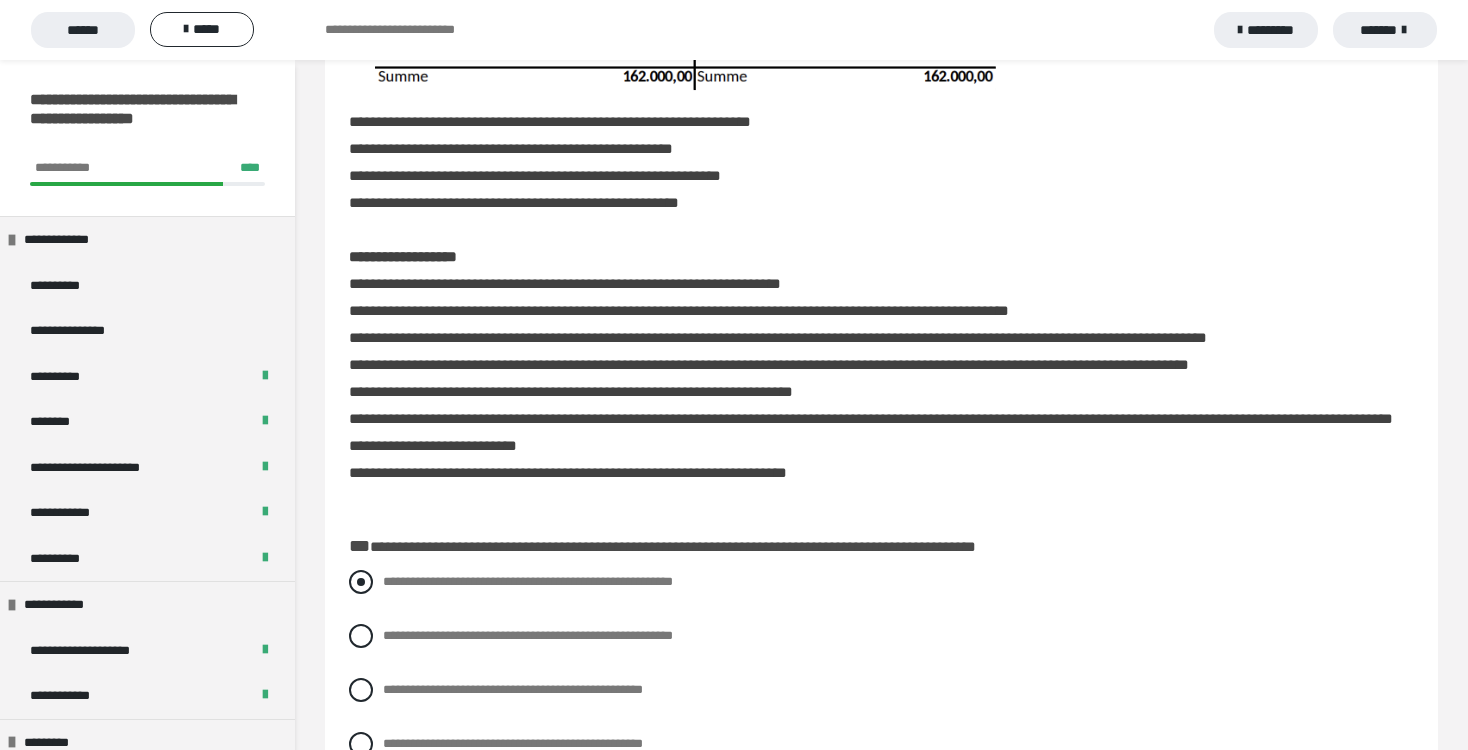 click at bounding box center (361, 582) 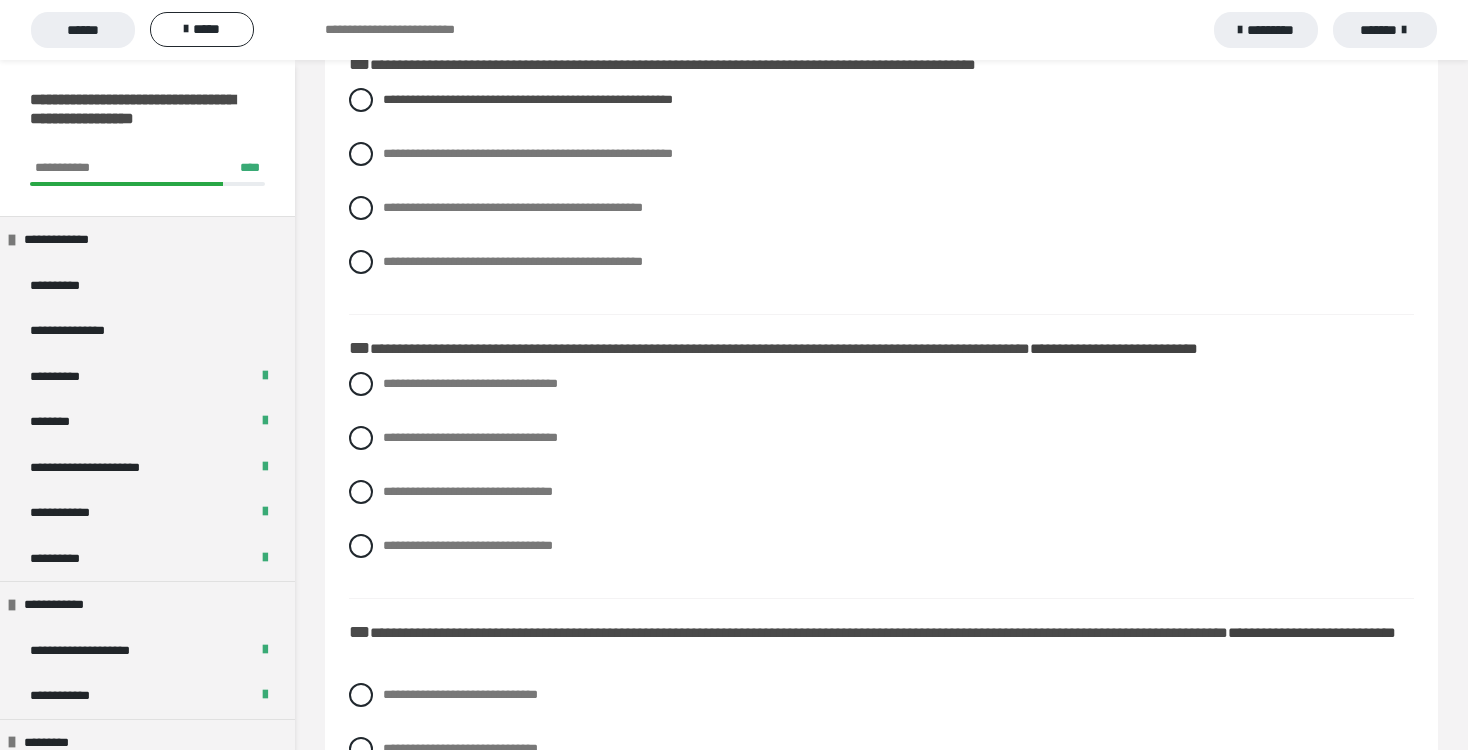 scroll, scrollTop: 1031, scrollLeft: 0, axis: vertical 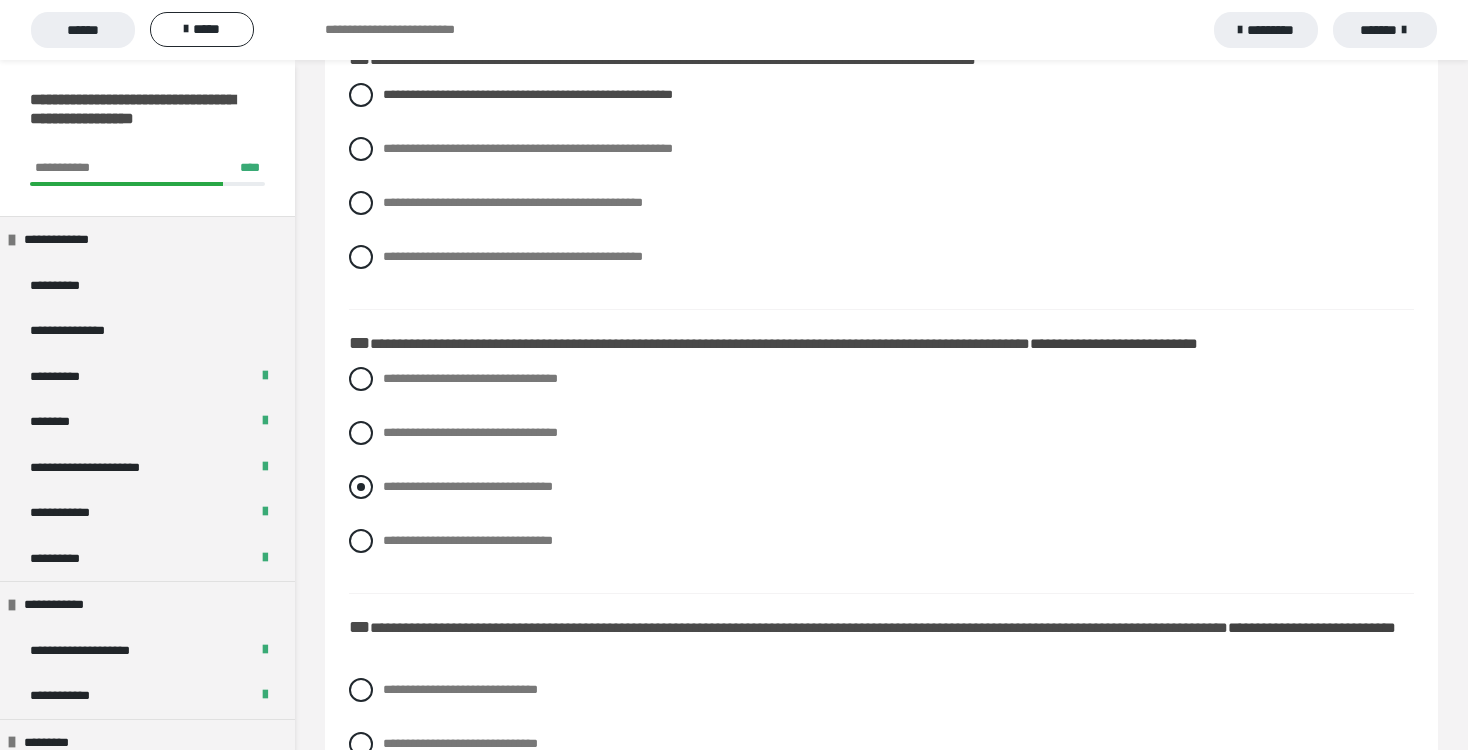 click at bounding box center [361, 487] 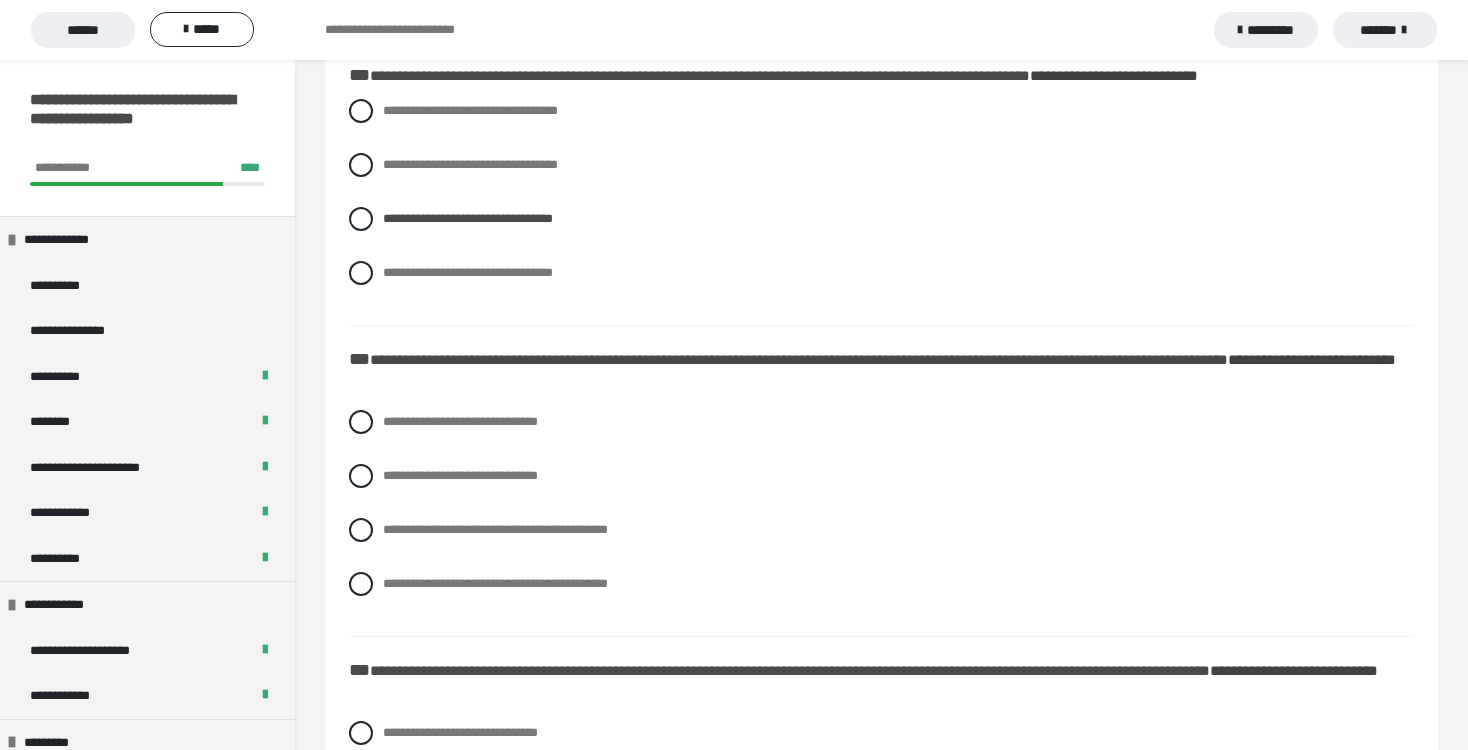 scroll, scrollTop: 1308, scrollLeft: 0, axis: vertical 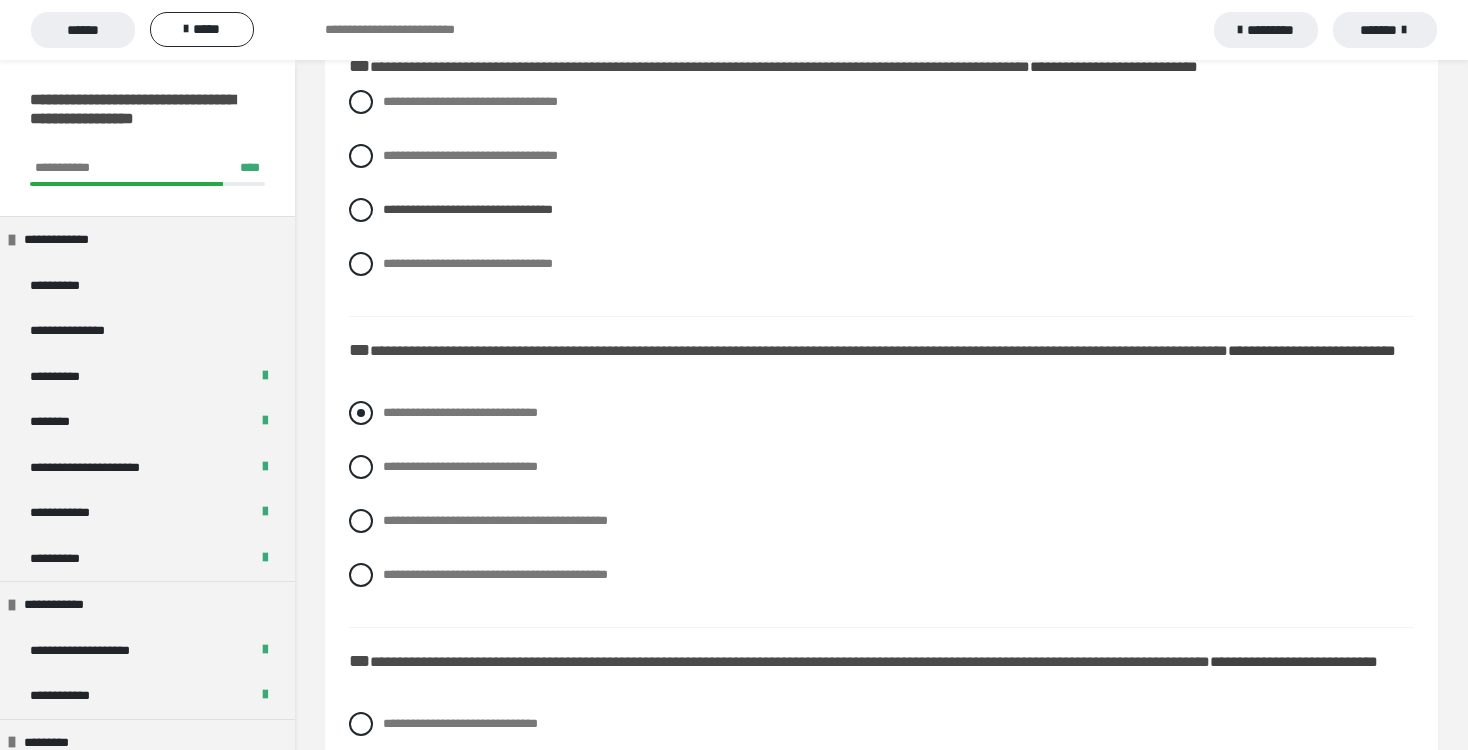 click at bounding box center (361, 413) 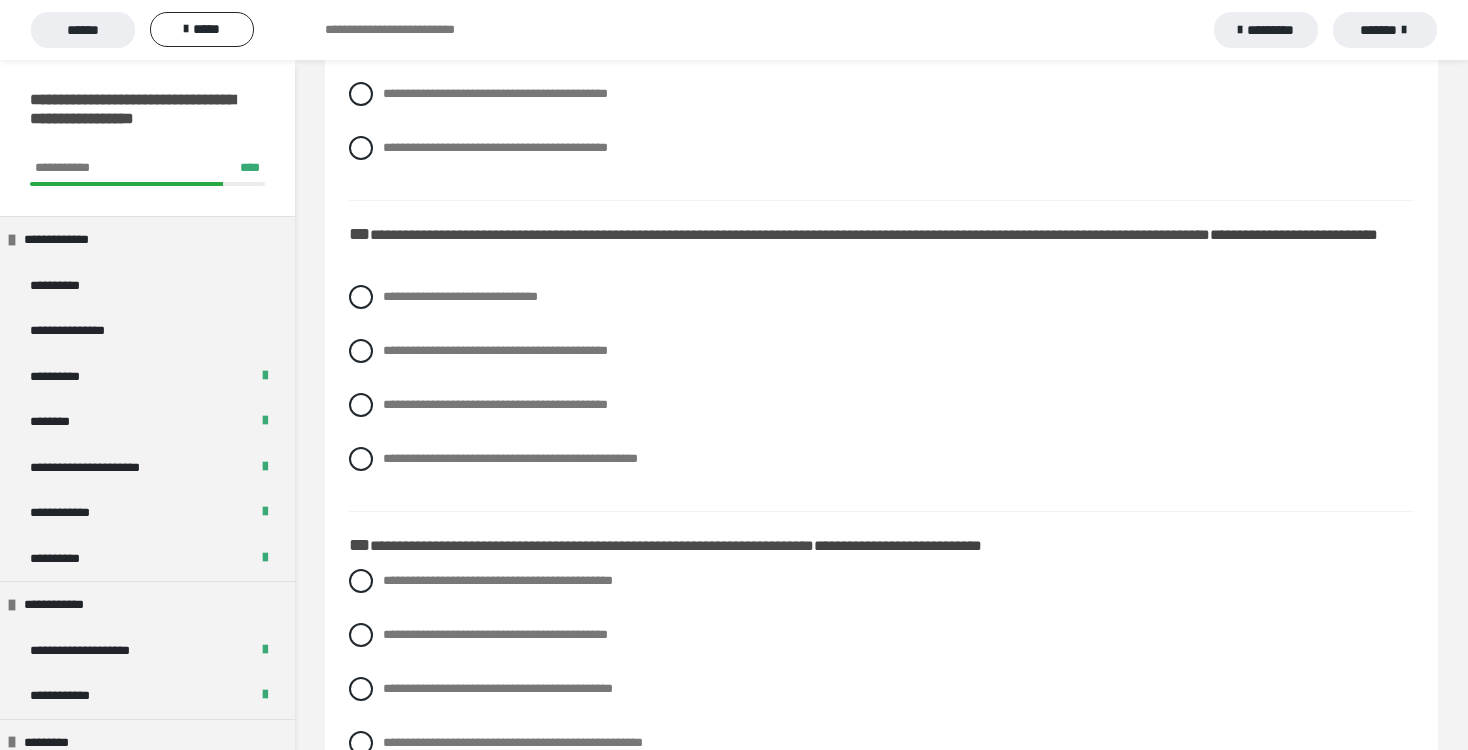 scroll, scrollTop: 1740, scrollLeft: 0, axis: vertical 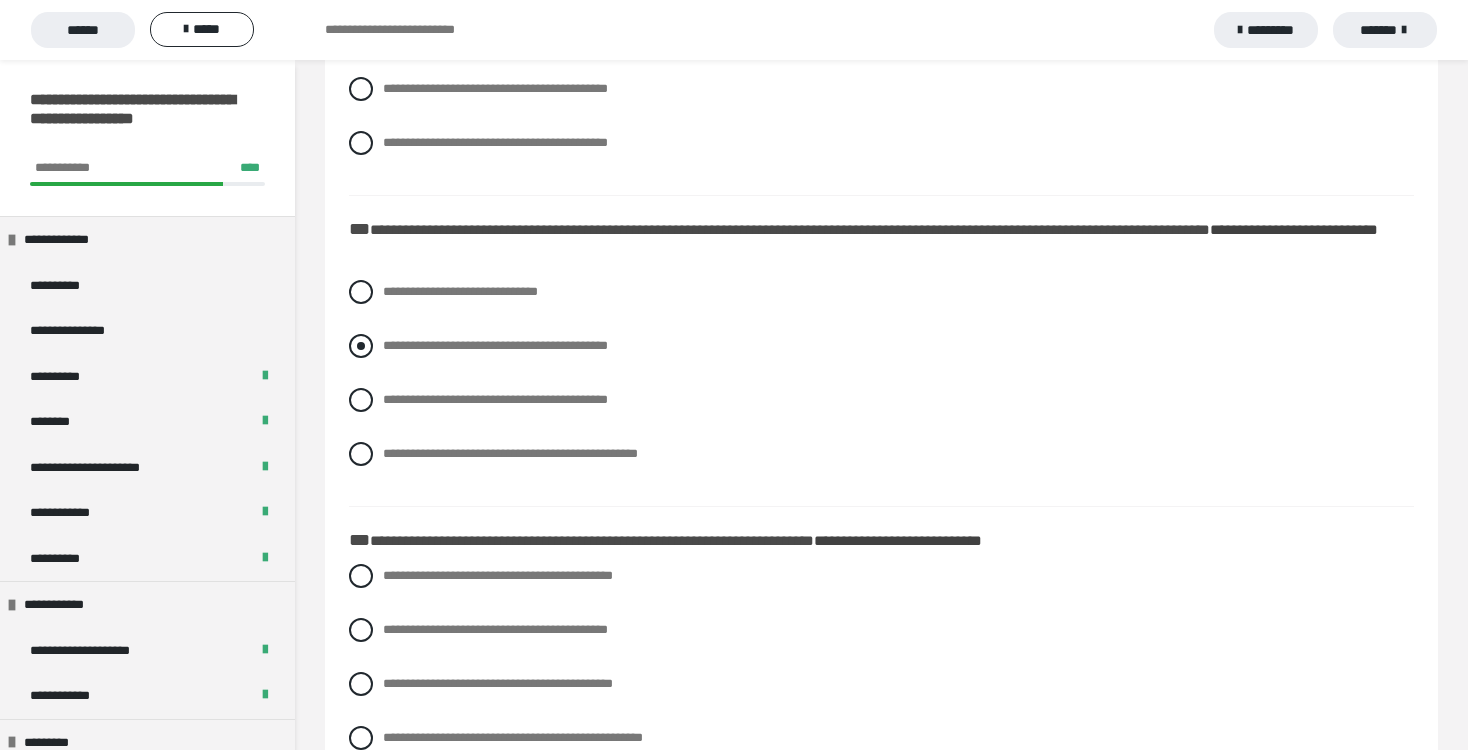click at bounding box center (361, 346) 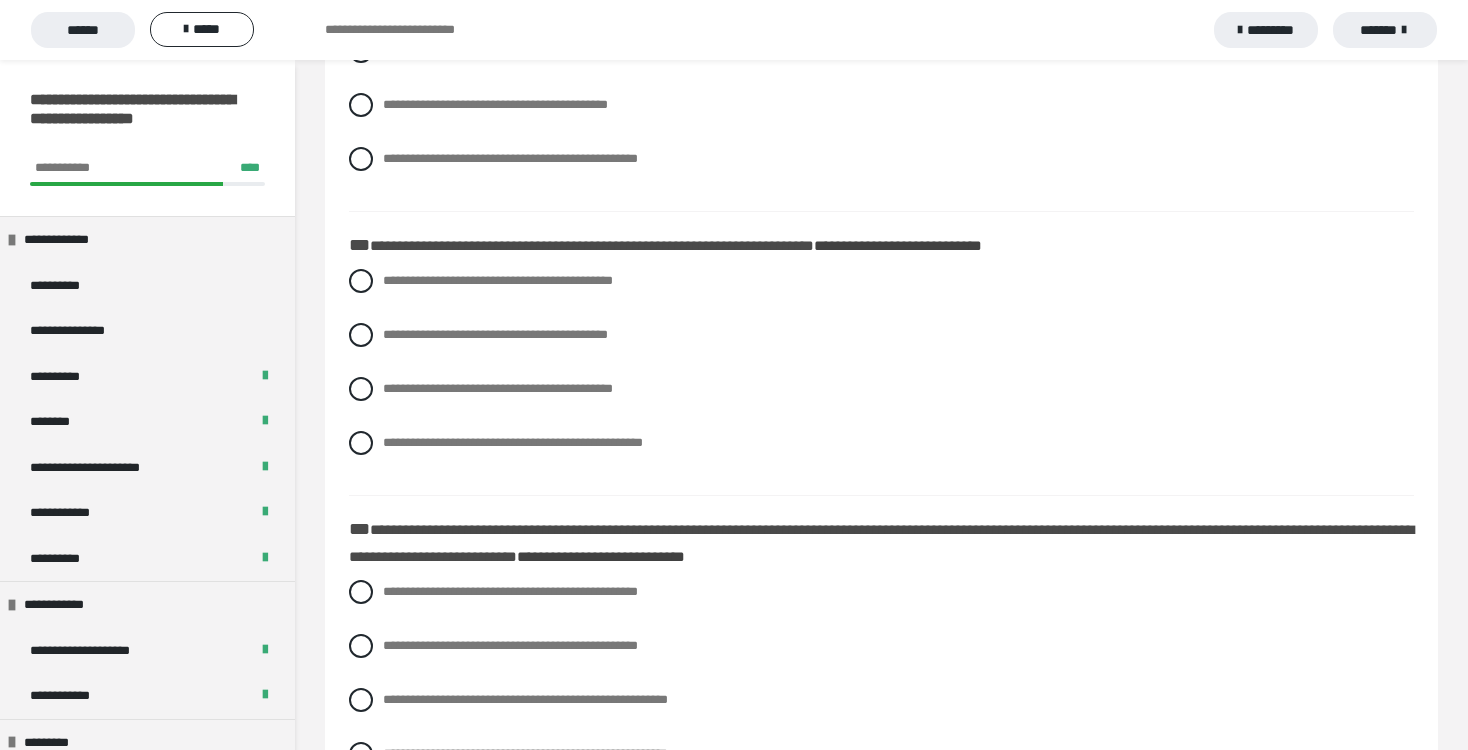 scroll, scrollTop: 2039, scrollLeft: 0, axis: vertical 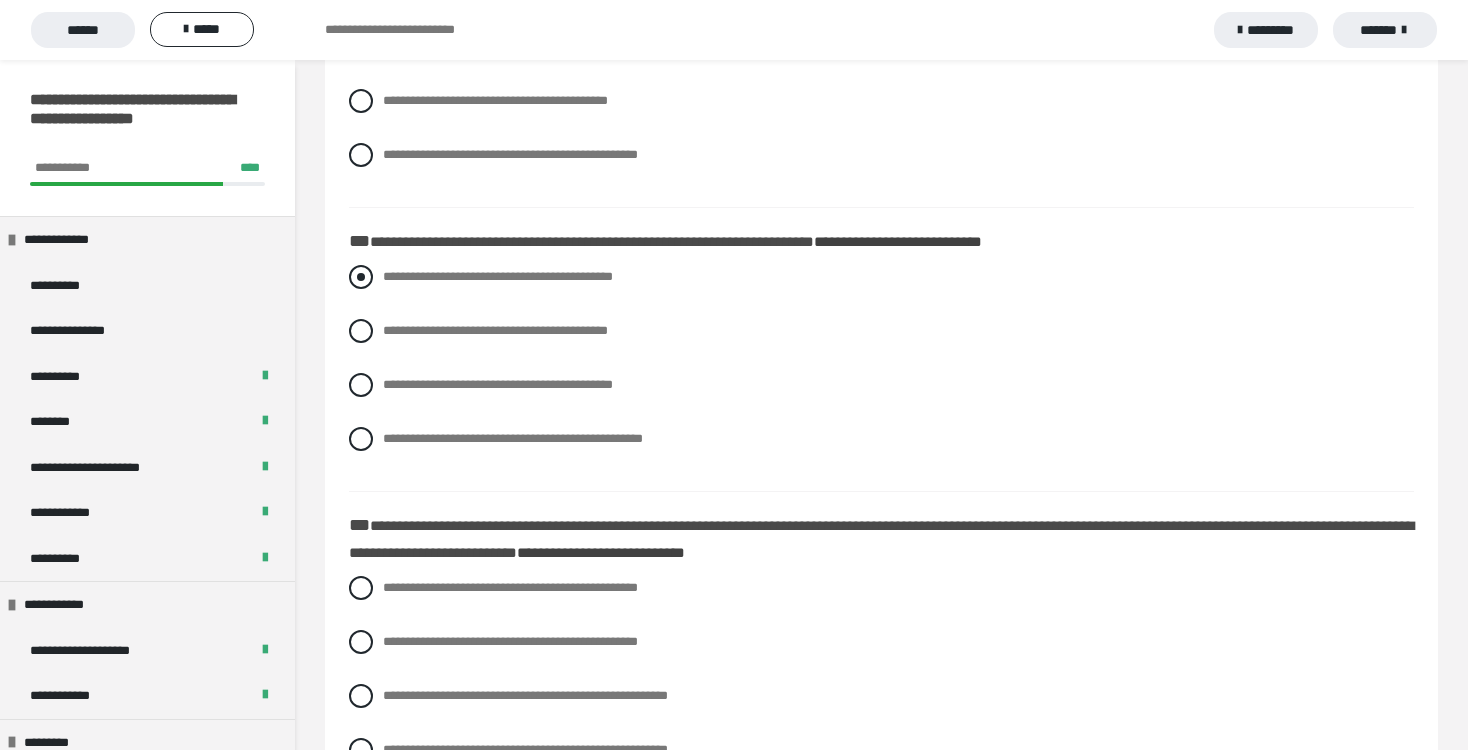click at bounding box center (361, 277) 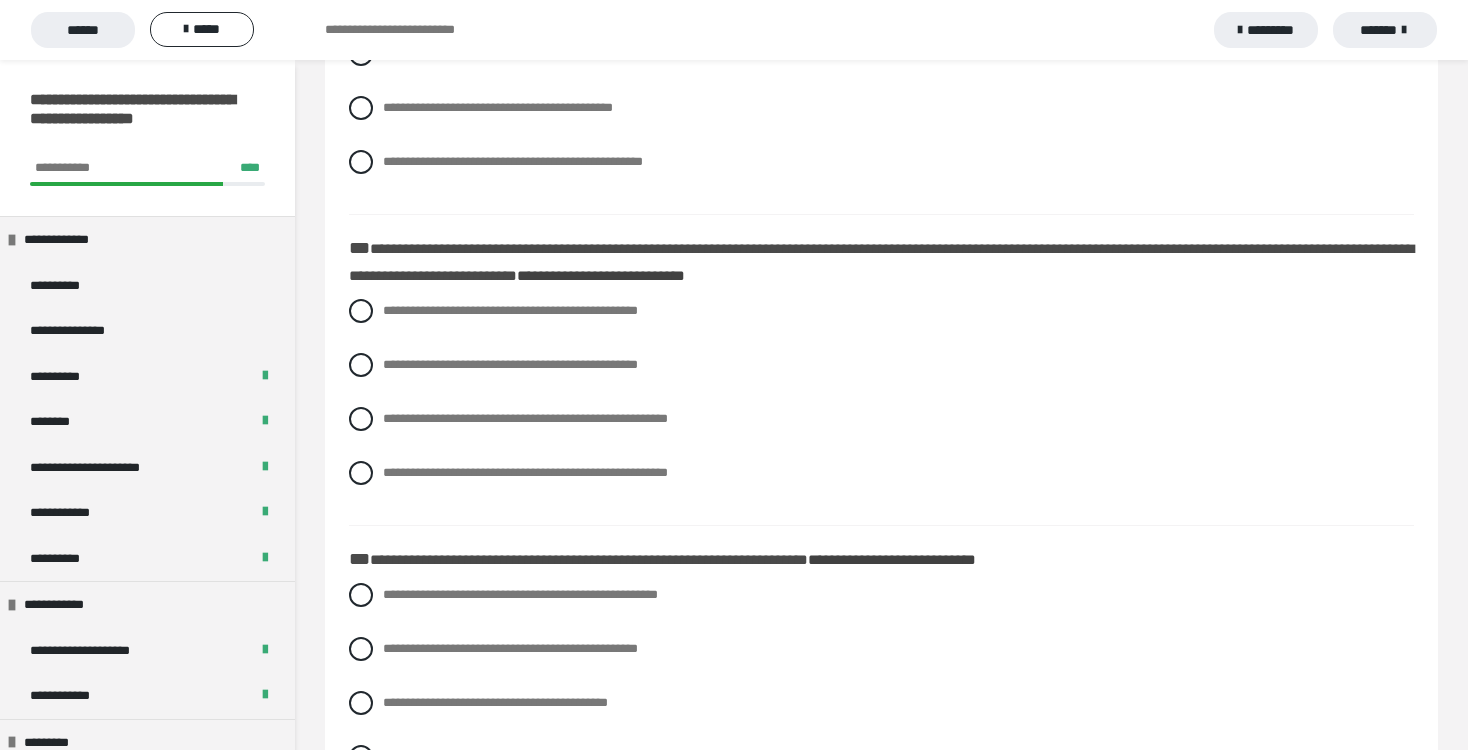 scroll, scrollTop: 2325, scrollLeft: 0, axis: vertical 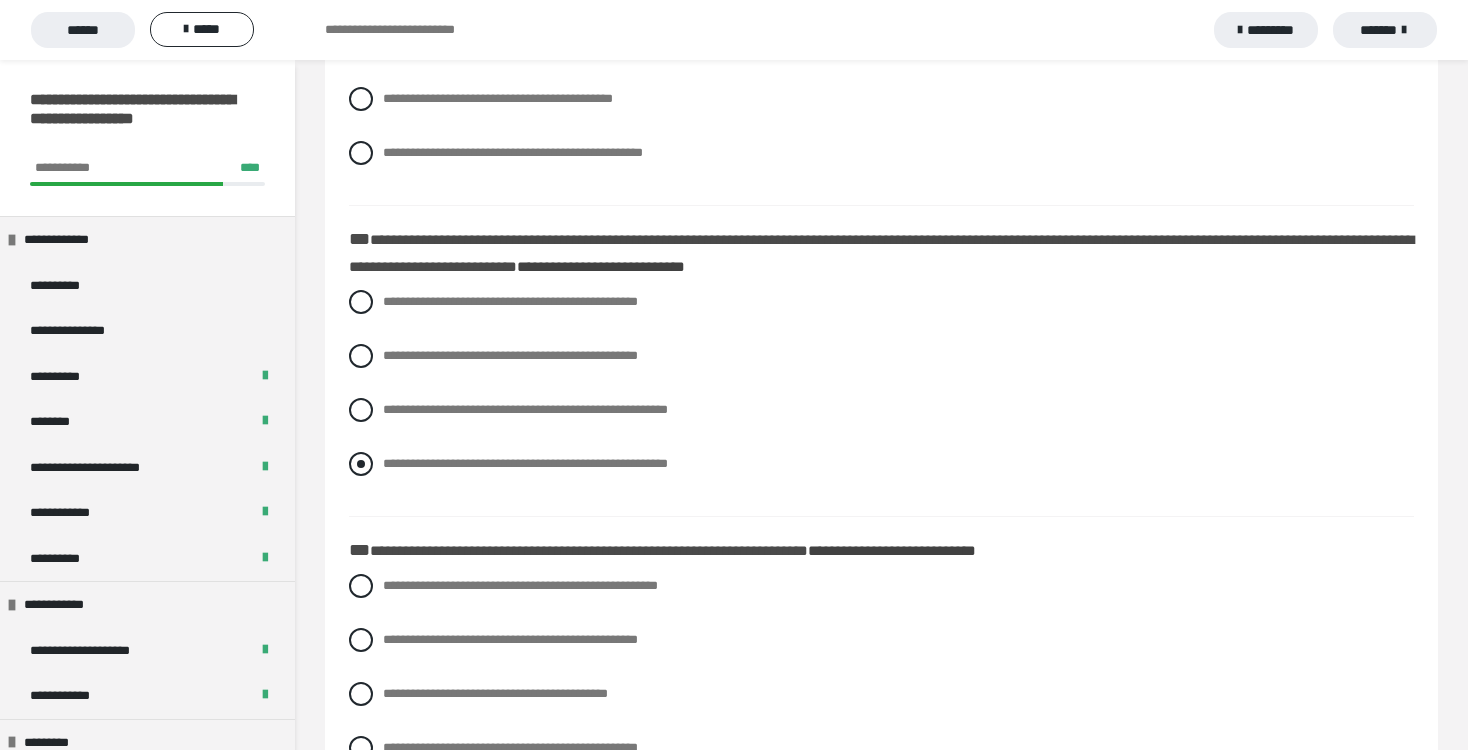 click at bounding box center [361, 464] 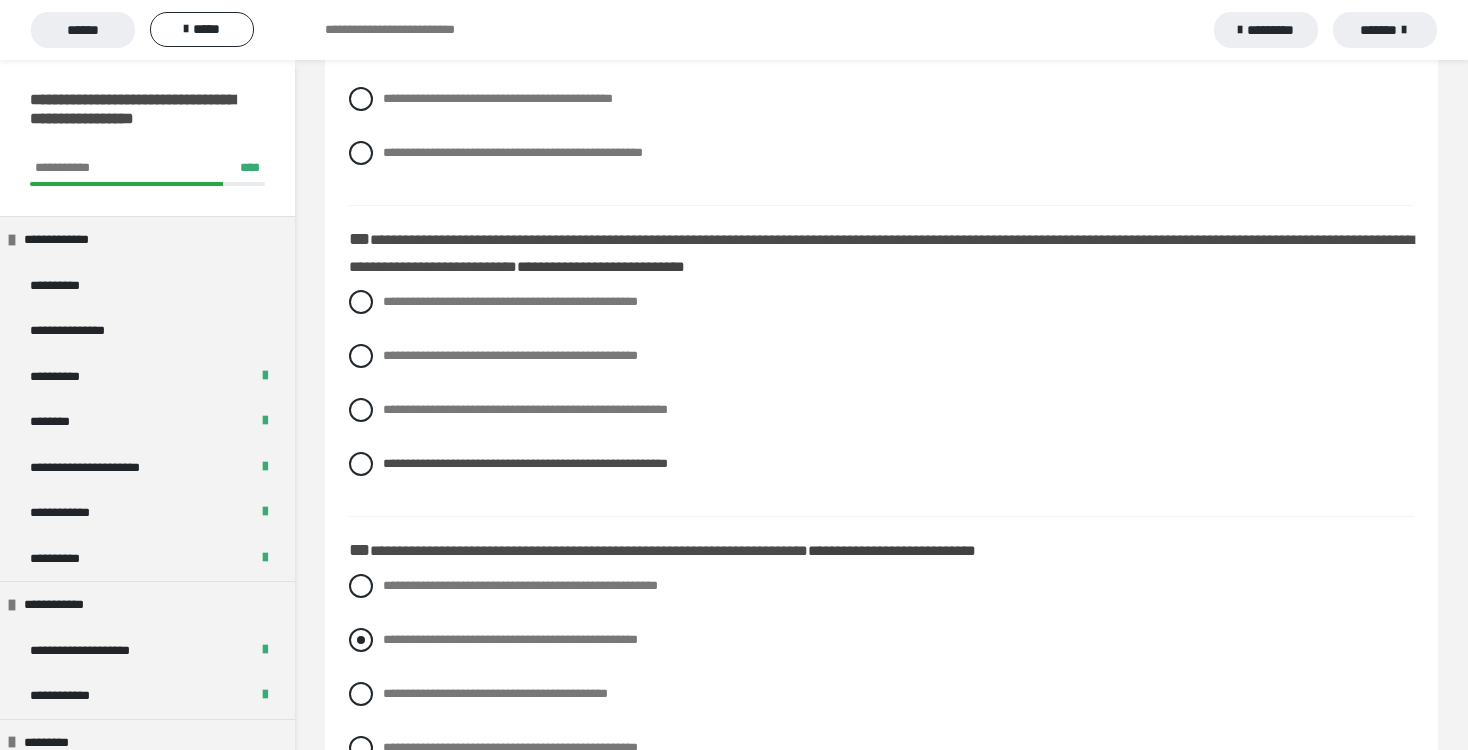 click at bounding box center [361, 640] 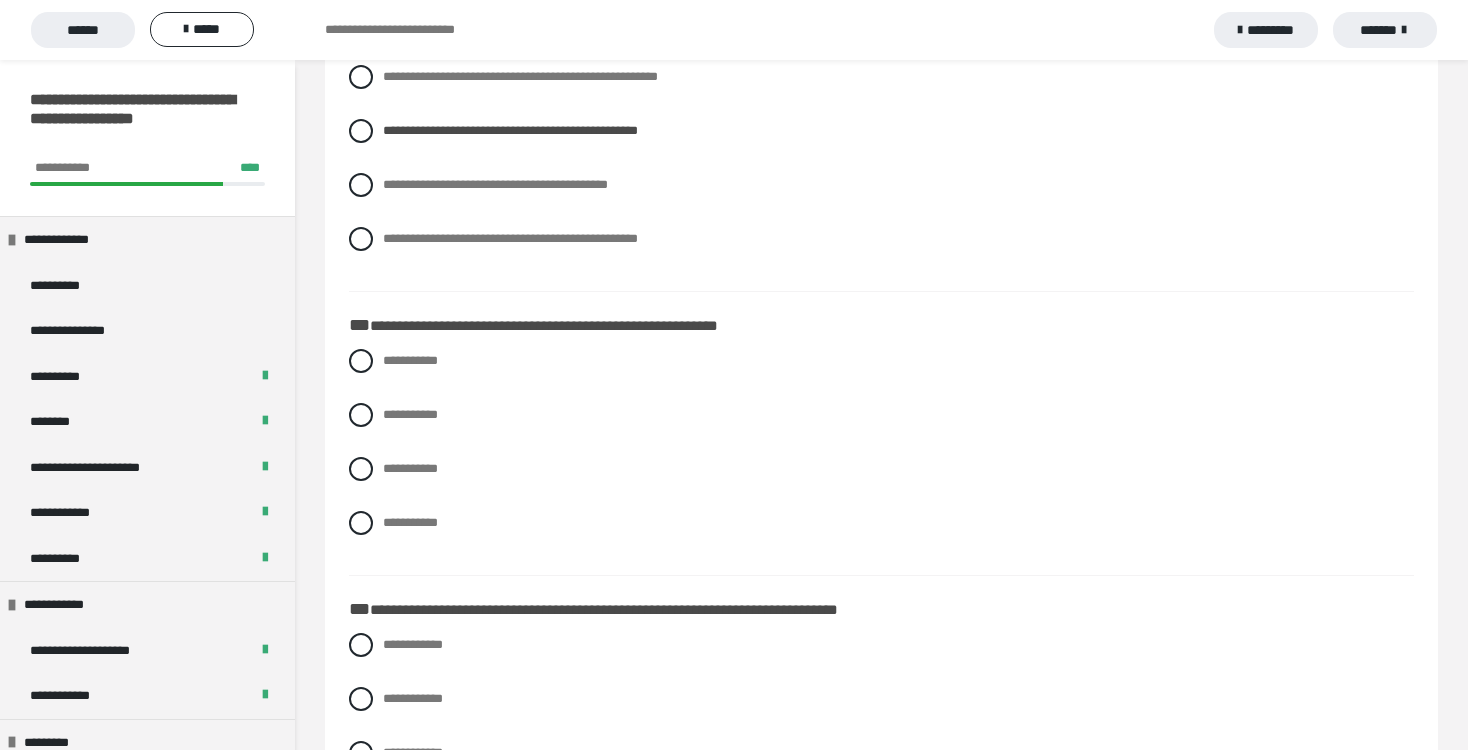 scroll, scrollTop: 2856, scrollLeft: 0, axis: vertical 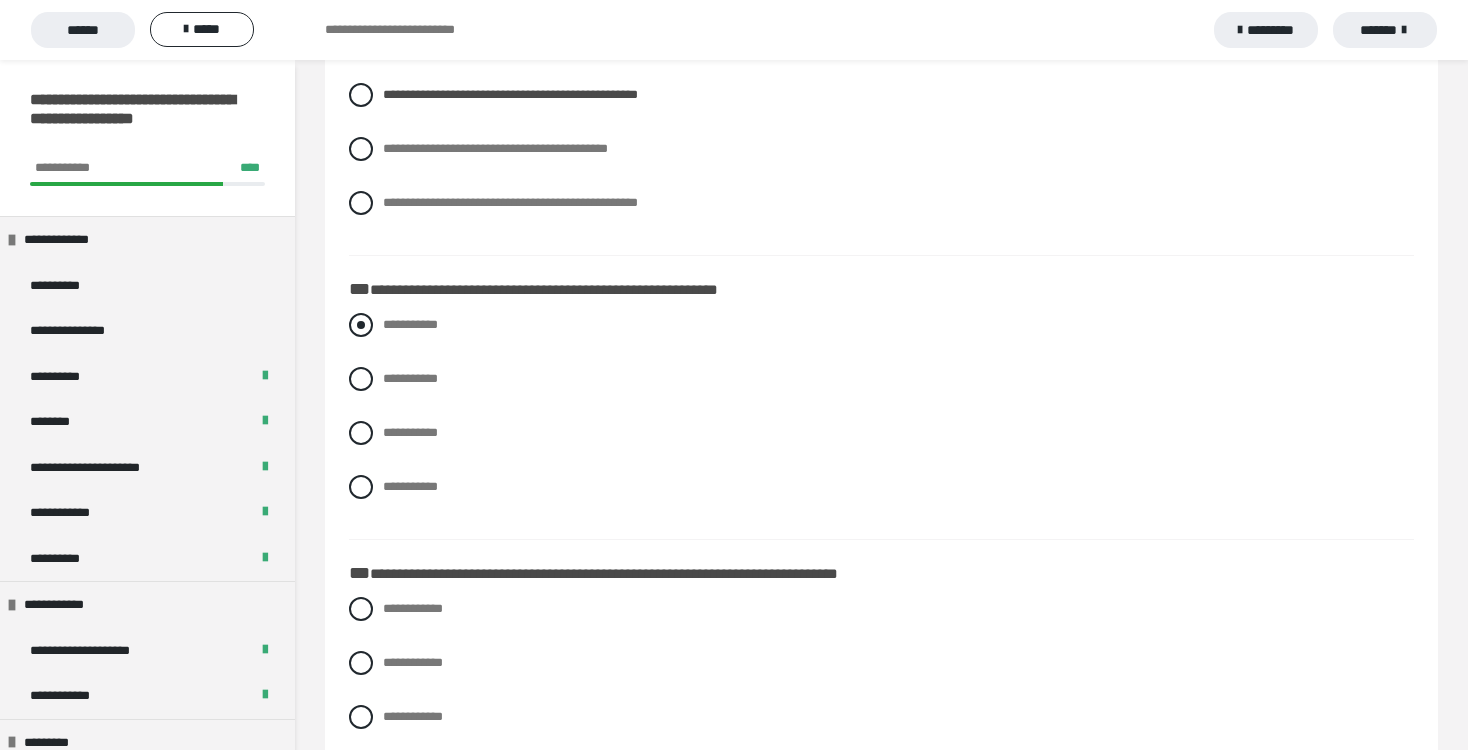 click at bounding box center (361, 325) 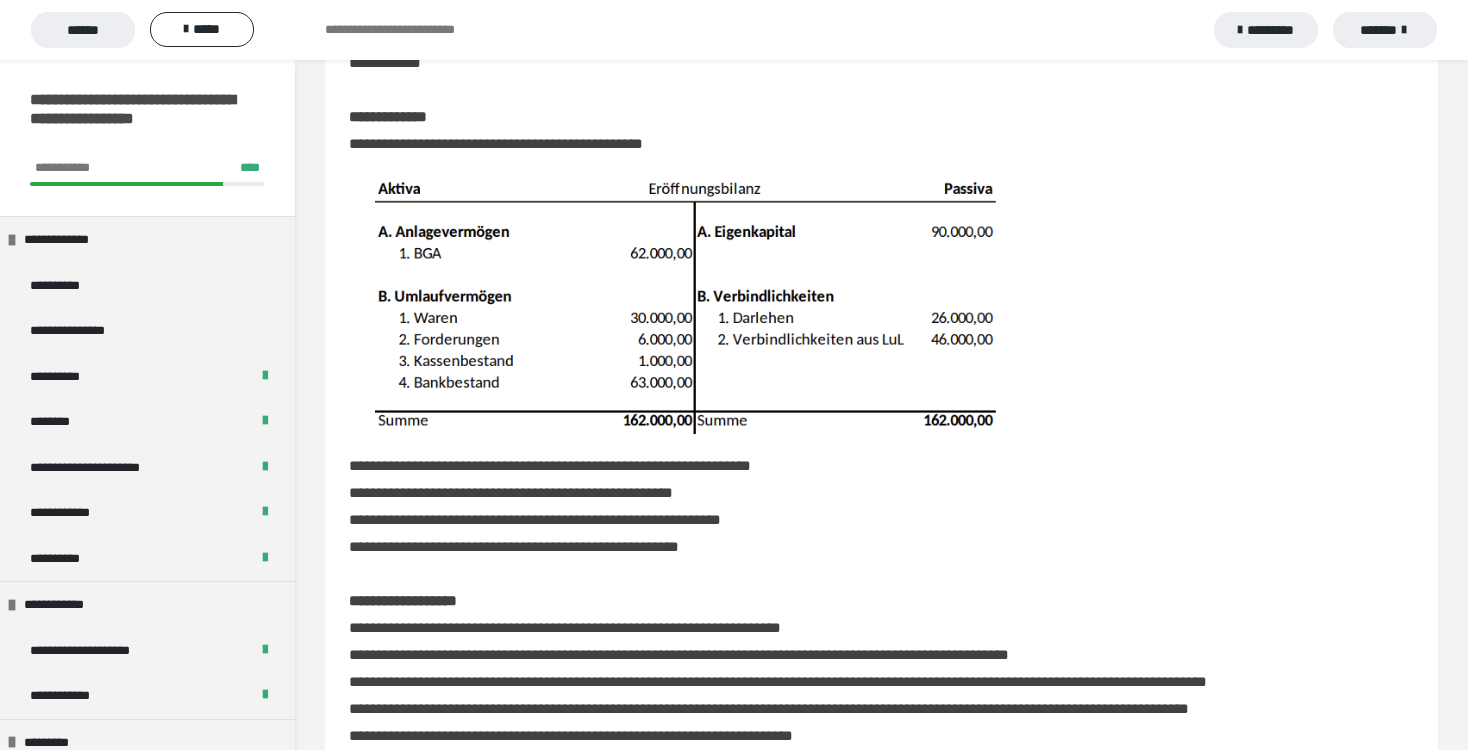 scroll, scrollTop: 176, scrollLeft: 0, axis: vertical 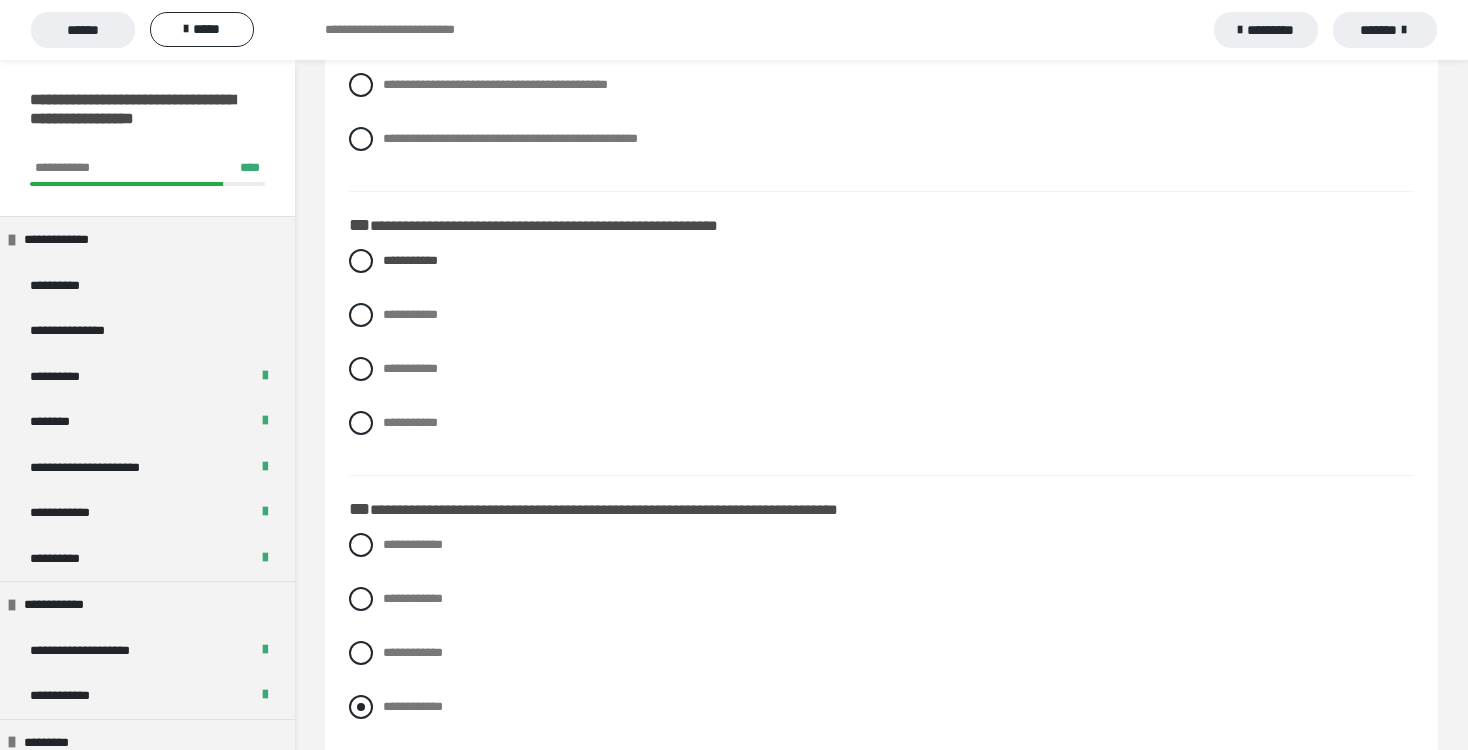 click at bounding box center (361, 707) 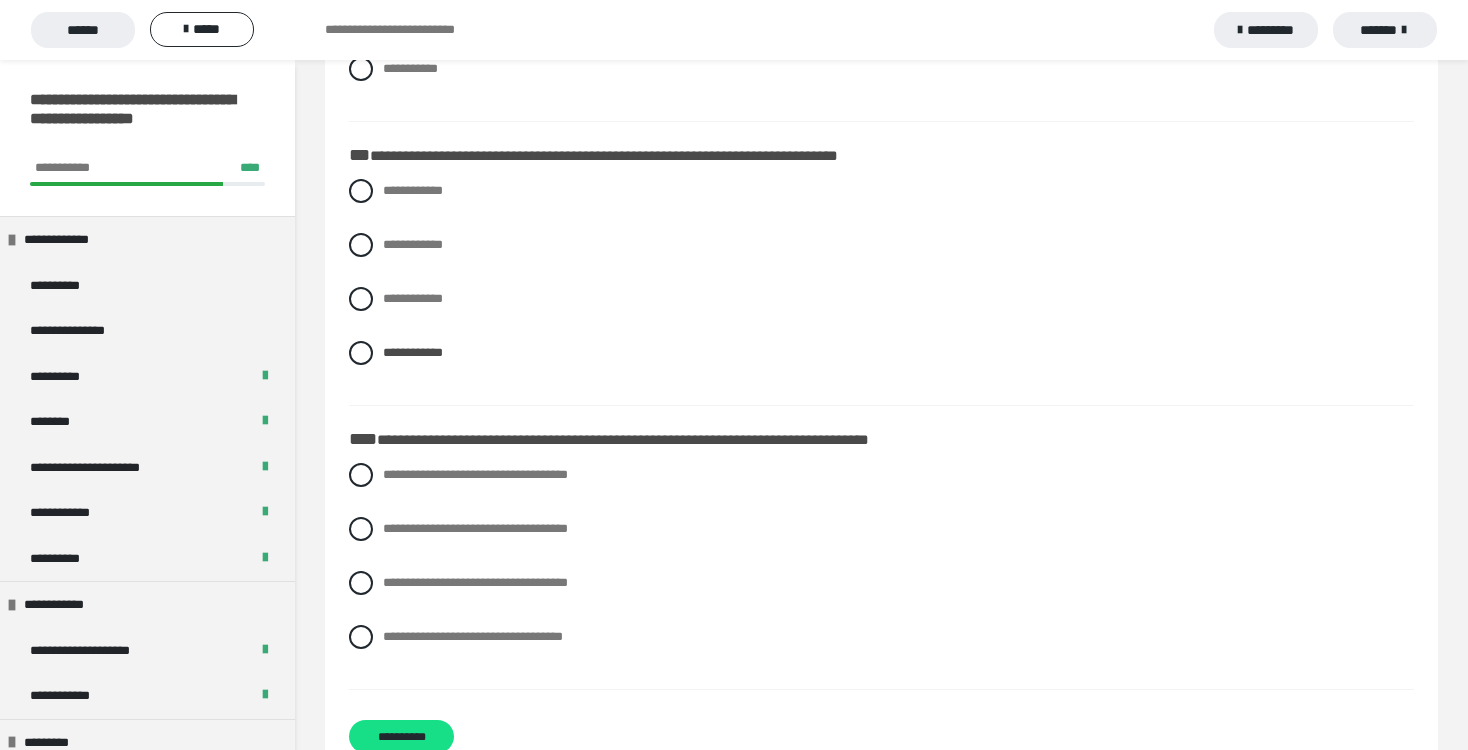 scroll, scrollTop: 3334, scrollLeft: 0, axis: vertical 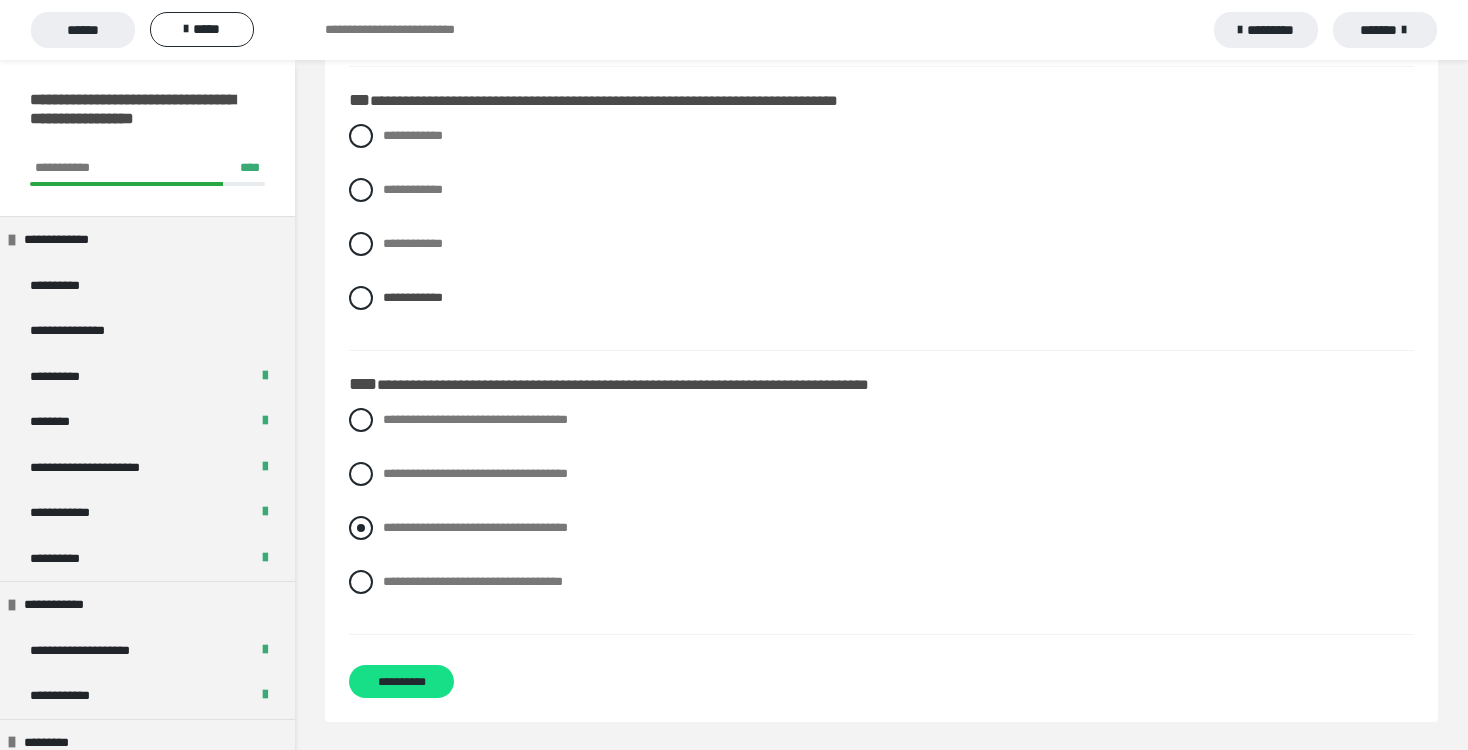 click at bounding box center (361, 528) 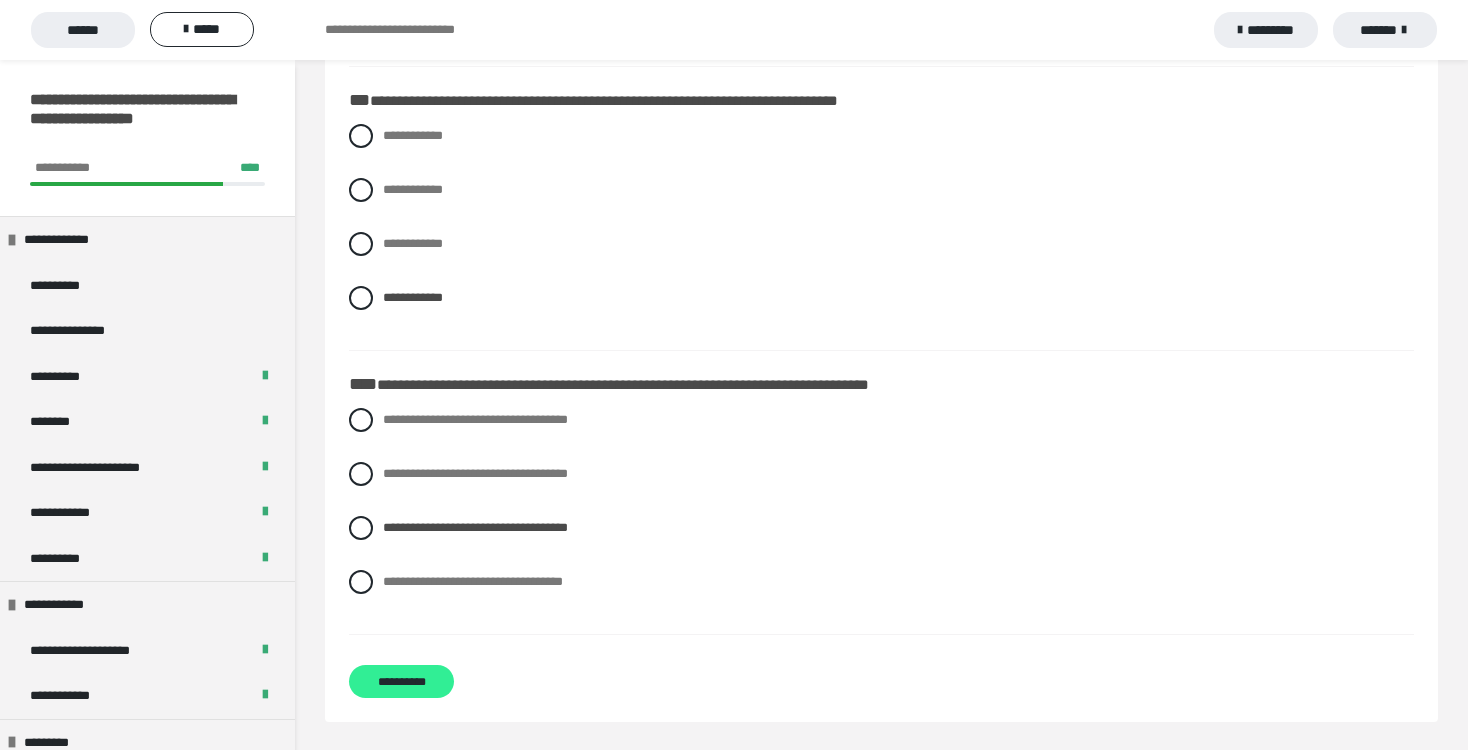 click on "**********" at bounding box center (401, 681) 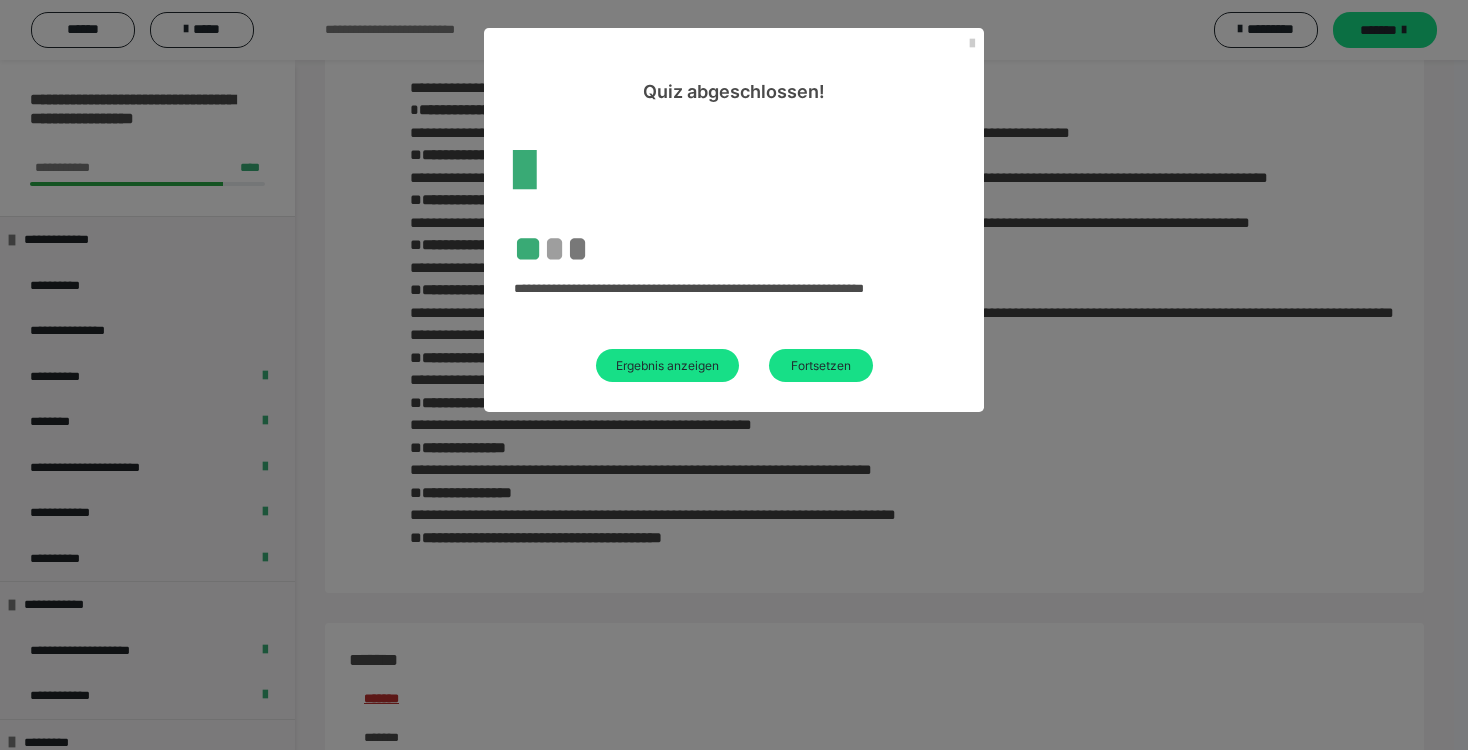 scroll, scrollTop: 2422, scrollLeft: 0, axis: vertical 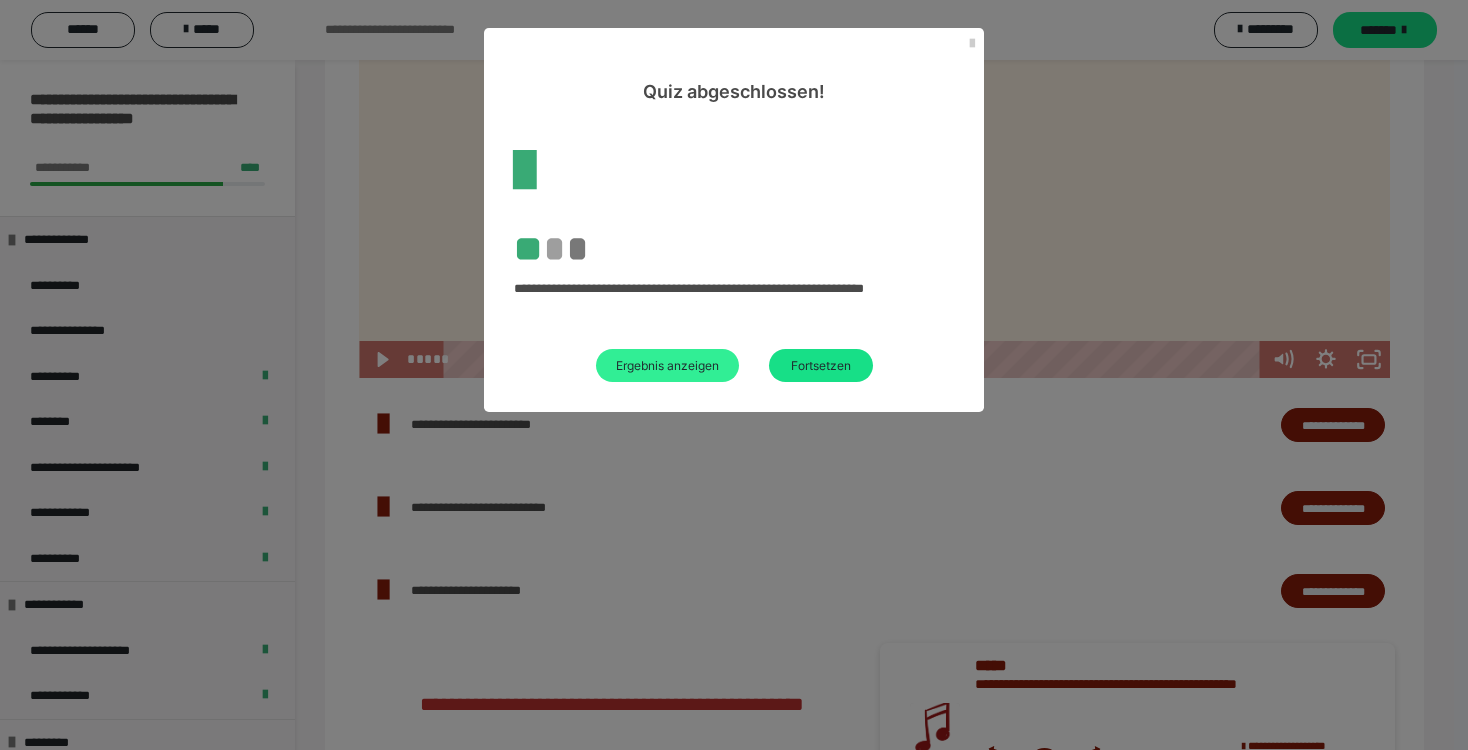 click on "Ergebnis anzeigen" at bounding box center (667, 365) 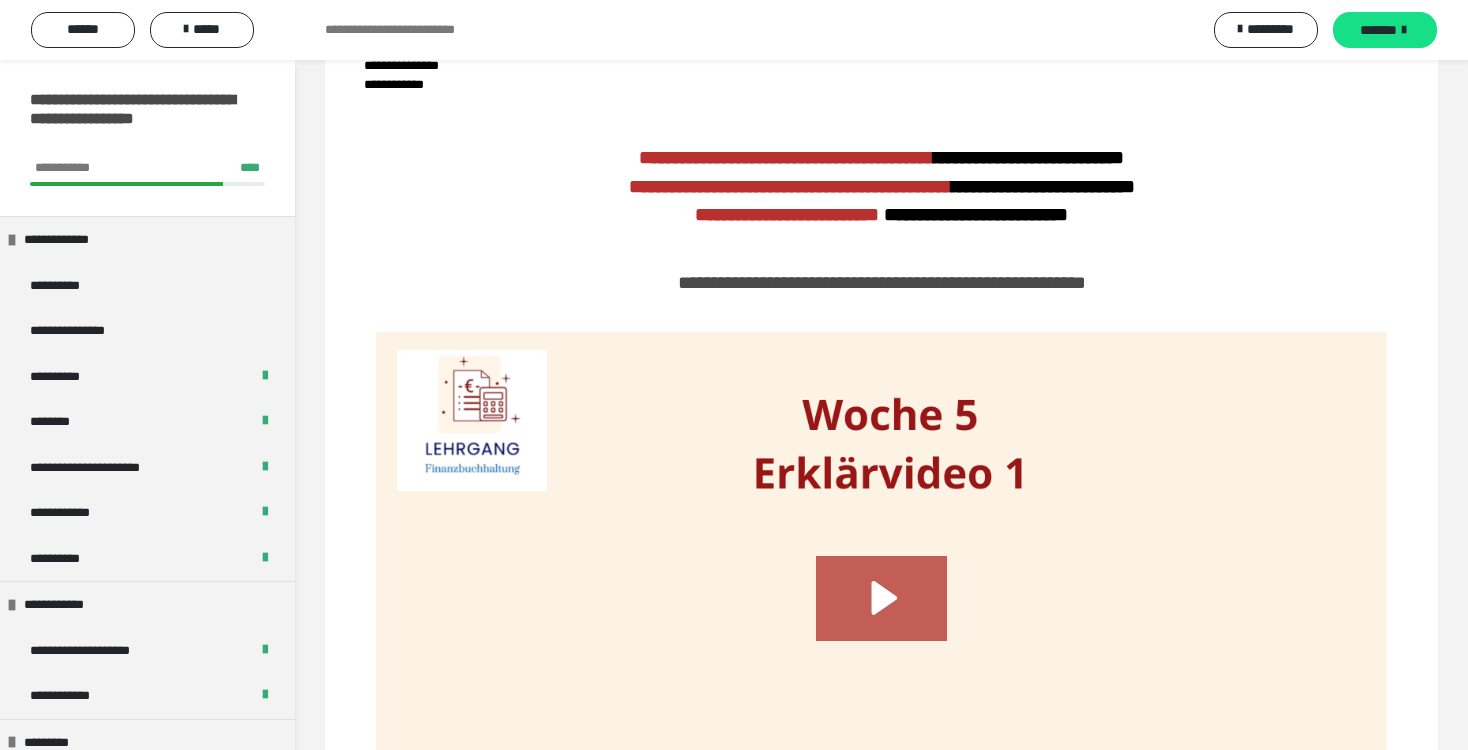 scroll, scrollTop: 2567, scrollLeft: 0, axis: vertical 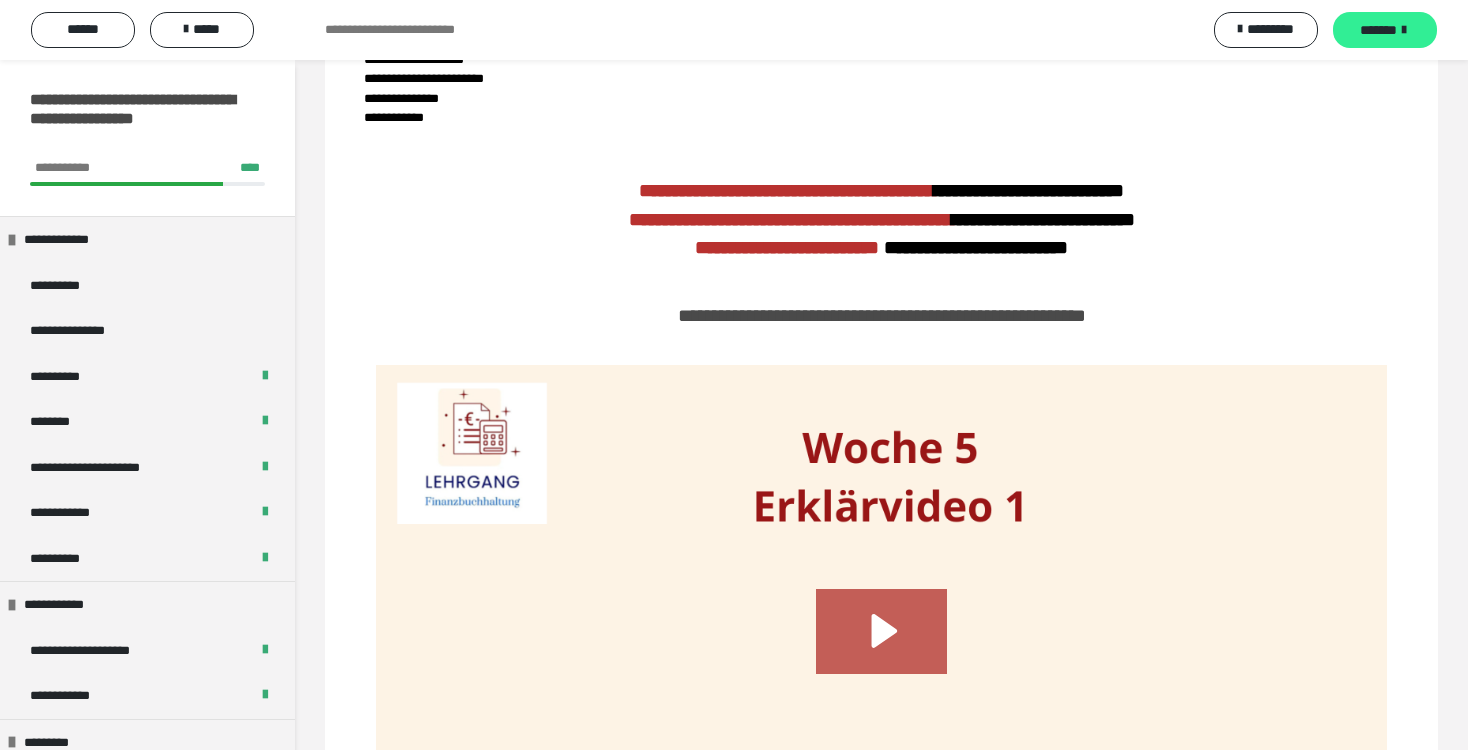 click on "*******" at bounding box center (1378, 30) 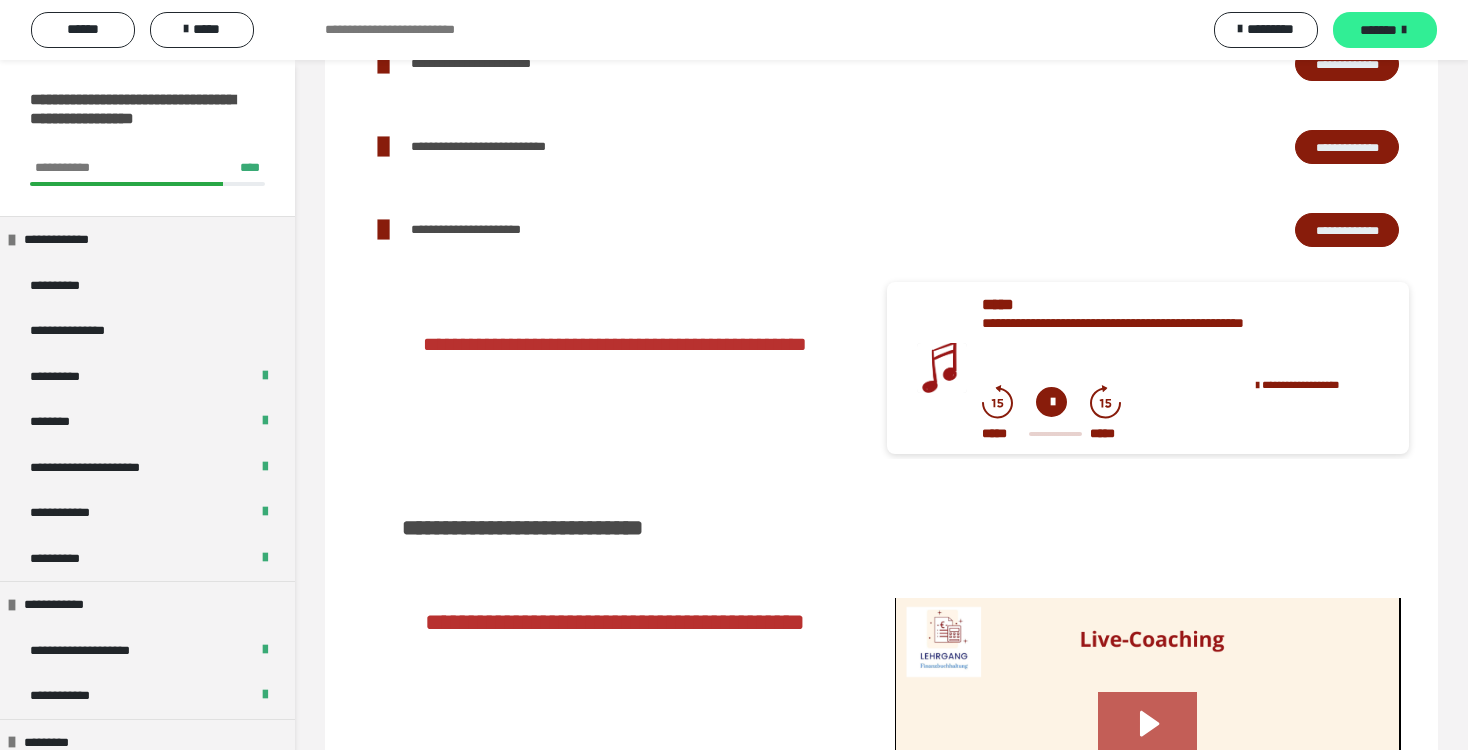scroll, scrollTop: 839, scrollLeft: 0, axis: vertical 